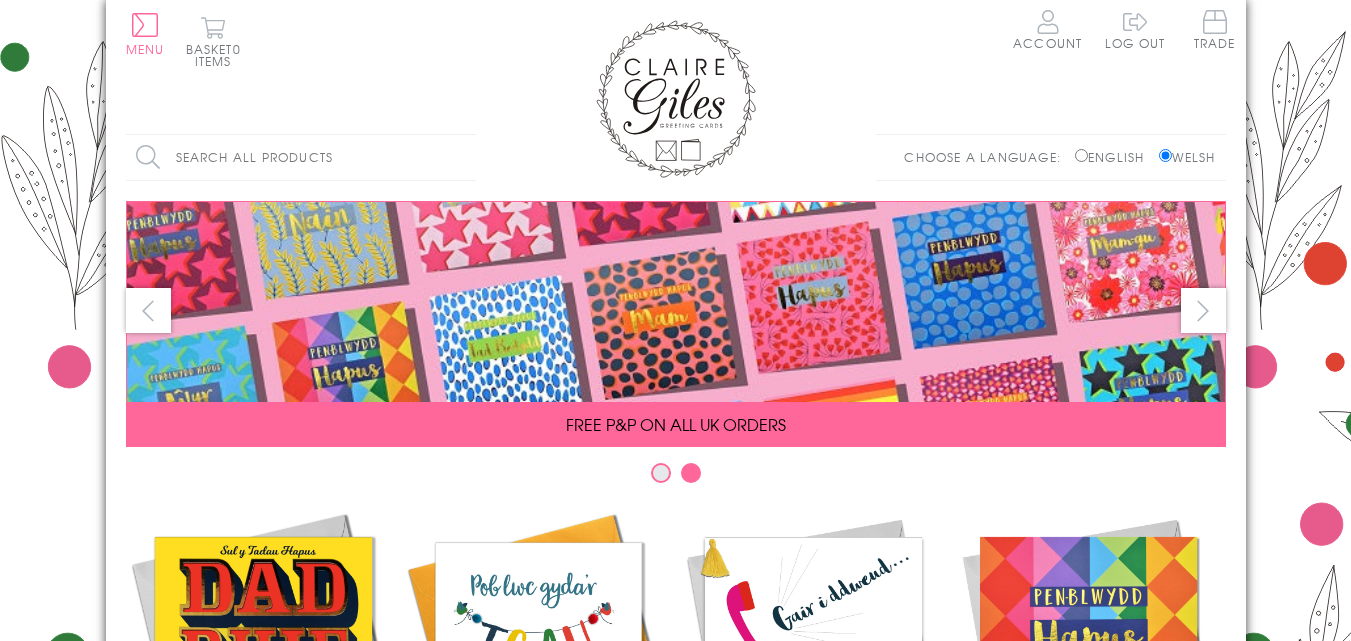 scroll, scrollTop: 0, scrollLeft: 0, axis: both 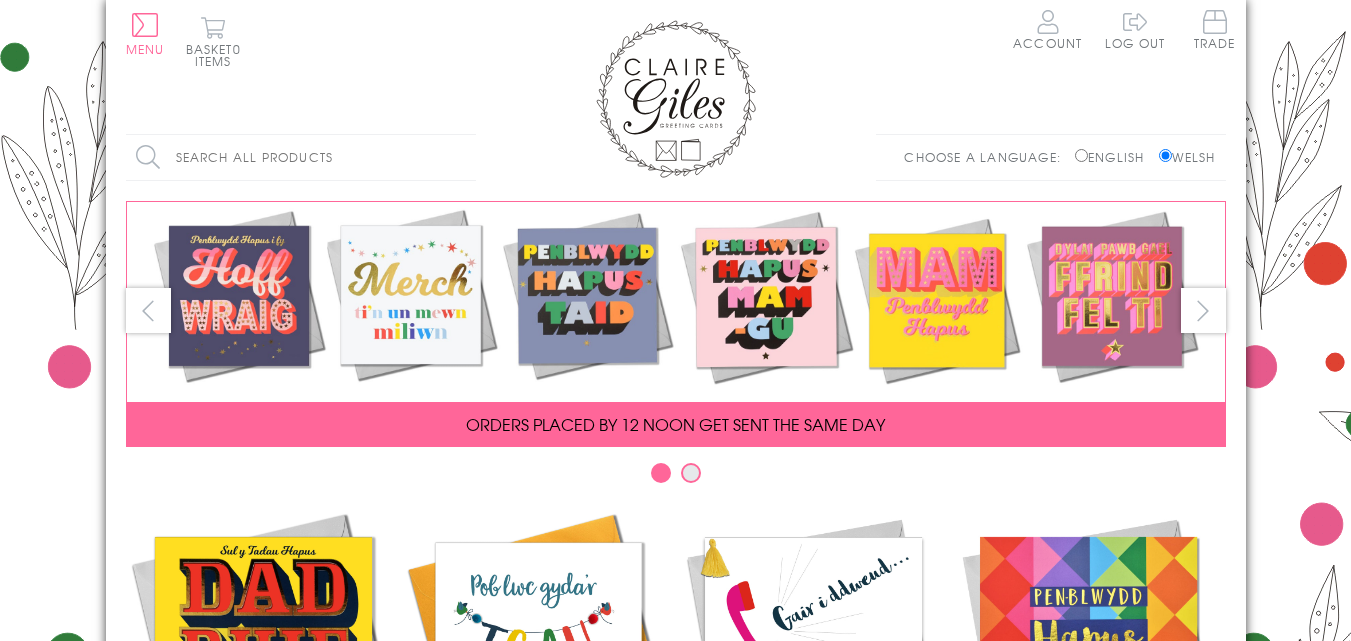 click on "Search all products" at bounding box center (301, 157) 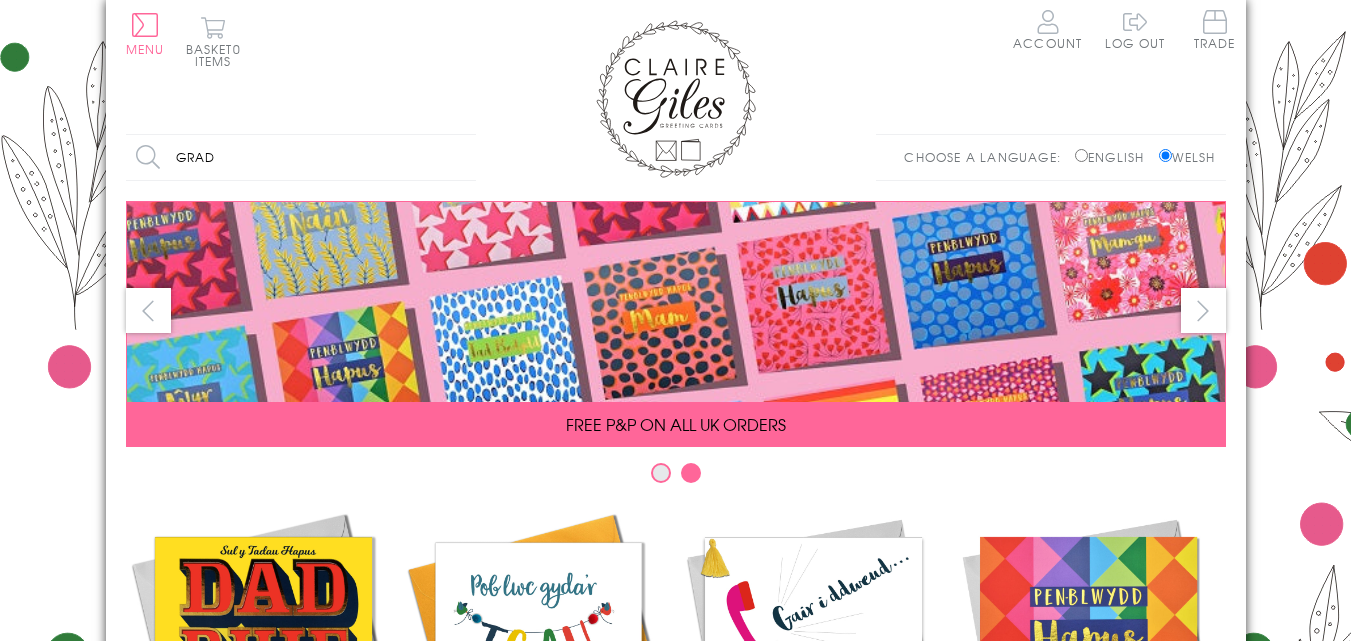 type on "graddio" 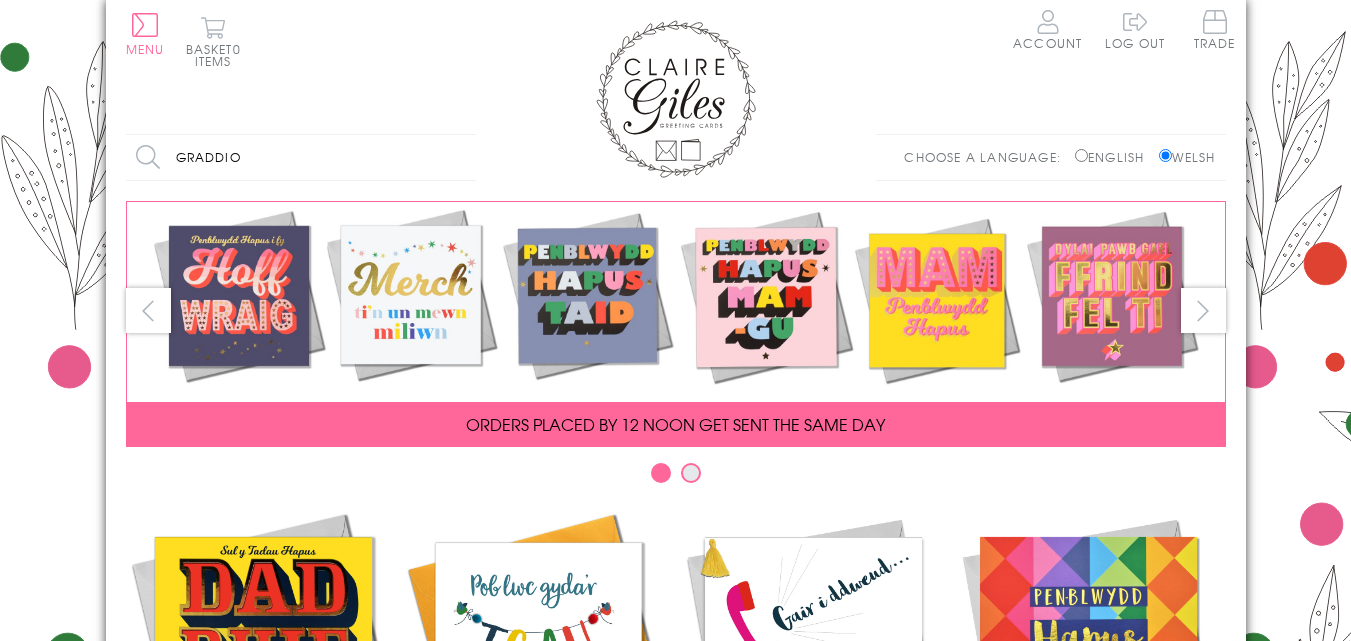 click on "Search" at bounding box center [466, 157] 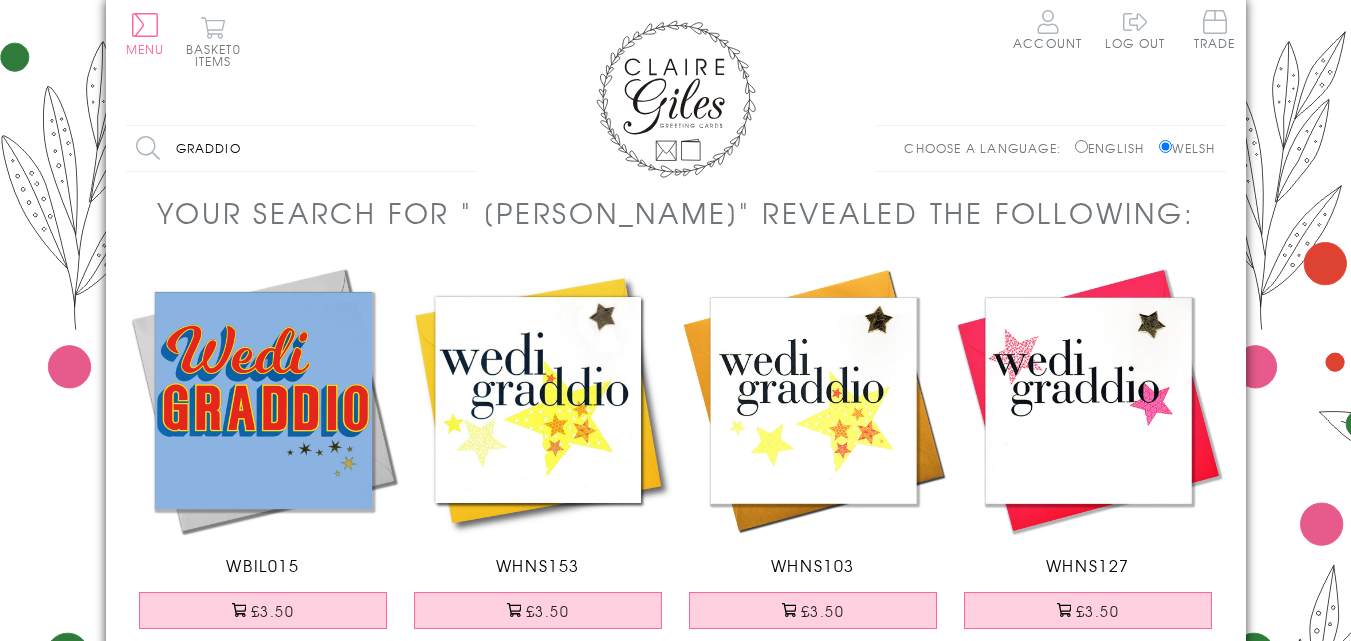scroll, scrollTop: 0, scrollLeft: 0, axis: both 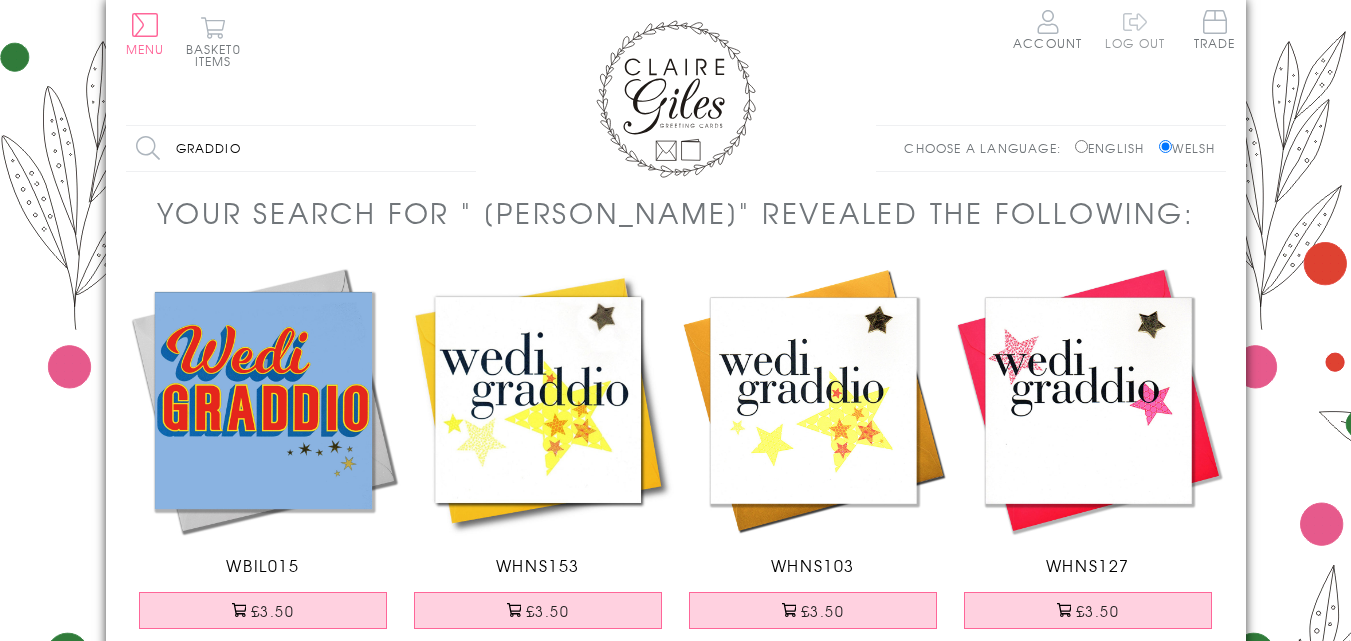 click on "Log out" at bounding box center (1135, 29) 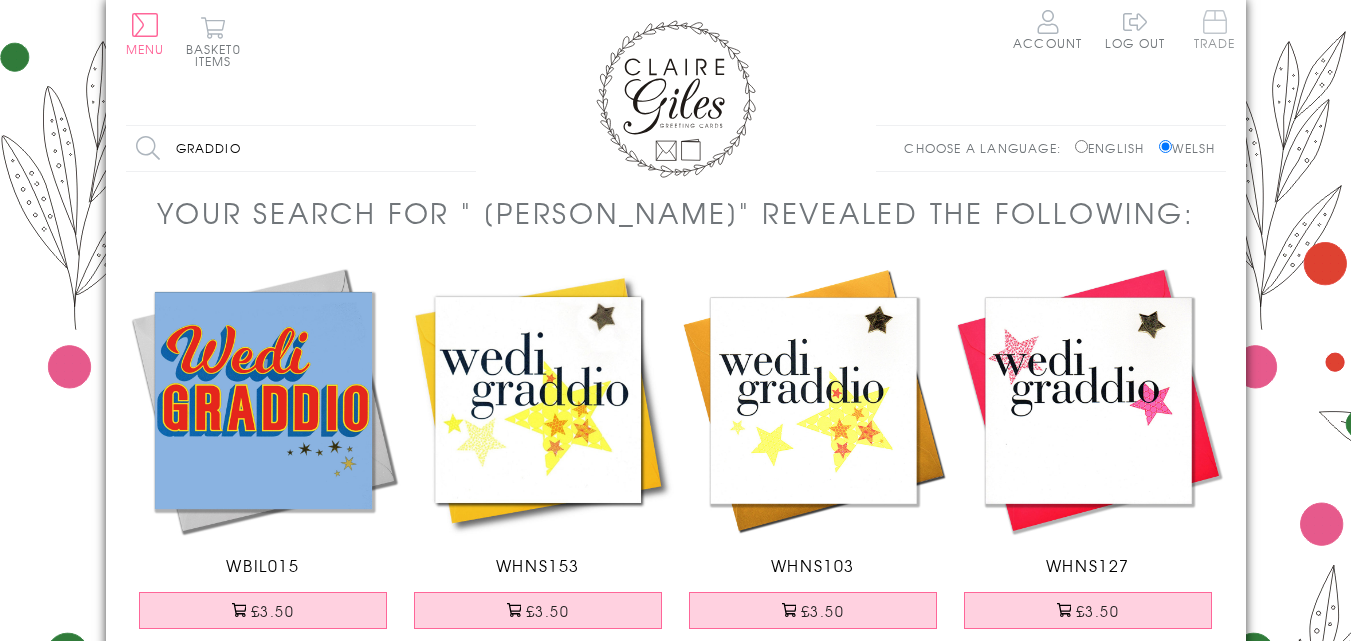 click on "Trade" at bounding box center (1215, 29) 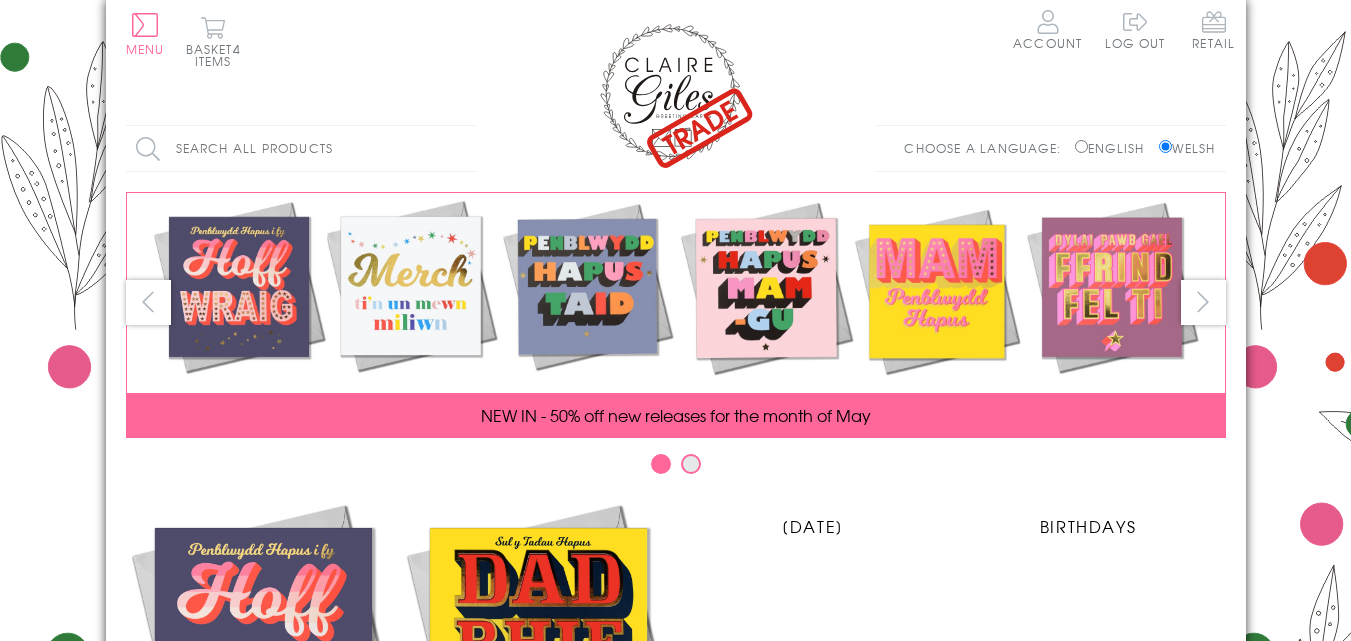 scroll, scrollTop: 0, scrollLeft: 0, axis: both 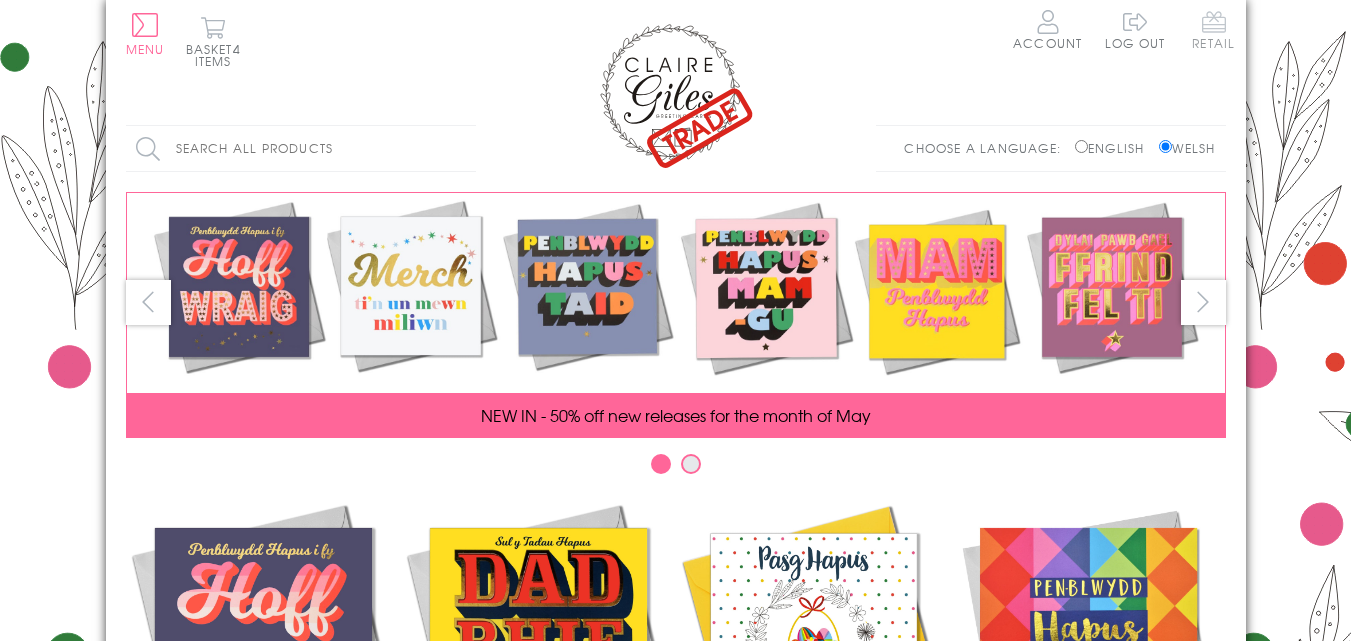 click on "Retail" at bounding box center (1213, 29) 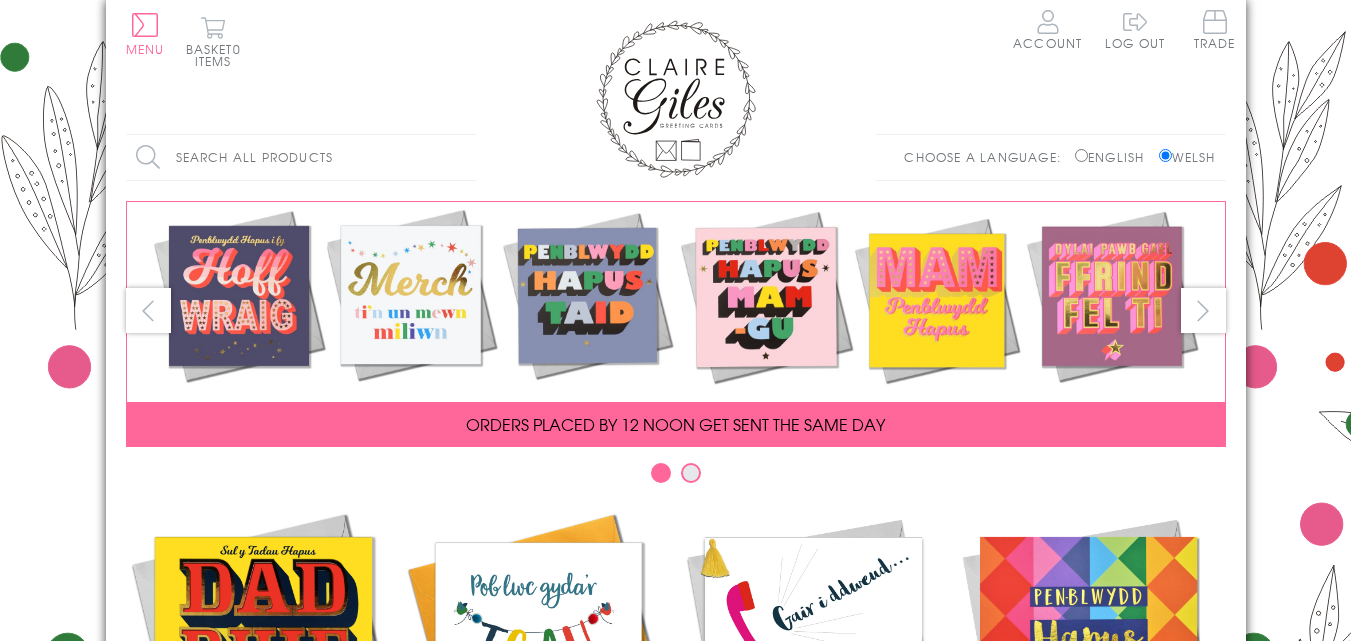 scroll, scrollTop: 0, scrollLeft: 0, axis: both 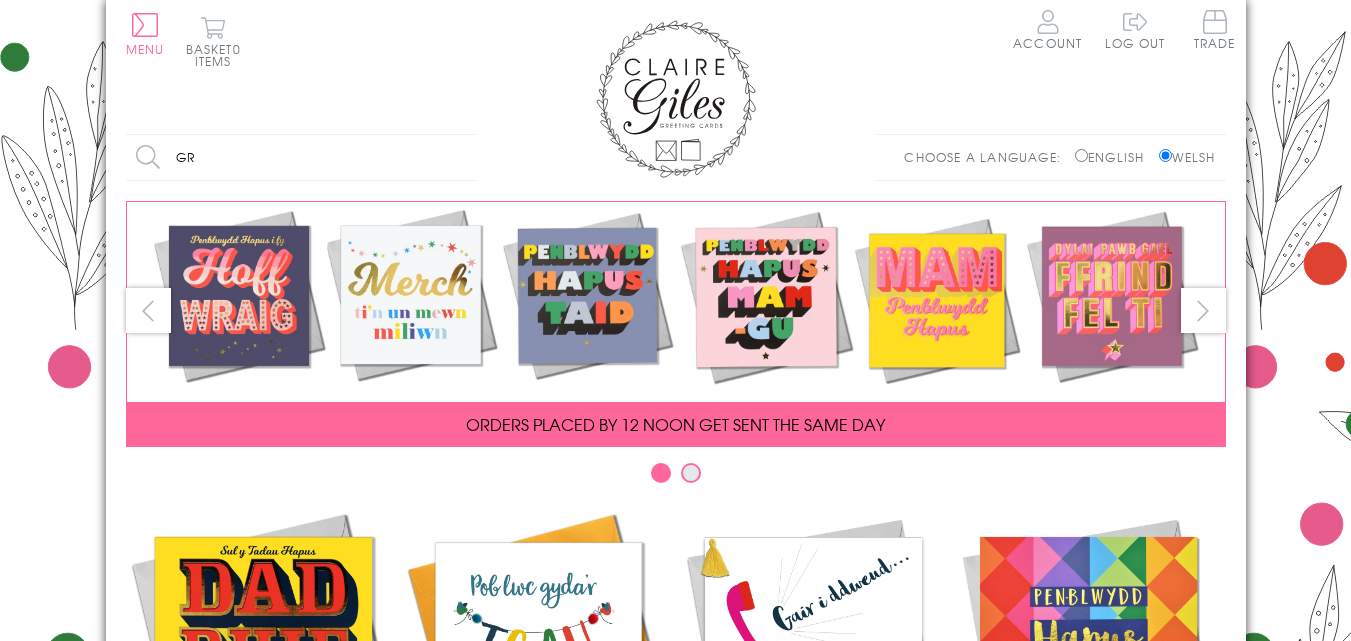 type on "graddio" 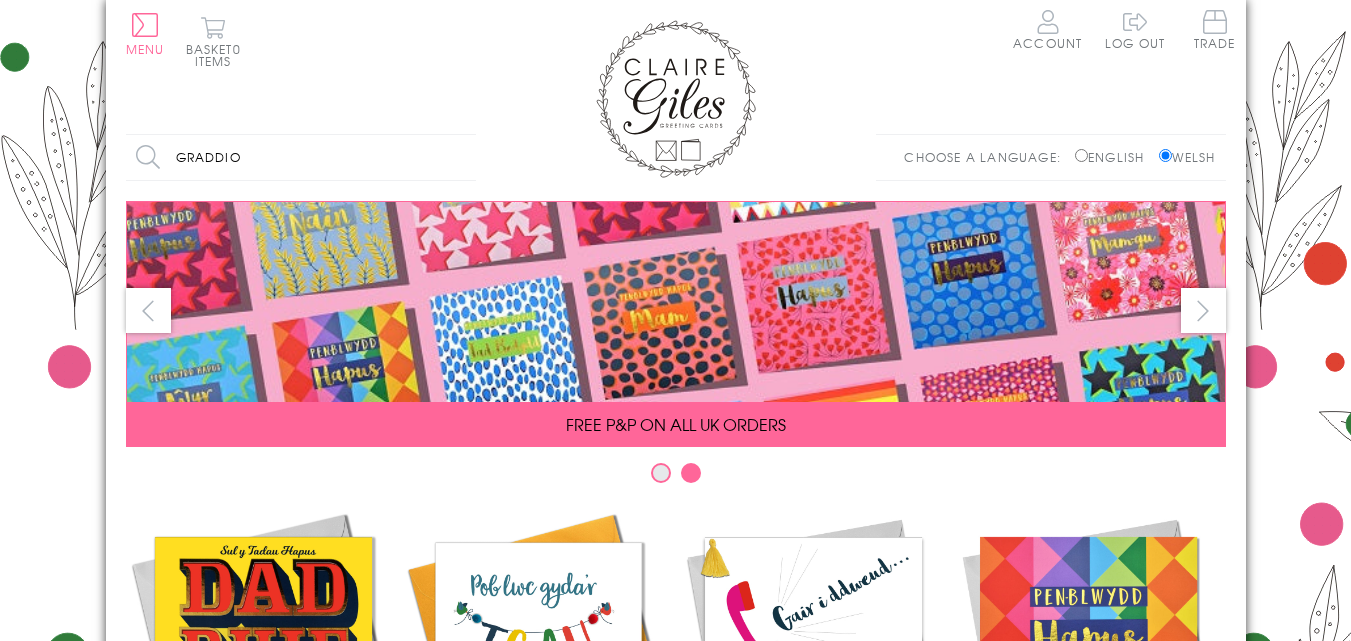 click on "Search" at bounding box center [466, 157] 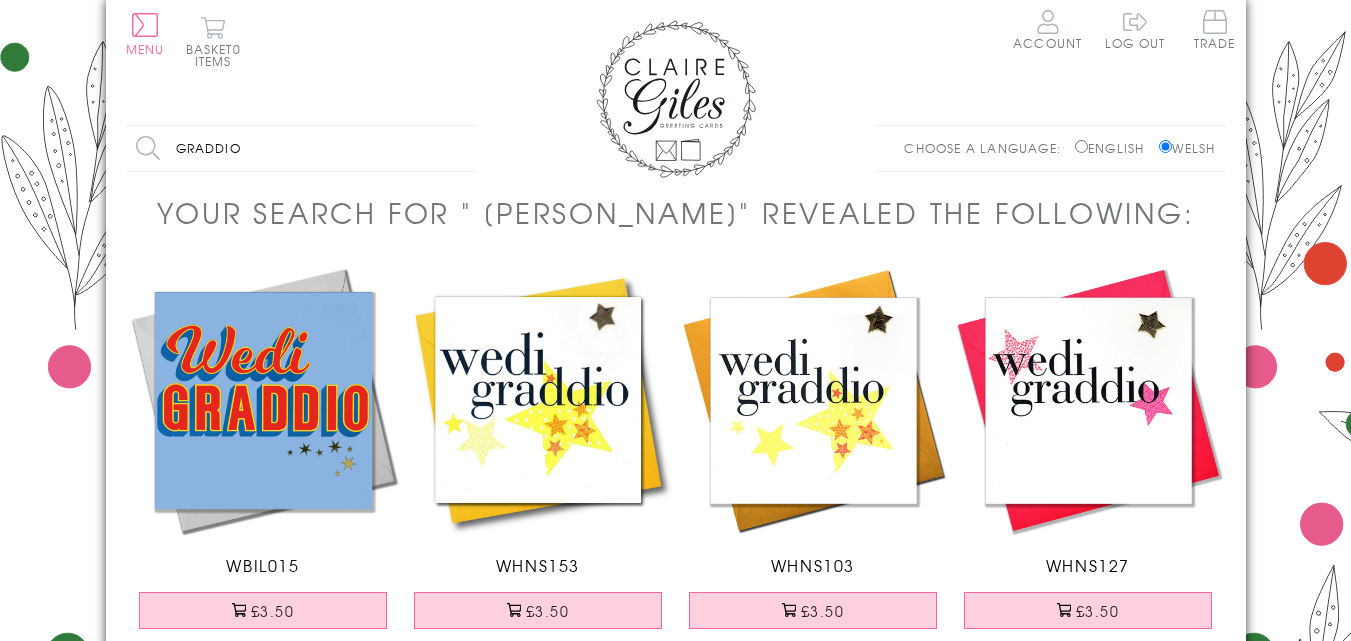 scroll, scrollTop: 0, scrollLeft: 0, axis: both 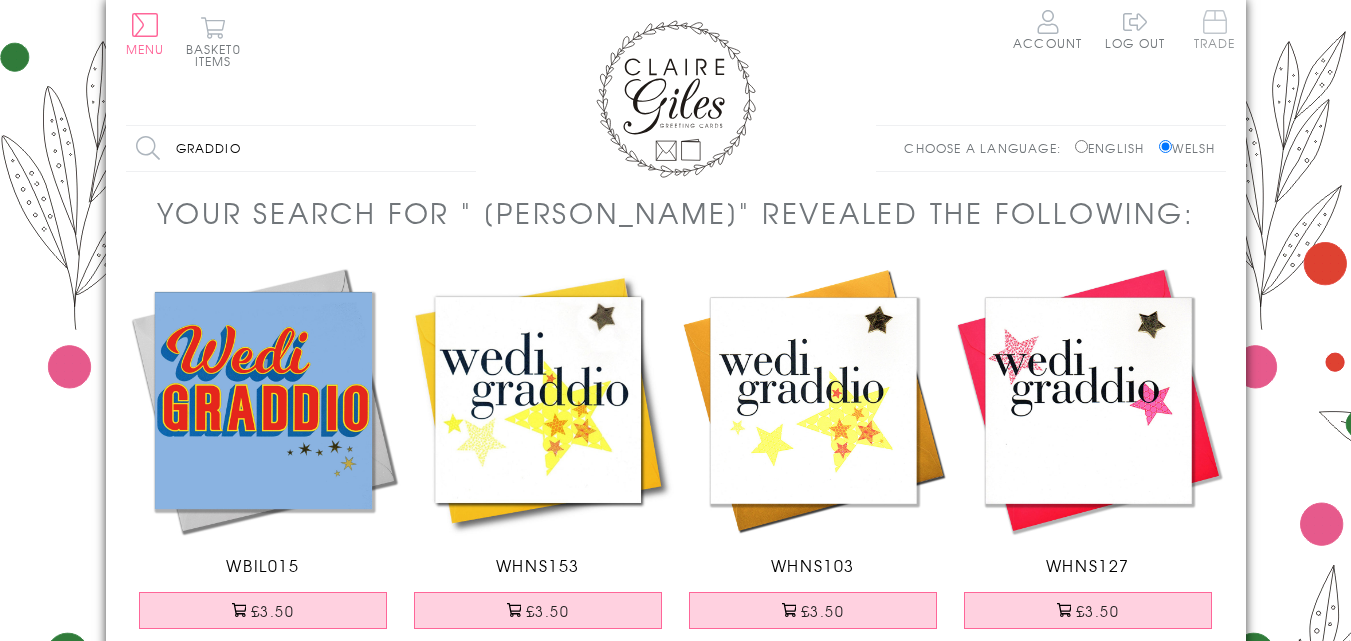 click on "Trade" at bounding box center [1215, 29] 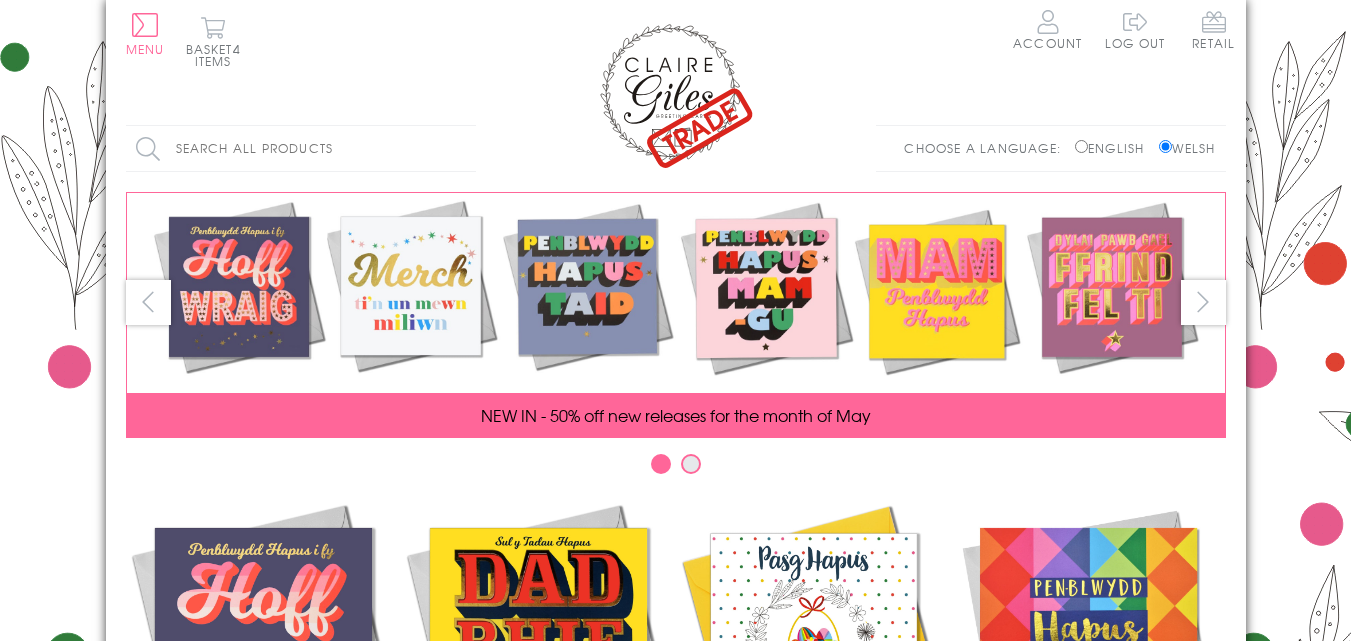 scroll, scrollTop: 0, scrollLeft: 0, axis: both 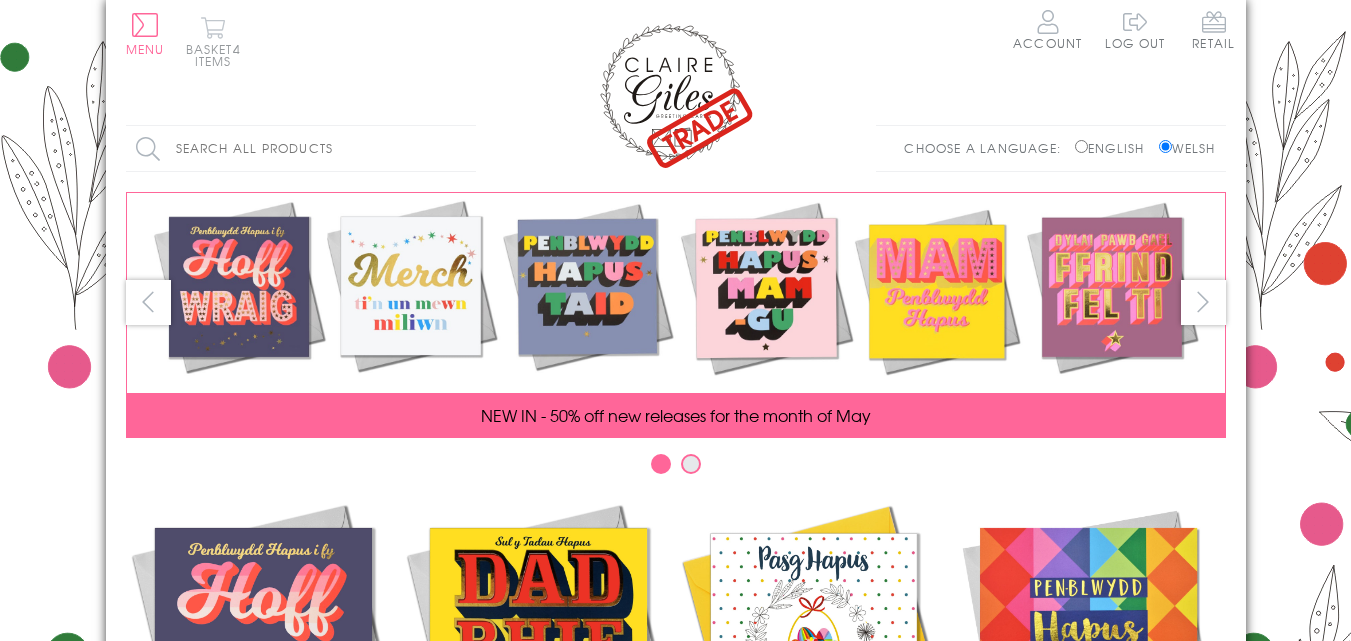 click on "Basket  4 items" at bounding box center [213, 41] 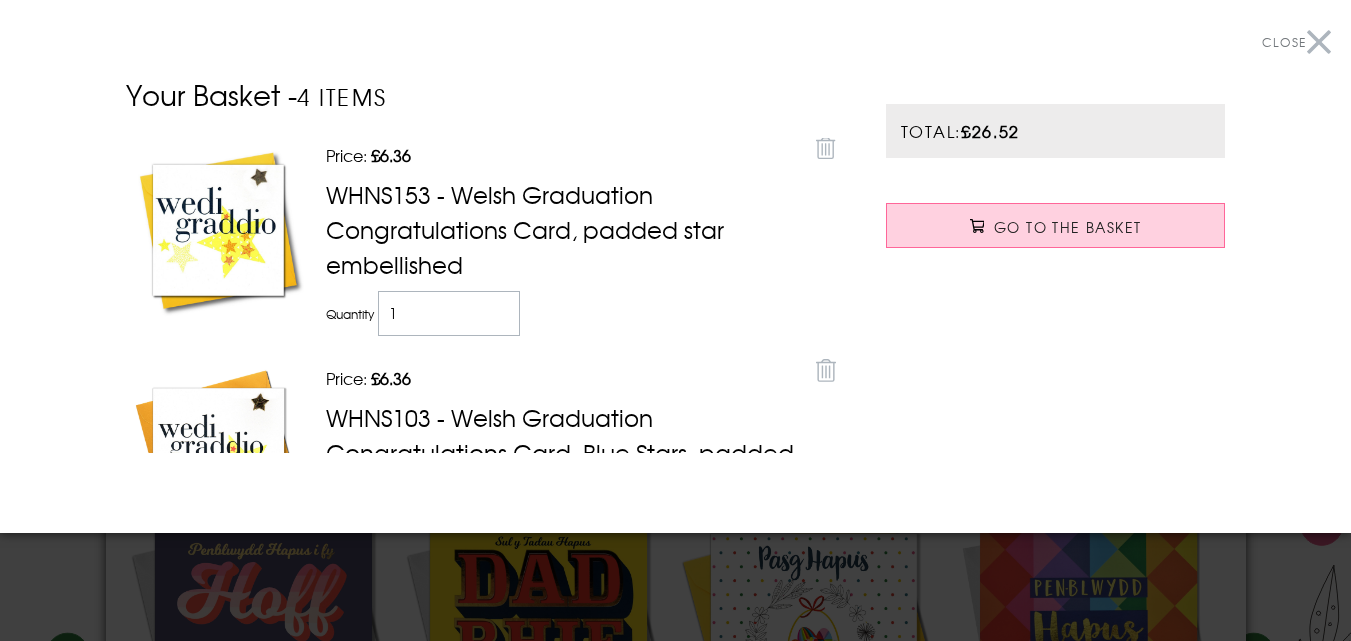 scroll, scrollTop: 148, scrollLeft: 0, axis: vertical 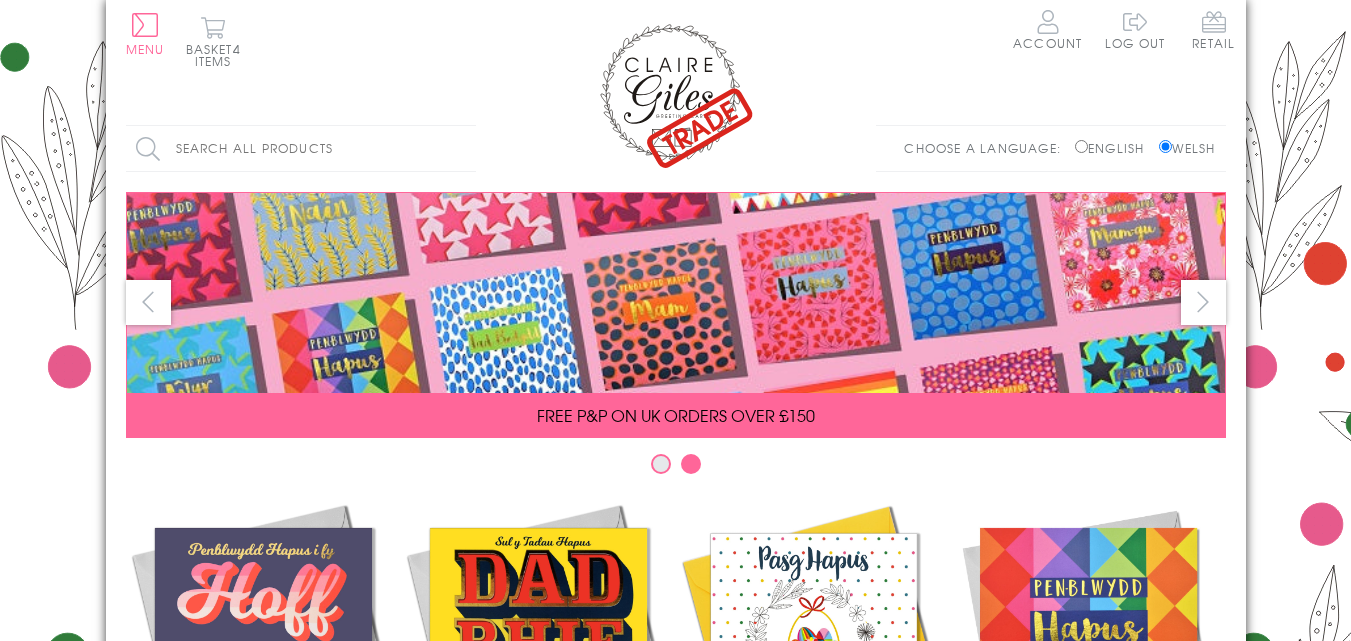 click on "Search all products" at bounding box center (301, 148) 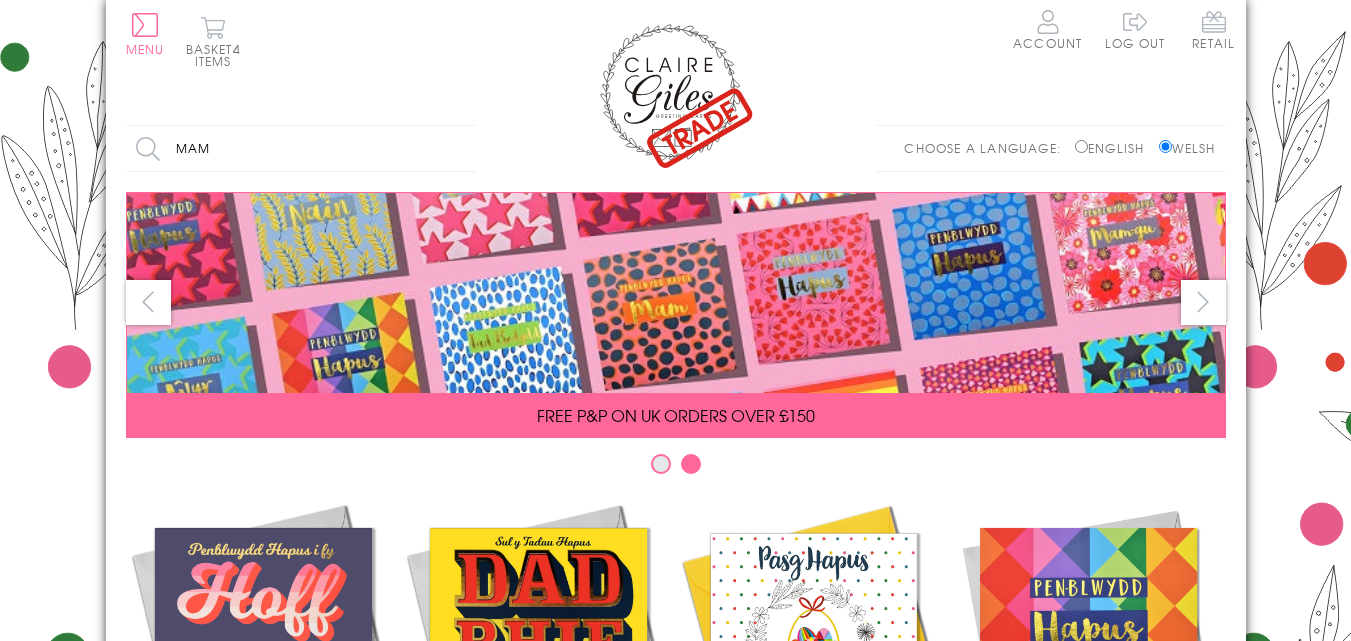 type on "mam* PENBLWYDD HAPUS" 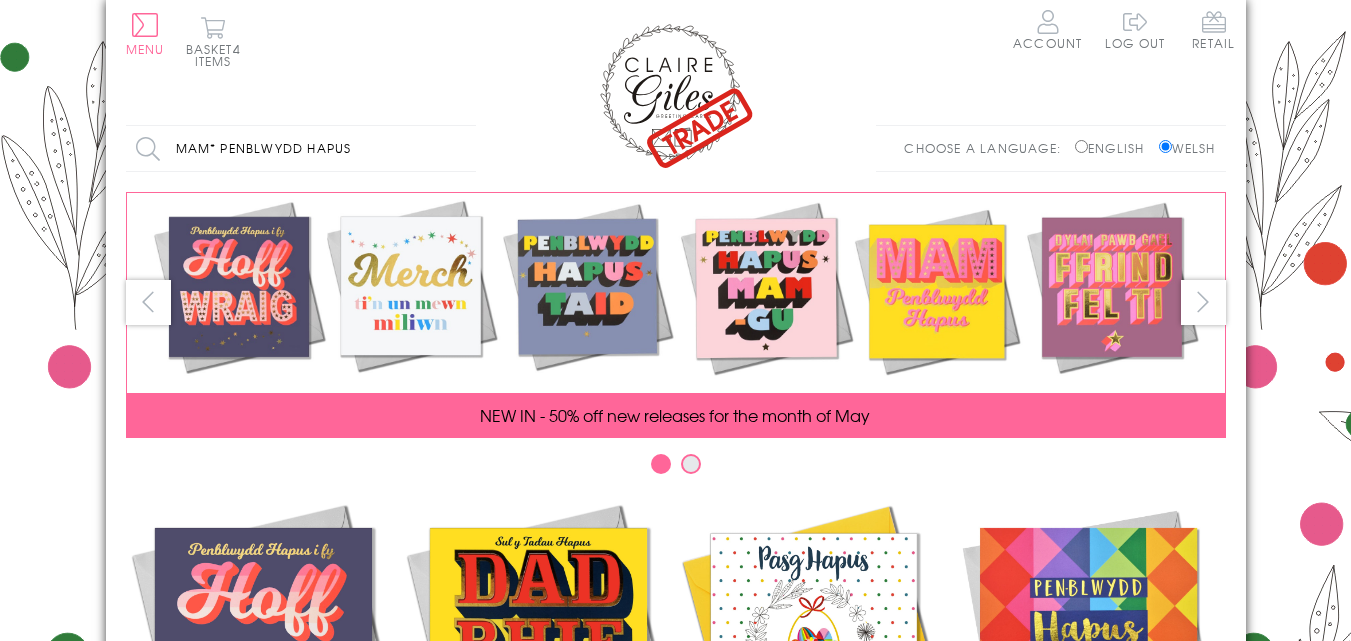 click on "Search" at bounding box center (466, 148) 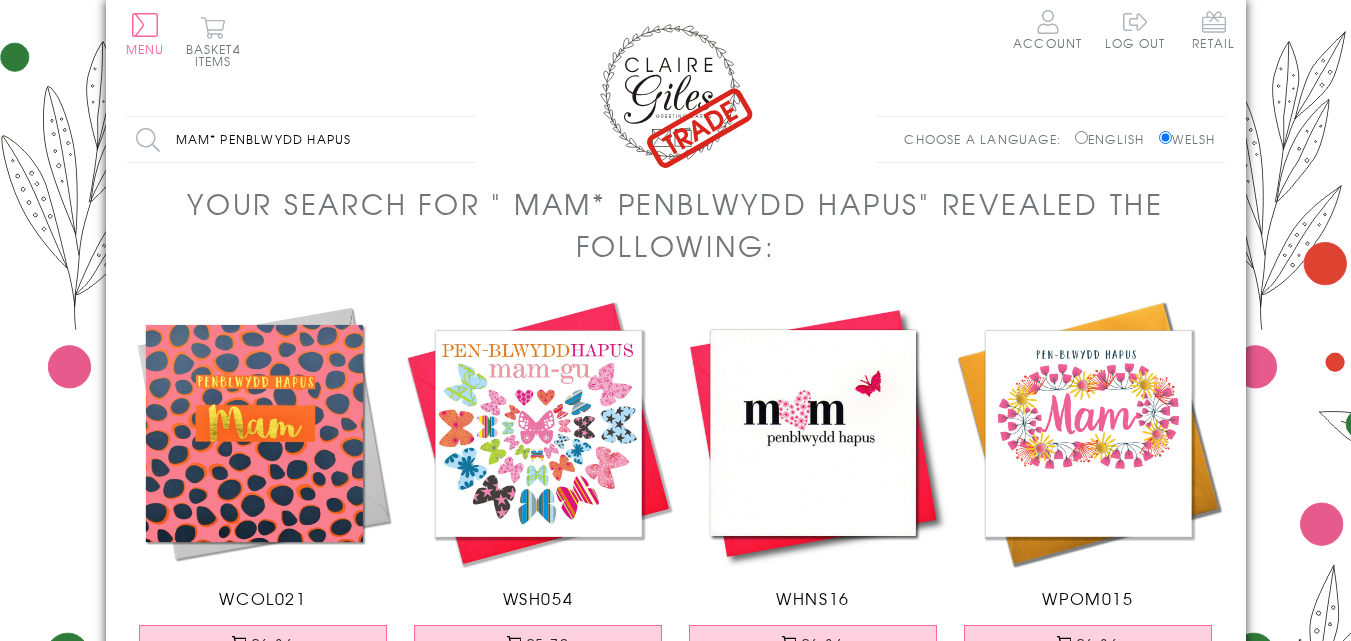 scroll, scrollTop: 0, scrollLeft: 0, axis: both 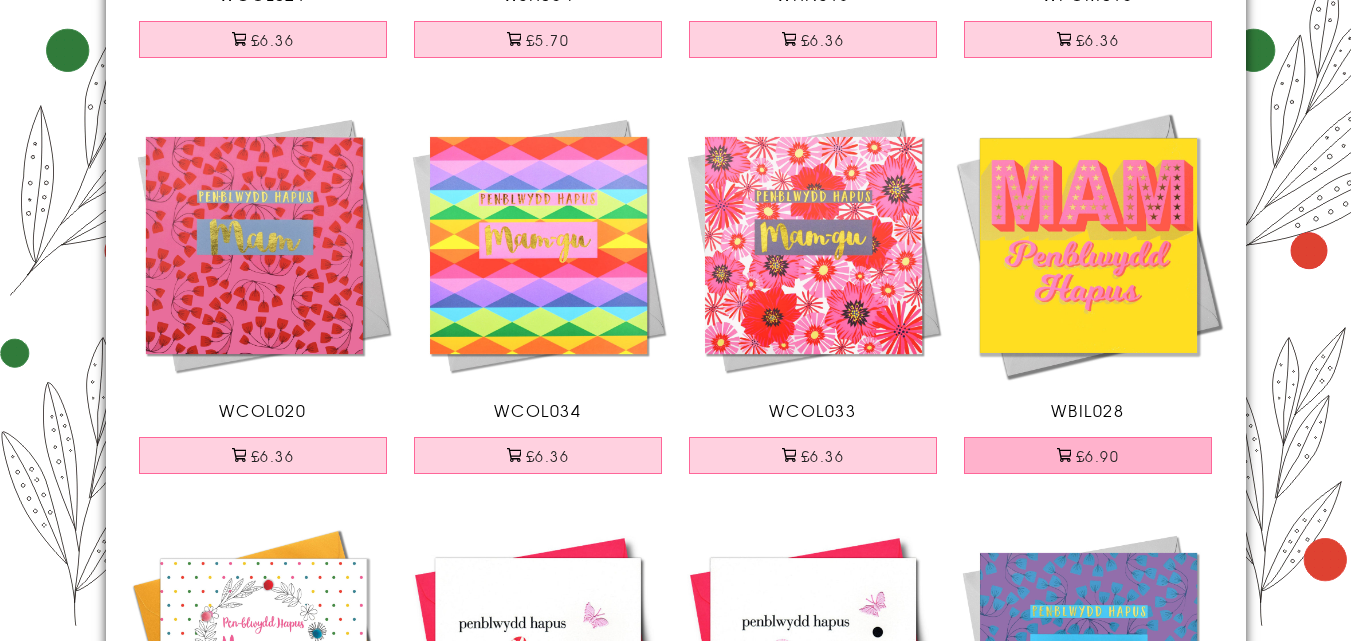 click on "£6.90" at bounding box center [1088, 455] 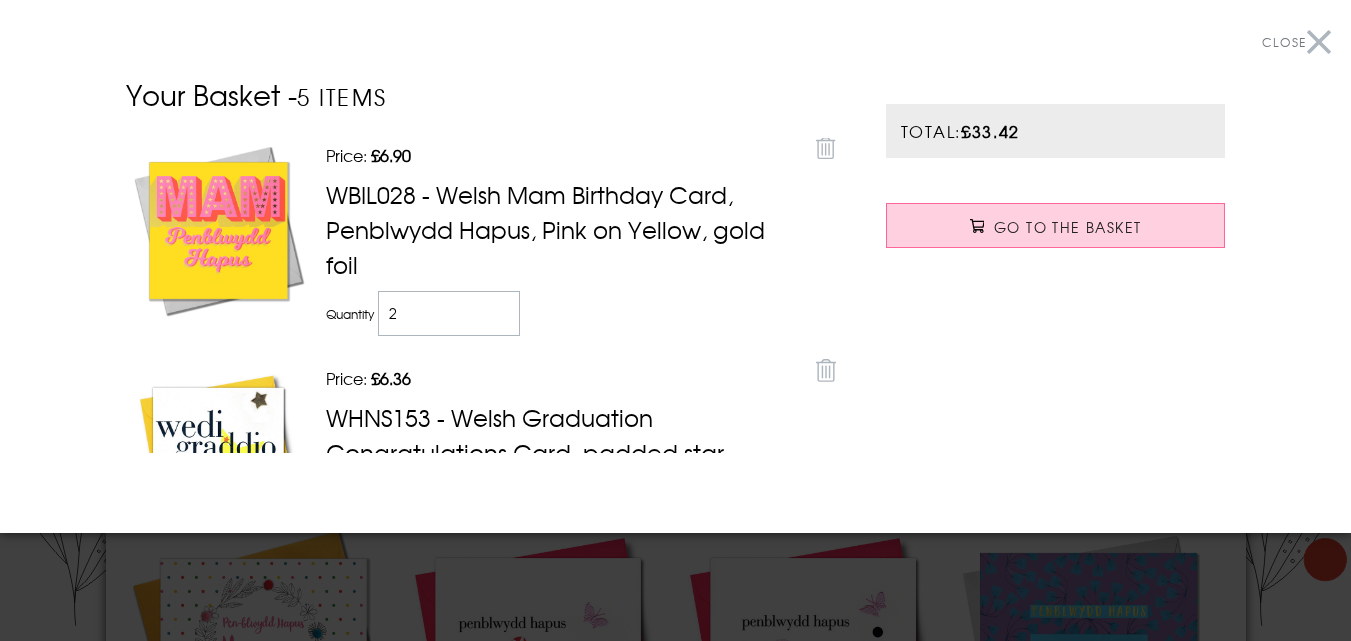 type on "2" 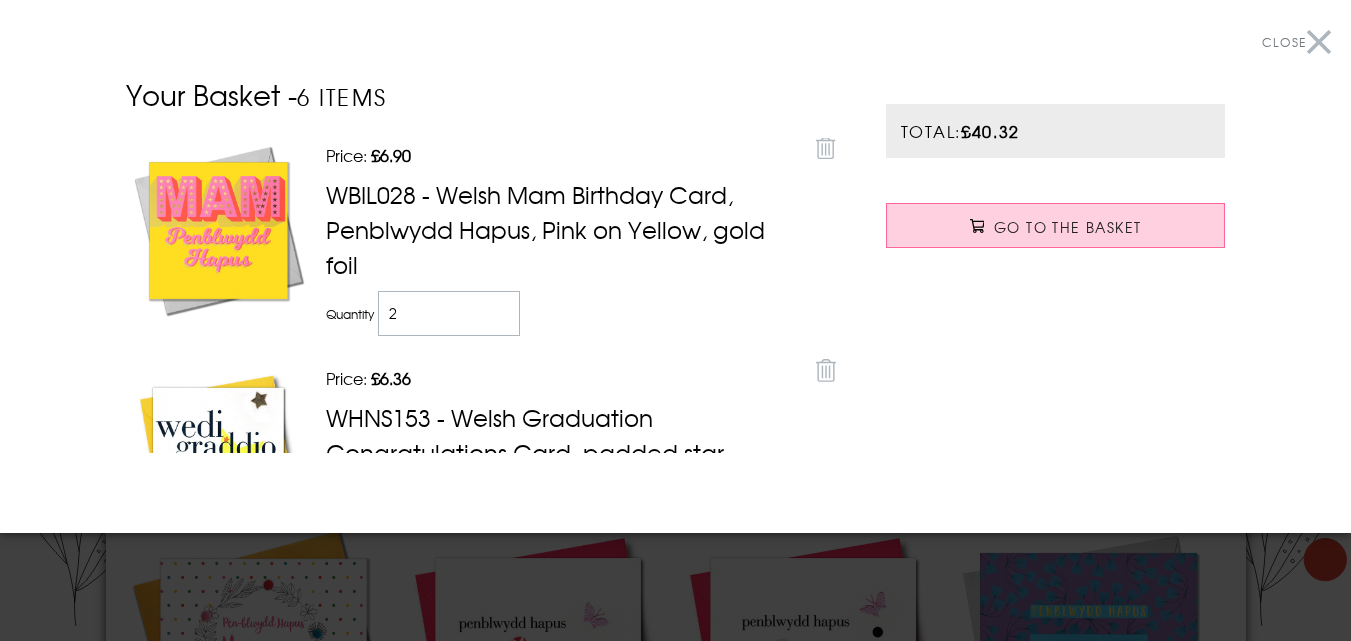 click on "Close" at bounding box center [1296, 42] 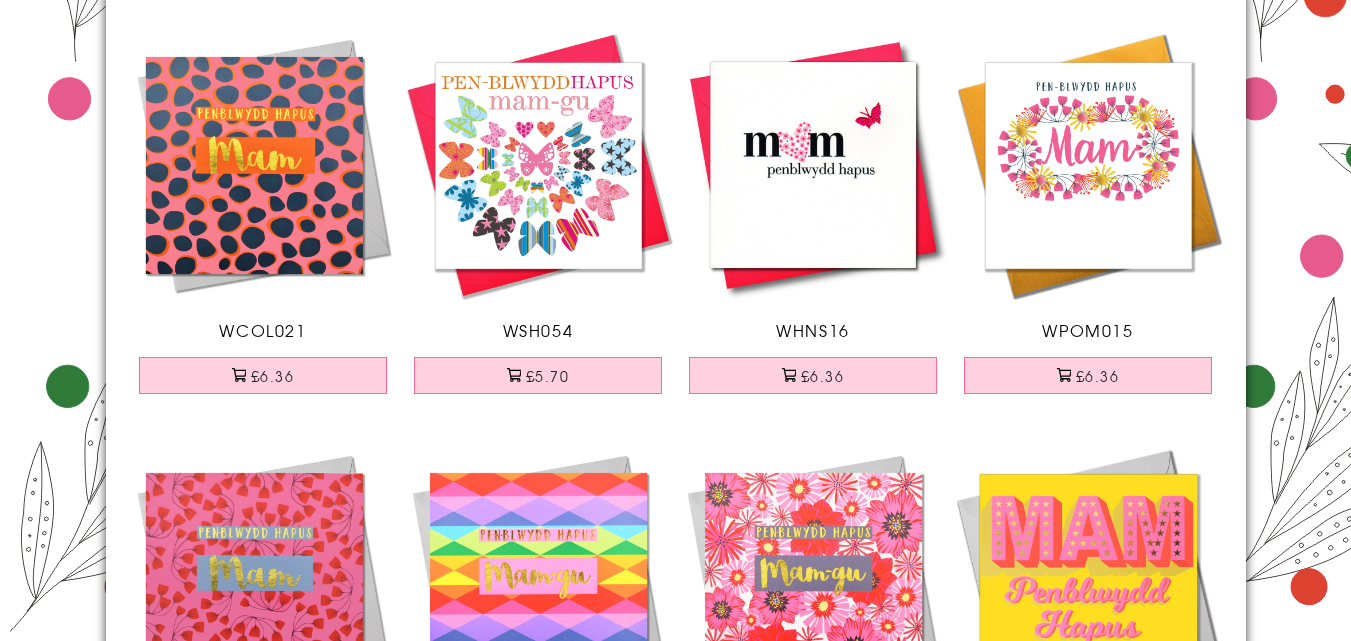 scroll, scrollTop: 227, scrollLeft: 0, axis: vertical 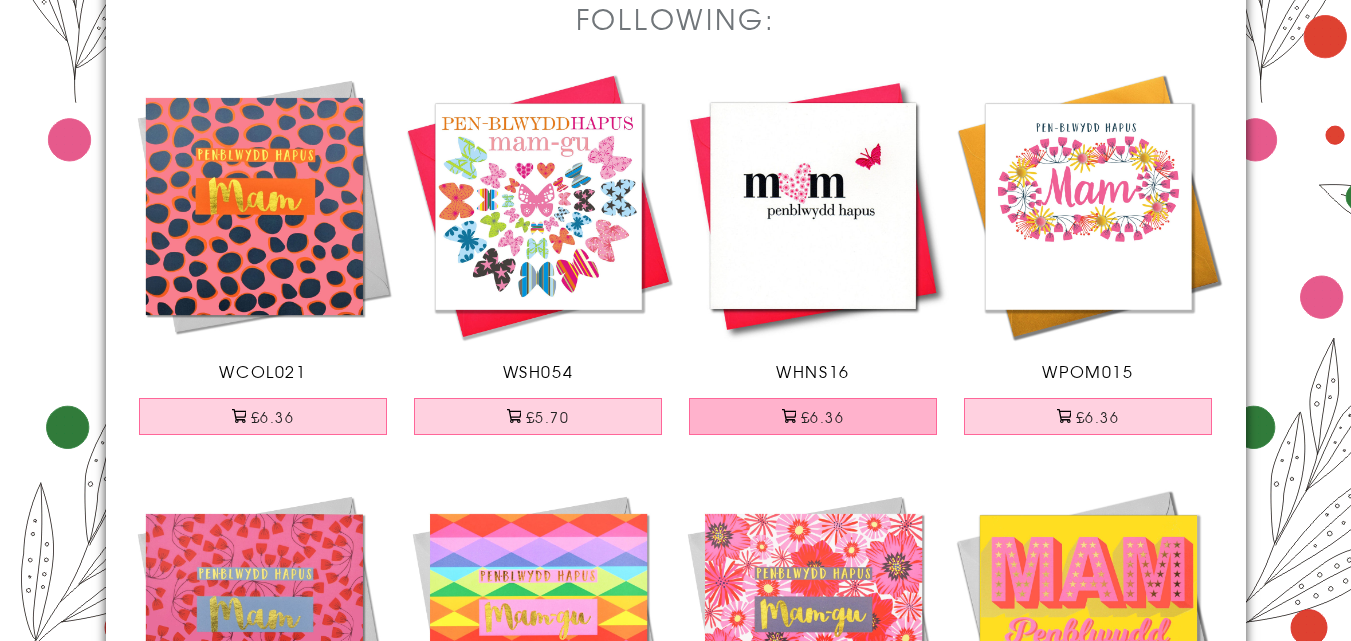 click on "£6.36" at bounding box center (813, 416) 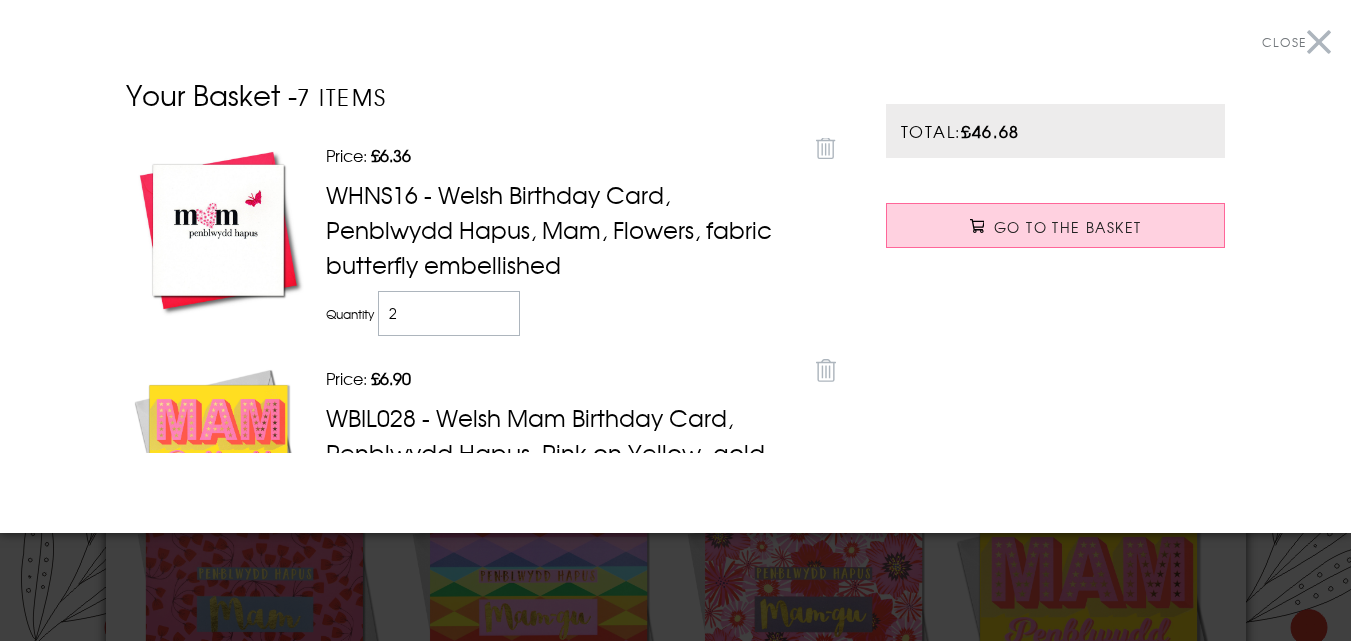 type on "2" 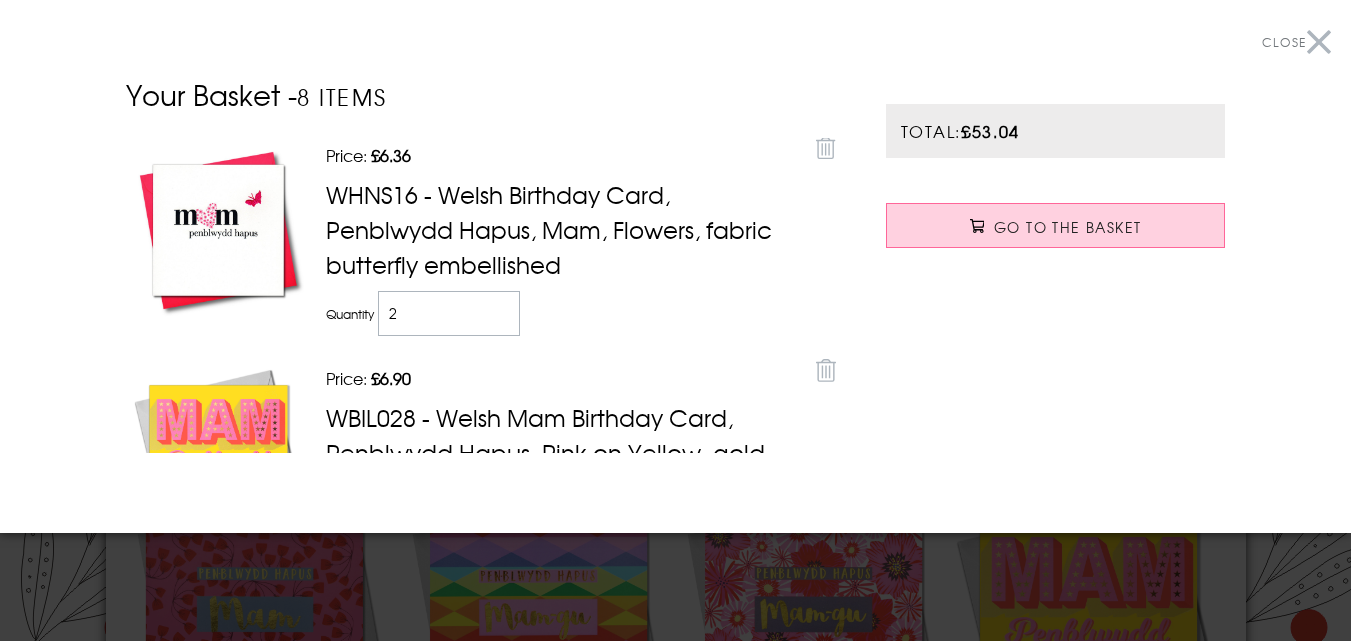 click on "Close" at bounding box center [1296, 42] 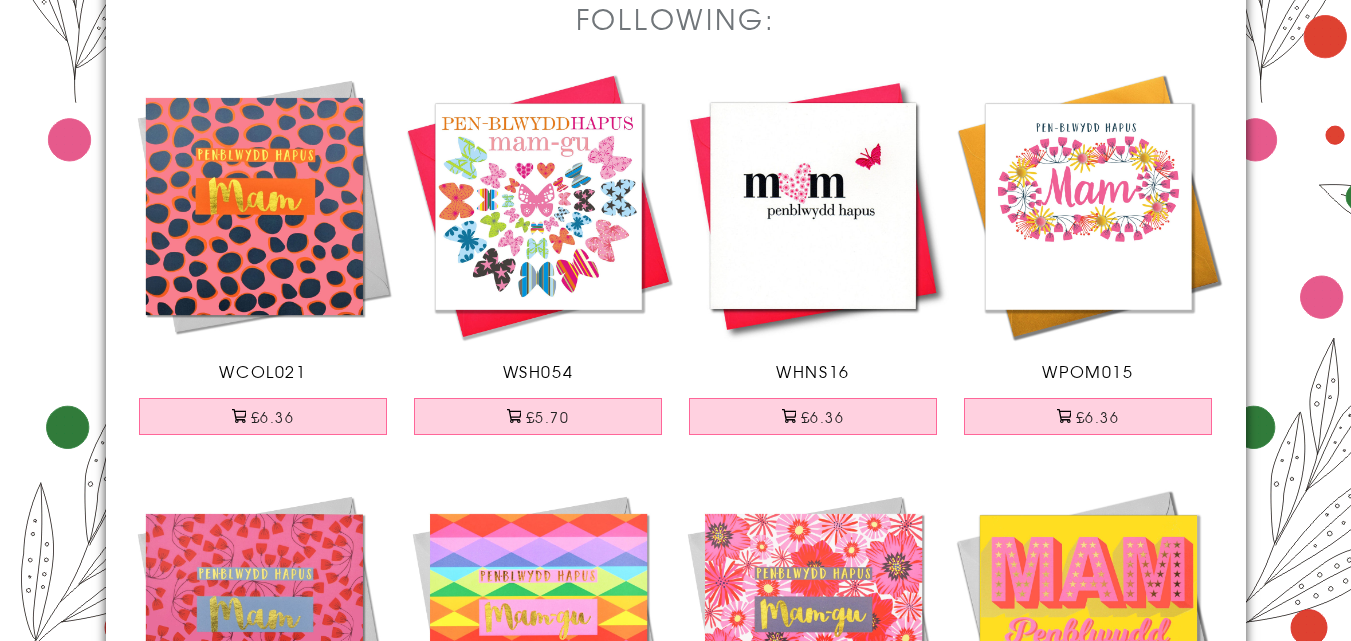 scroll, scrollTop: 0, scrollLeft: 0, axis: both 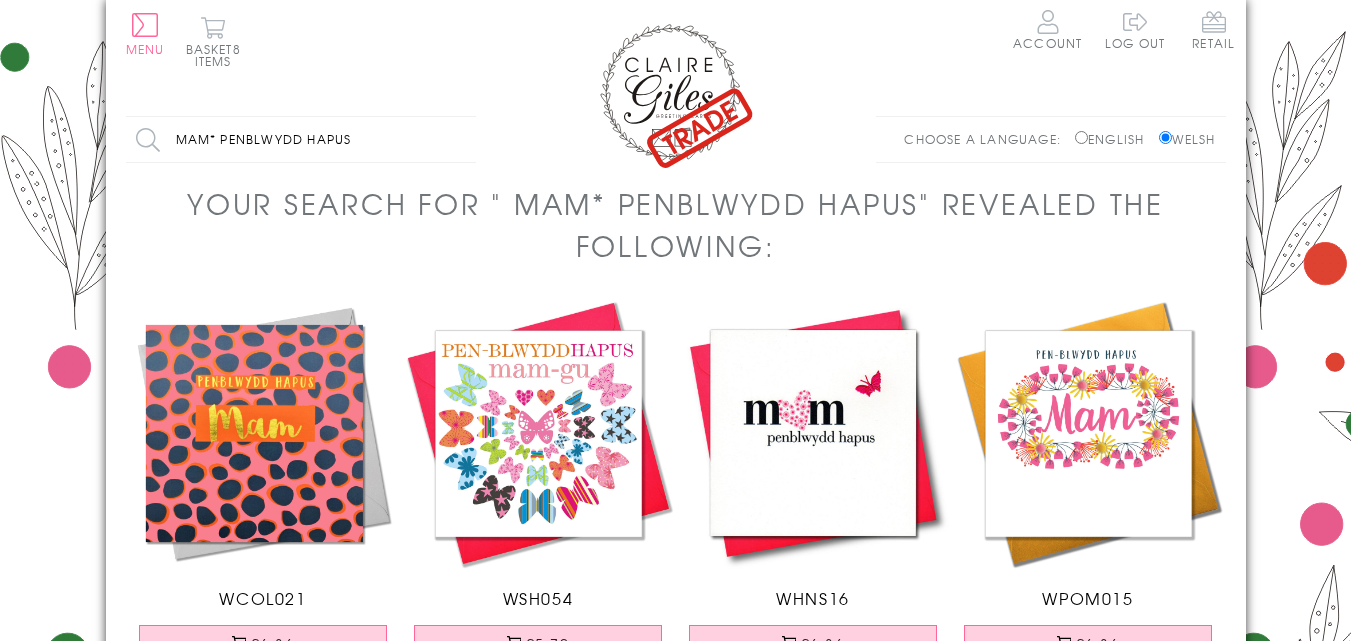 click on "mam* PENBLWYDD HAPUS" at bounding box center [301, 139] 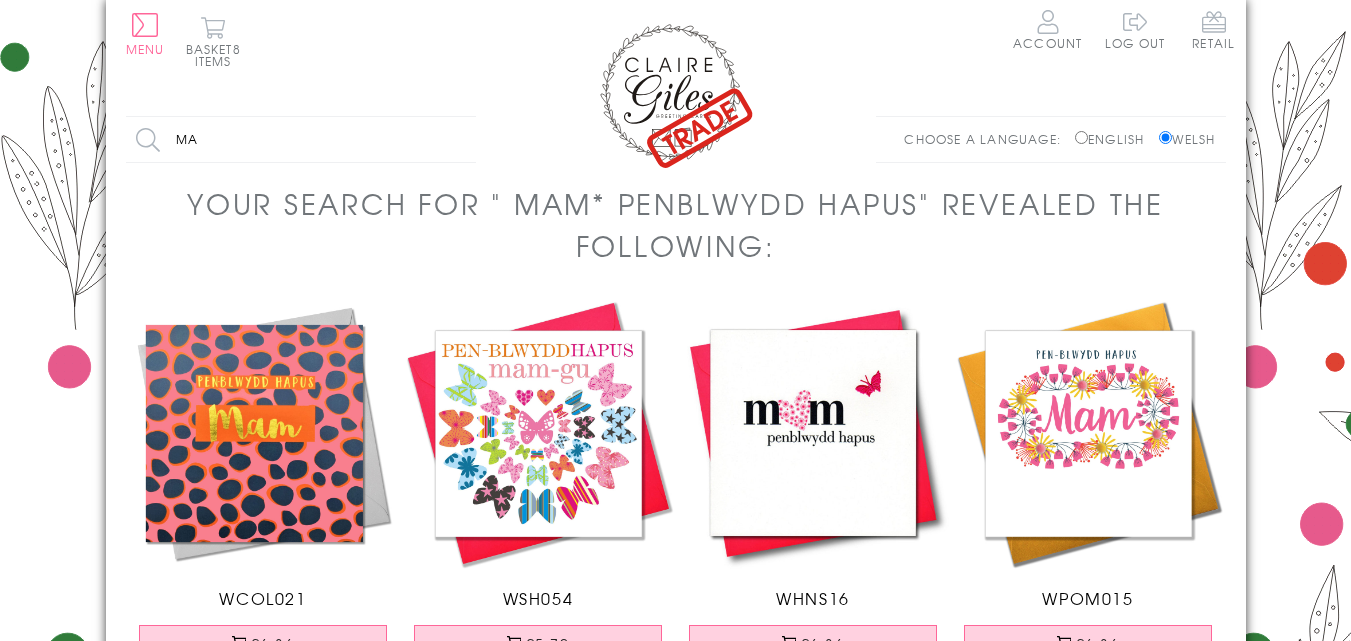 type on "m" 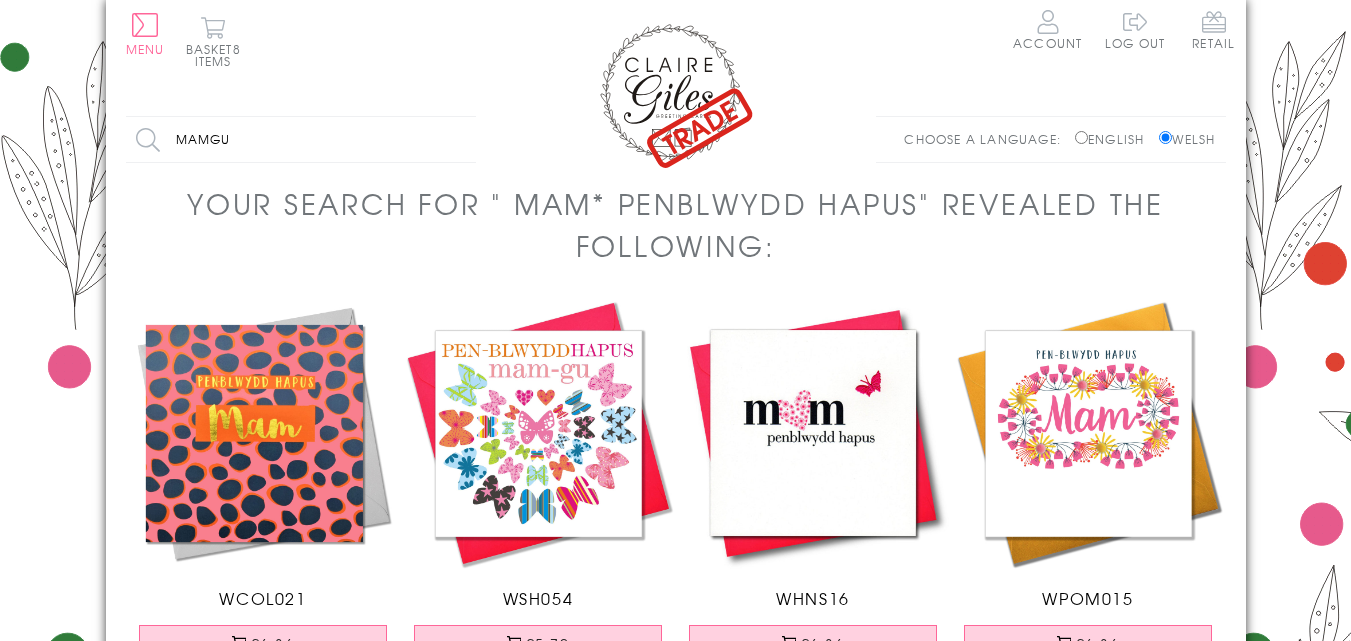 type on "mamgu" 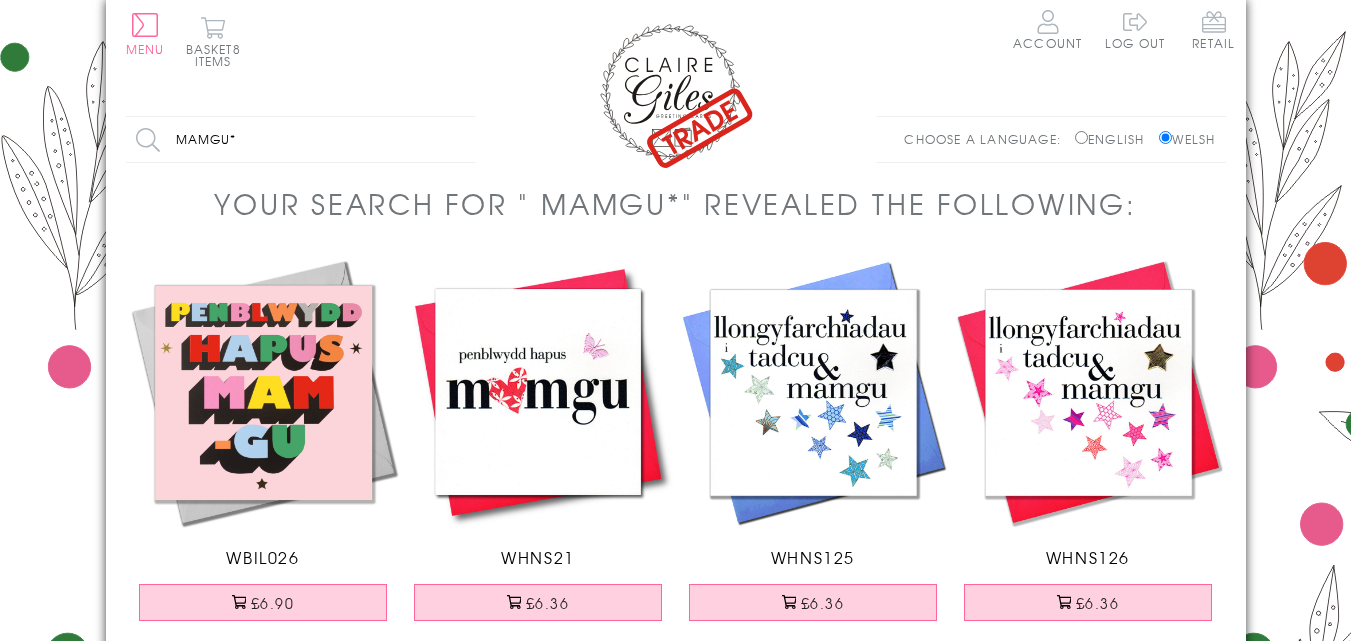 scroll, scrollTop: 0, scrollLeft: 0, axis: both 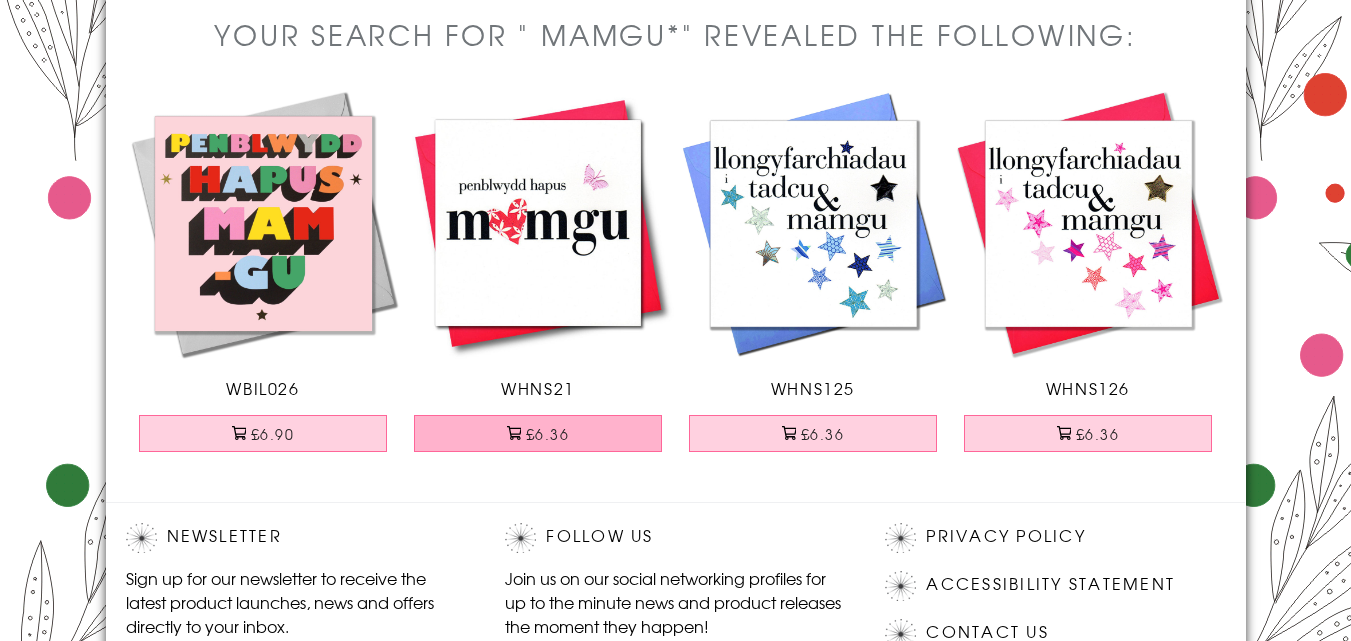 click on "£6.36" at bounding box center [538, 433] 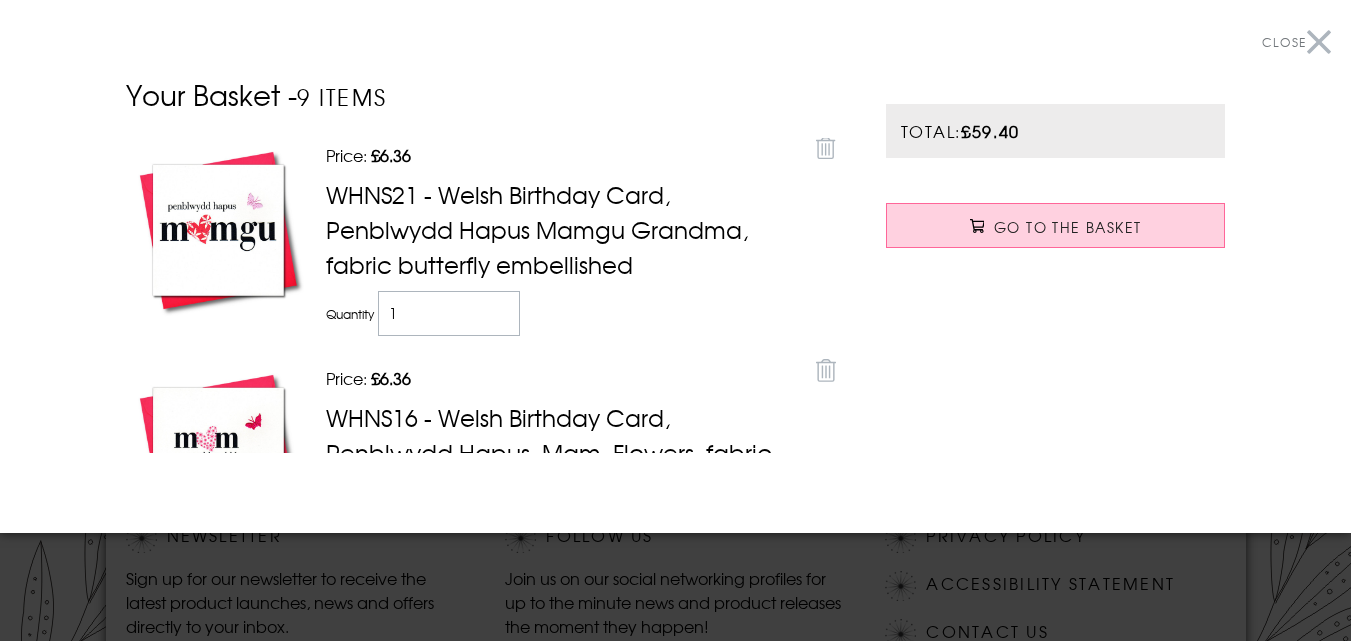 click on "Close" at bounding box center [1296, 42] 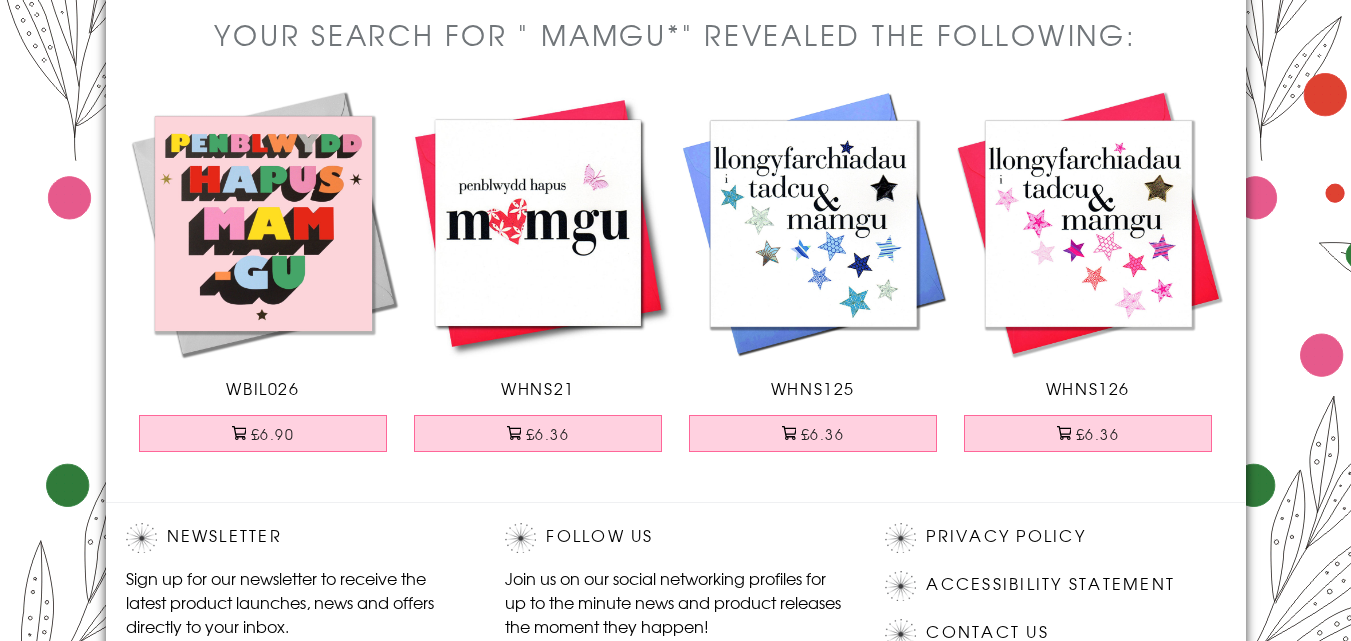 scroll, scrollTop: 0, scrollLeft: 0, axis: both 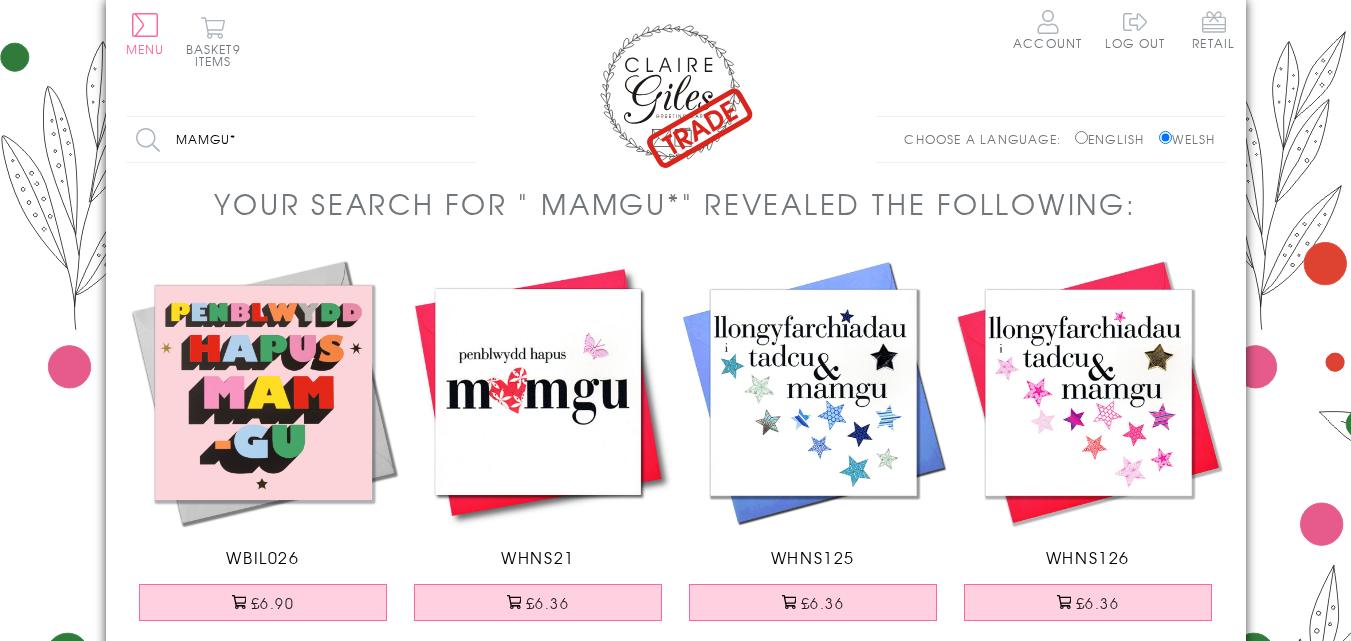 click on "mamgu*" at bounding box center (301, 139) 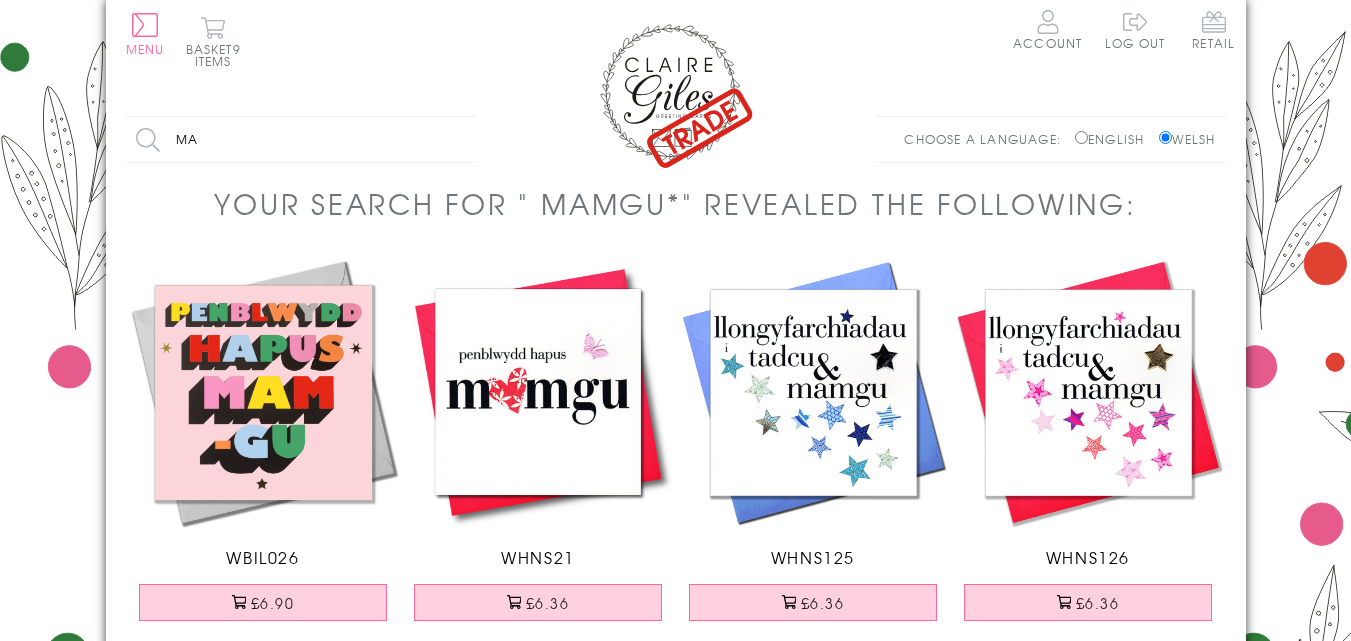 type on "m" 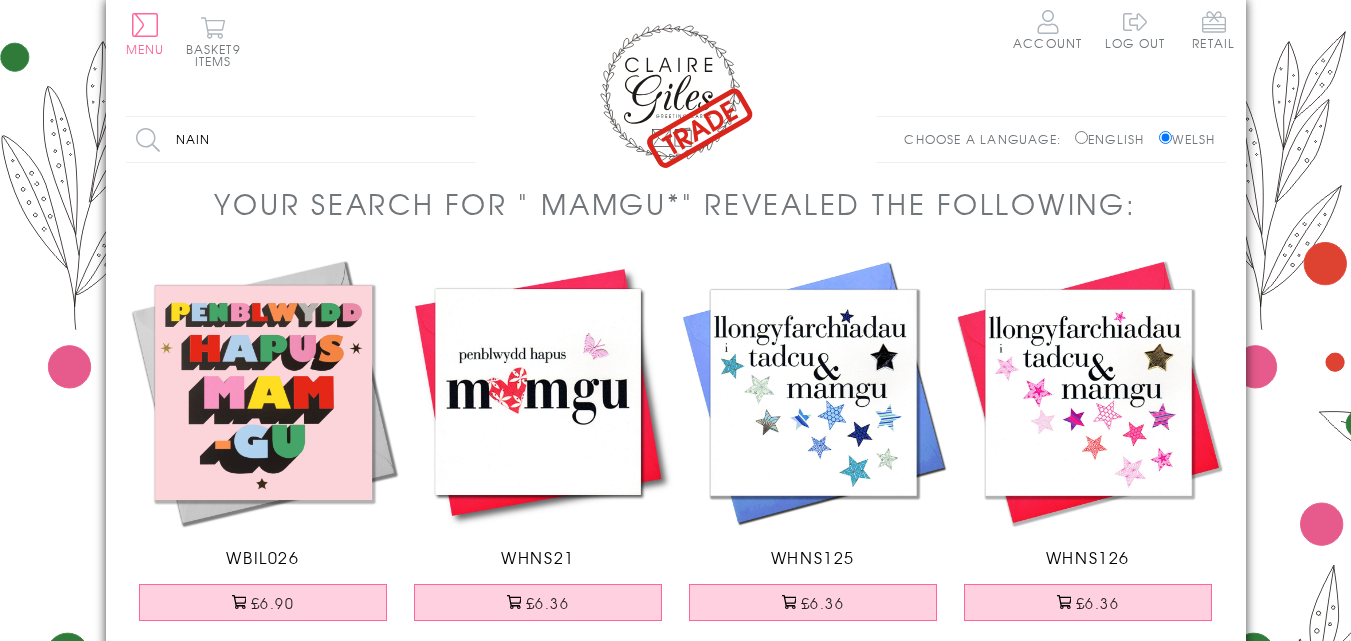 type on "nain" 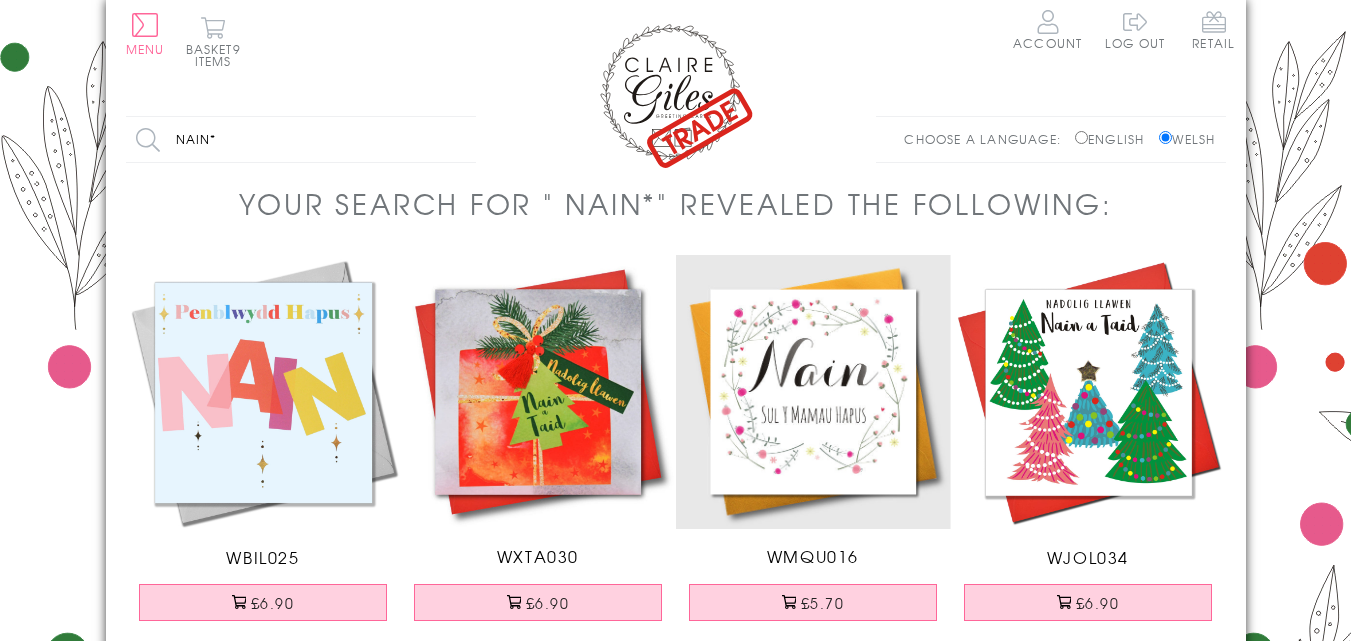 scroll, scrollTop: 0, scrollLeft: 0, axis: both 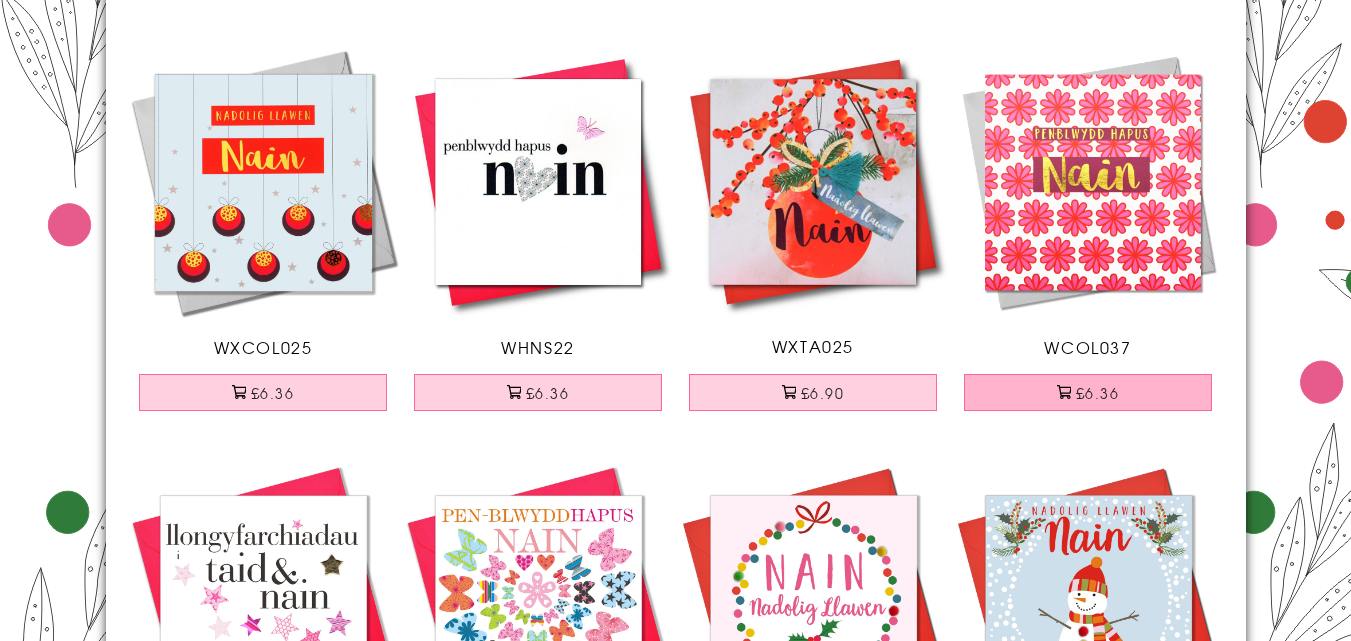 click on "£6.36" at bounding box center [1088, 392] 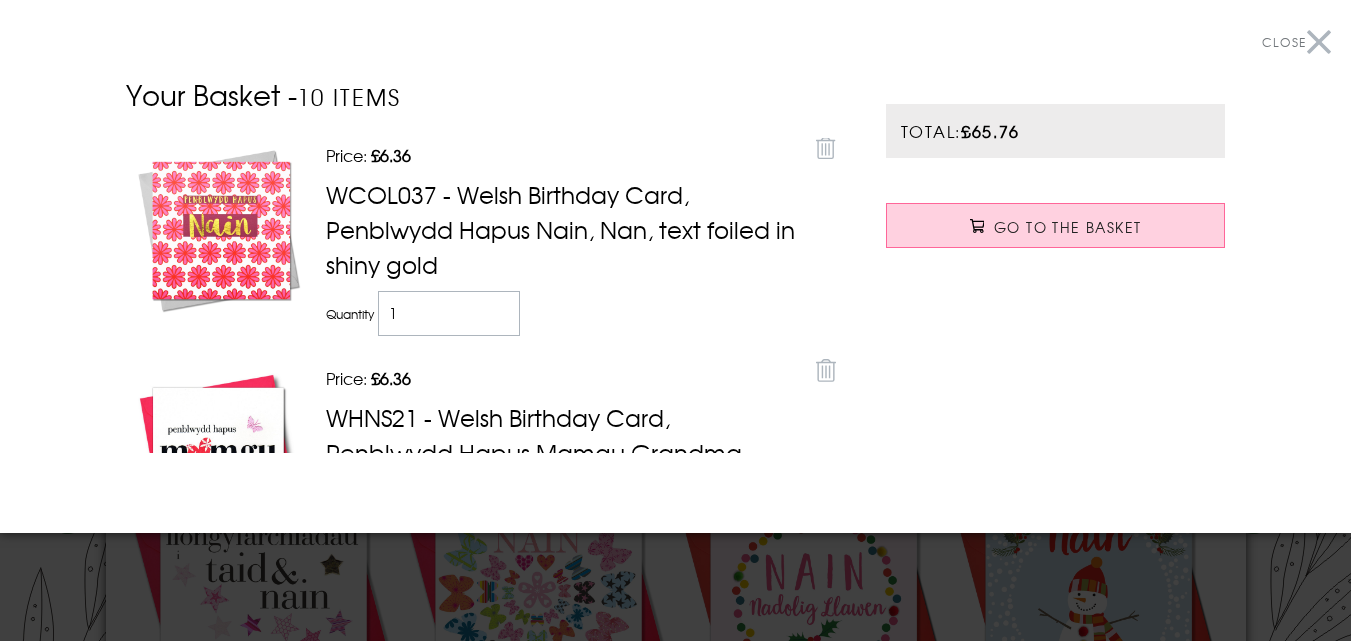 click on "Close" at bounding box center [1296, 42] 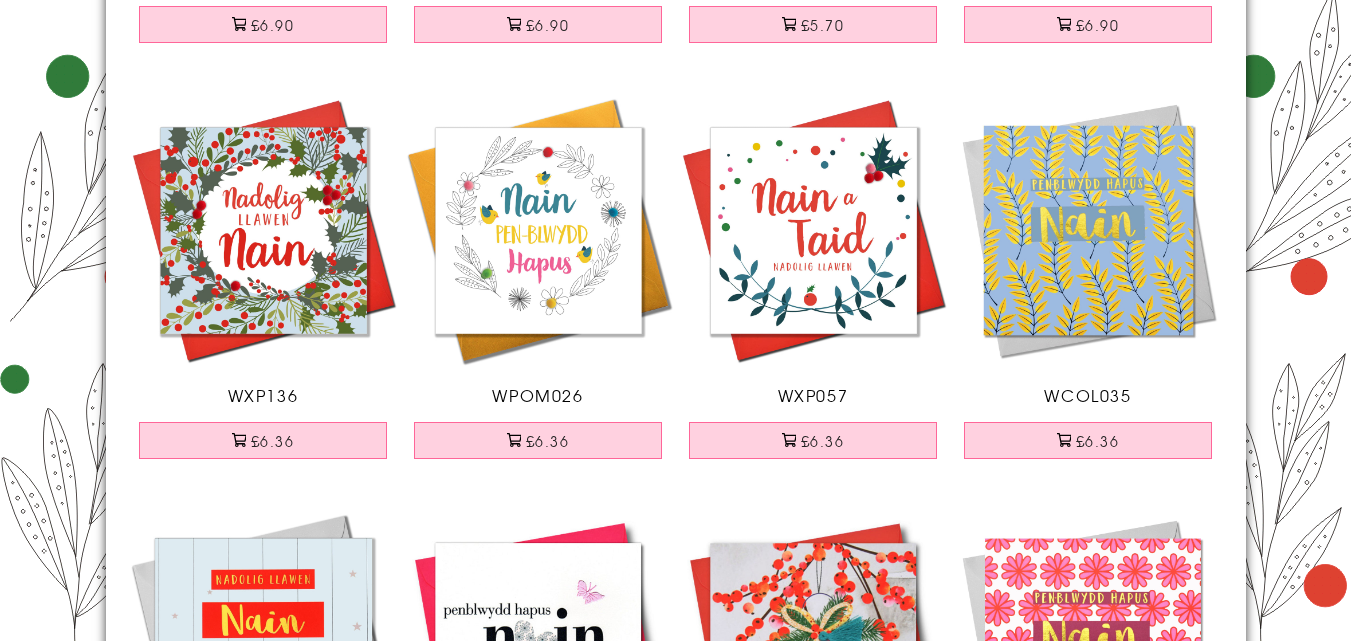 scroll, scrollTop: 572, scrollLeft: 0, axis: vertical 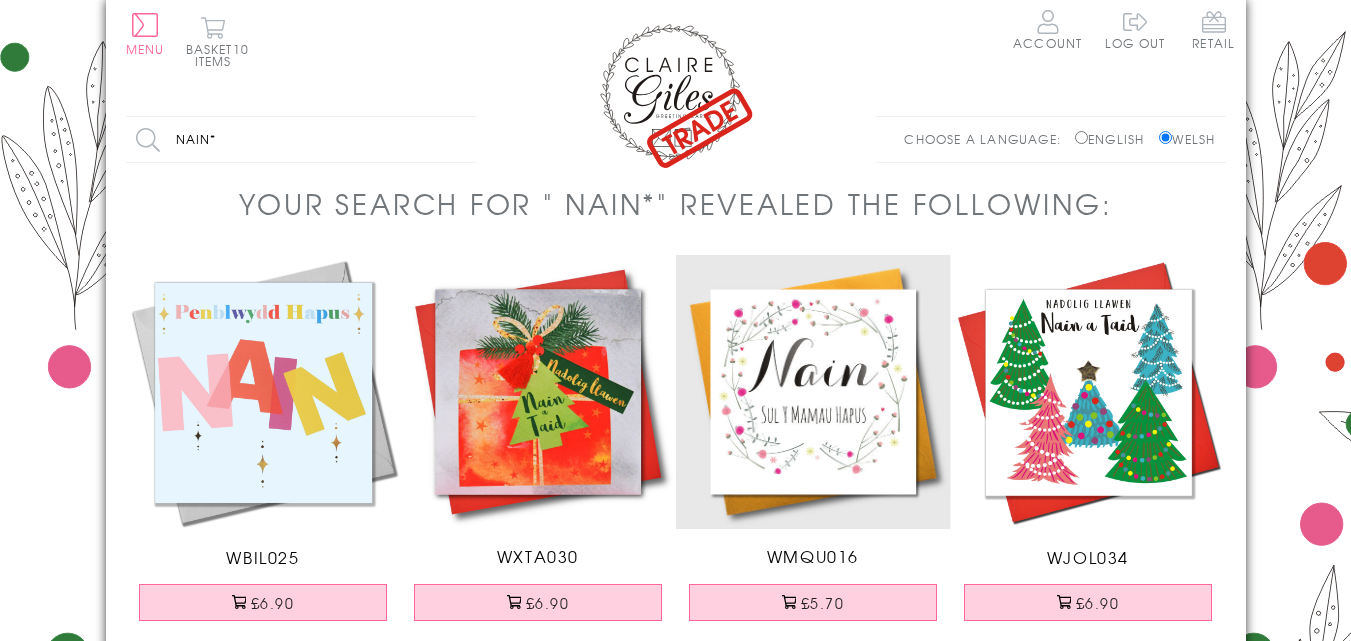 click on "nain*" at bounding box center (301, 139) 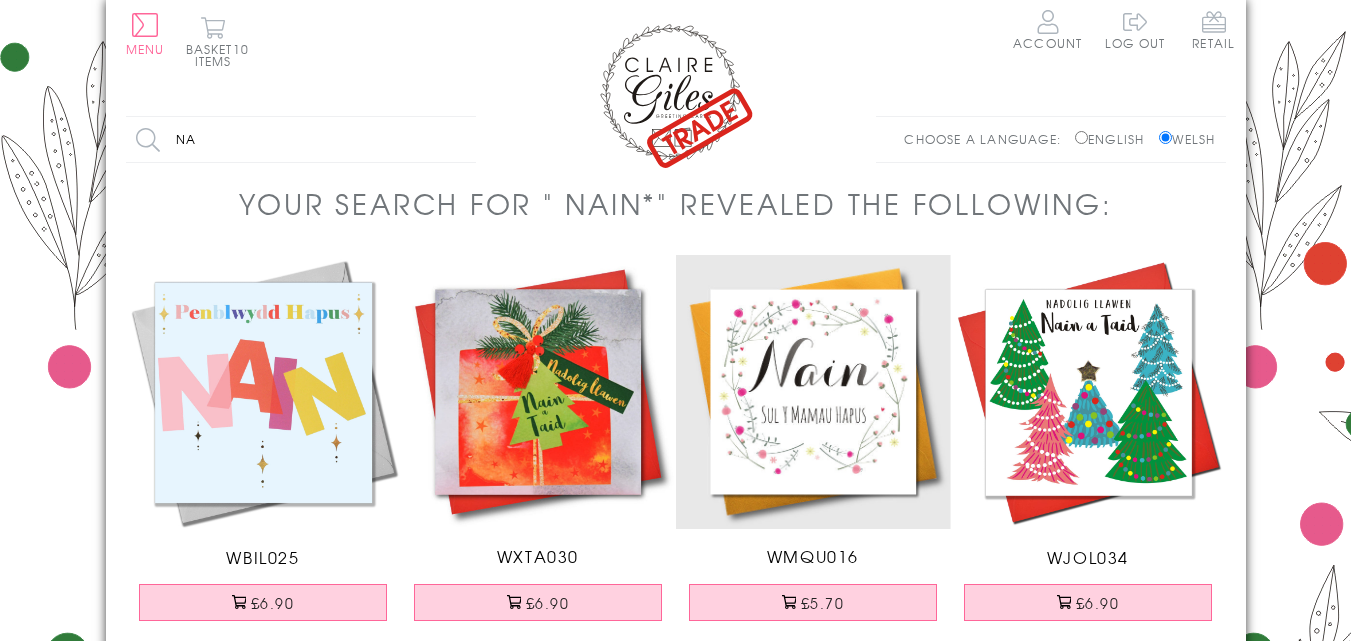 type on "n" 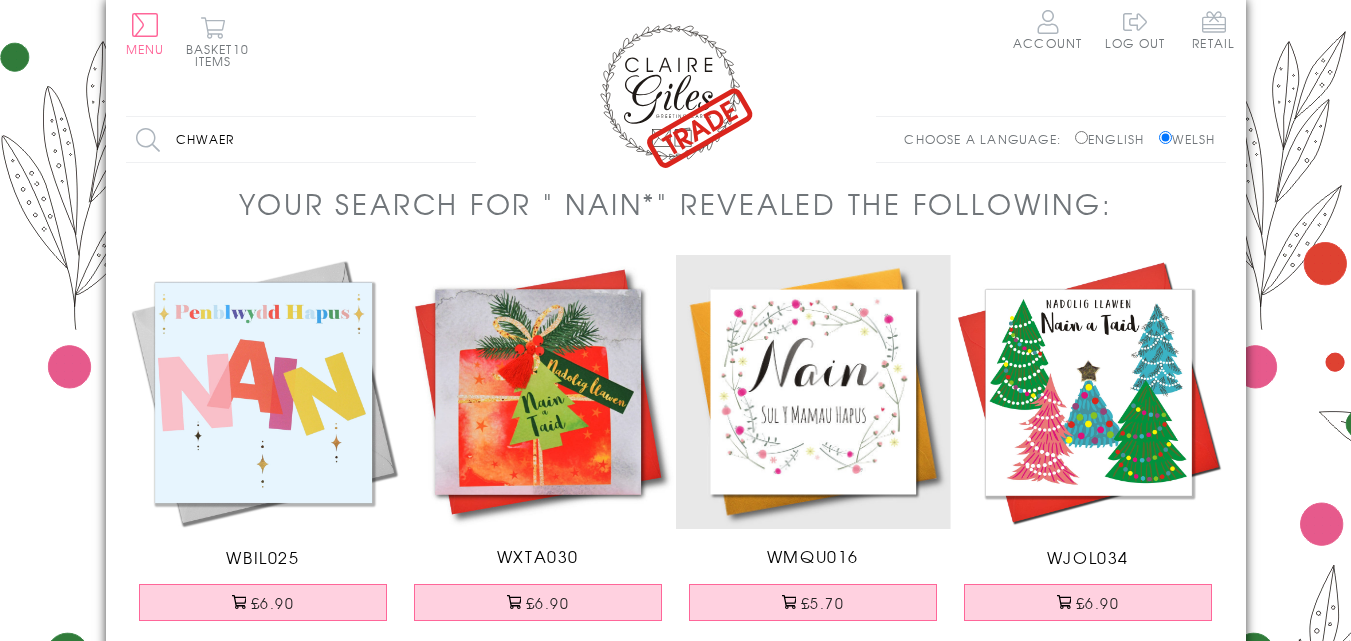 type on "chwaer" 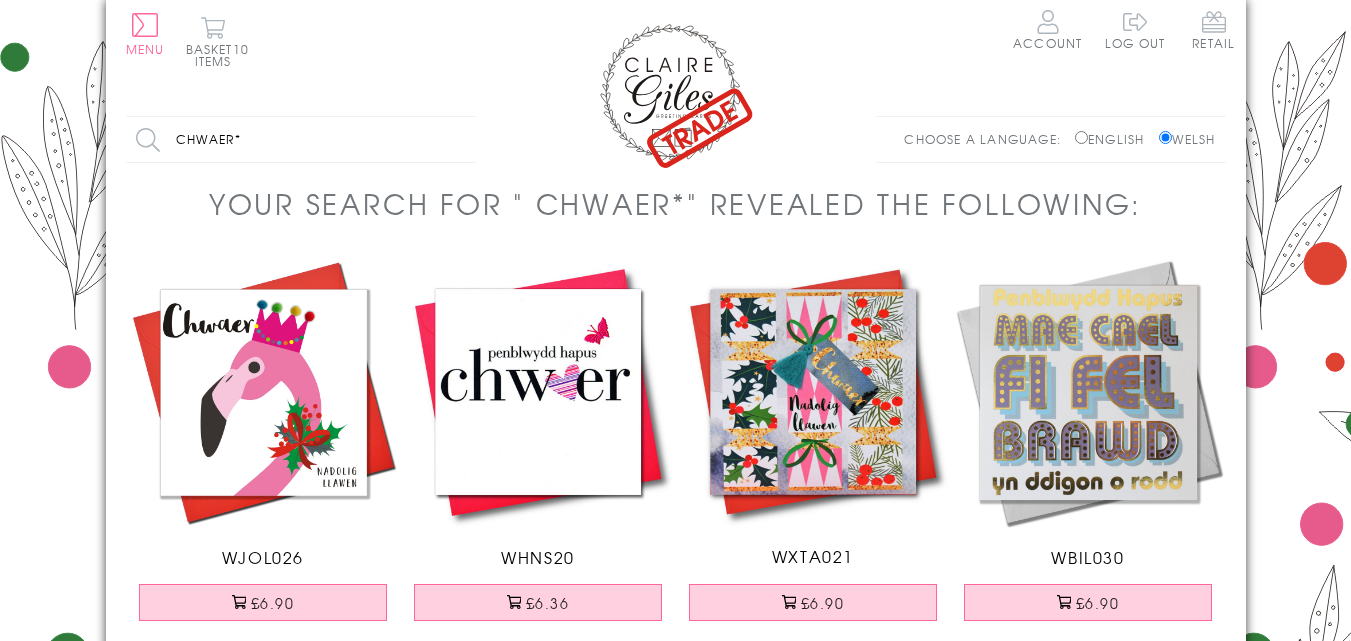 scroll, scrollTop: 0, scrollLeft: 0, axis: both 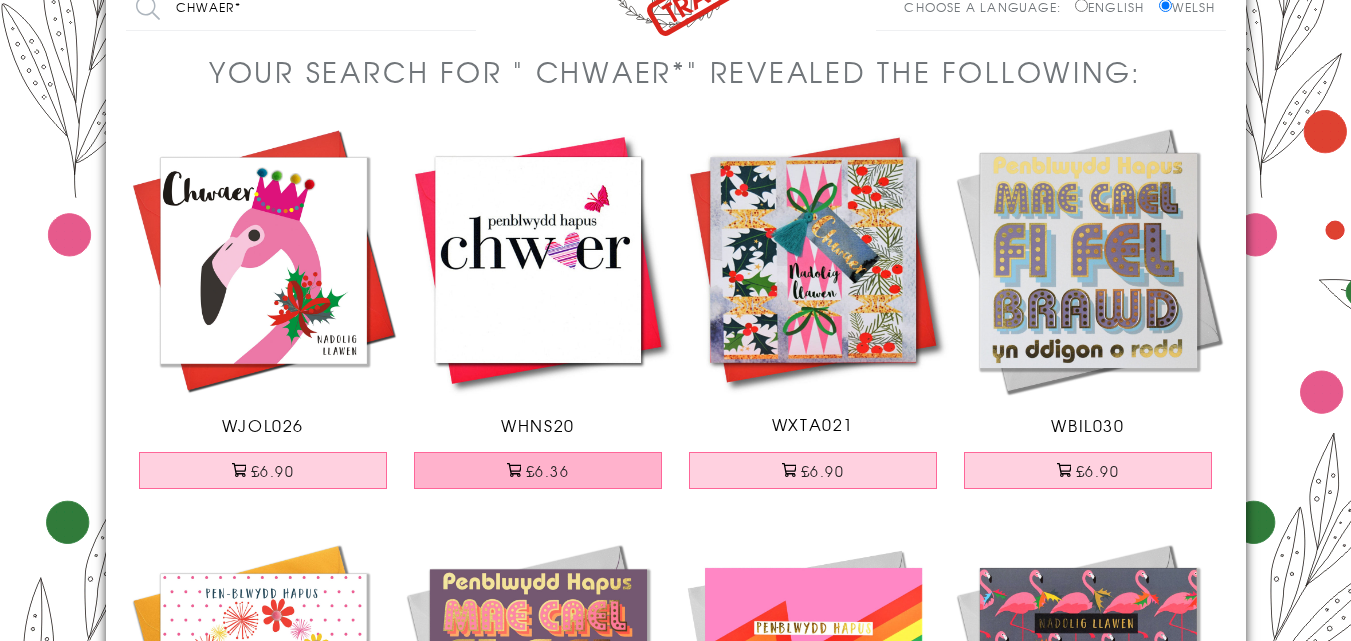 click on "£6.36" at bounding box center [538, 470] 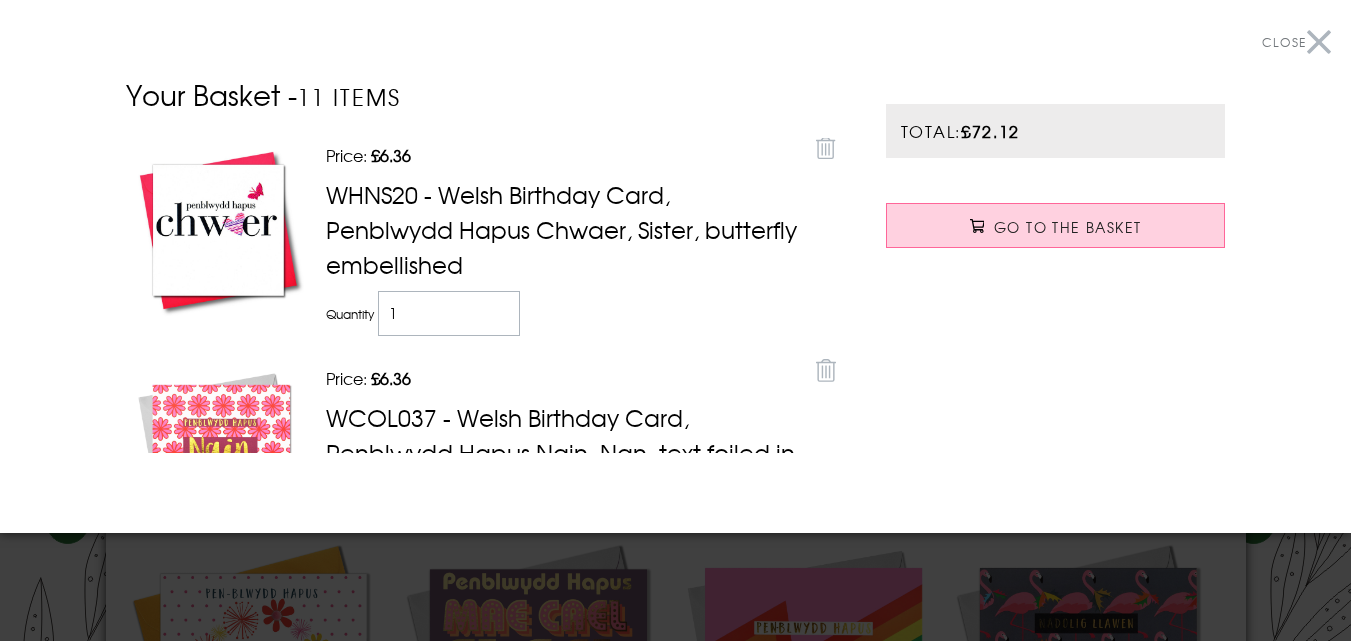 click at bounding box center [675, 320] 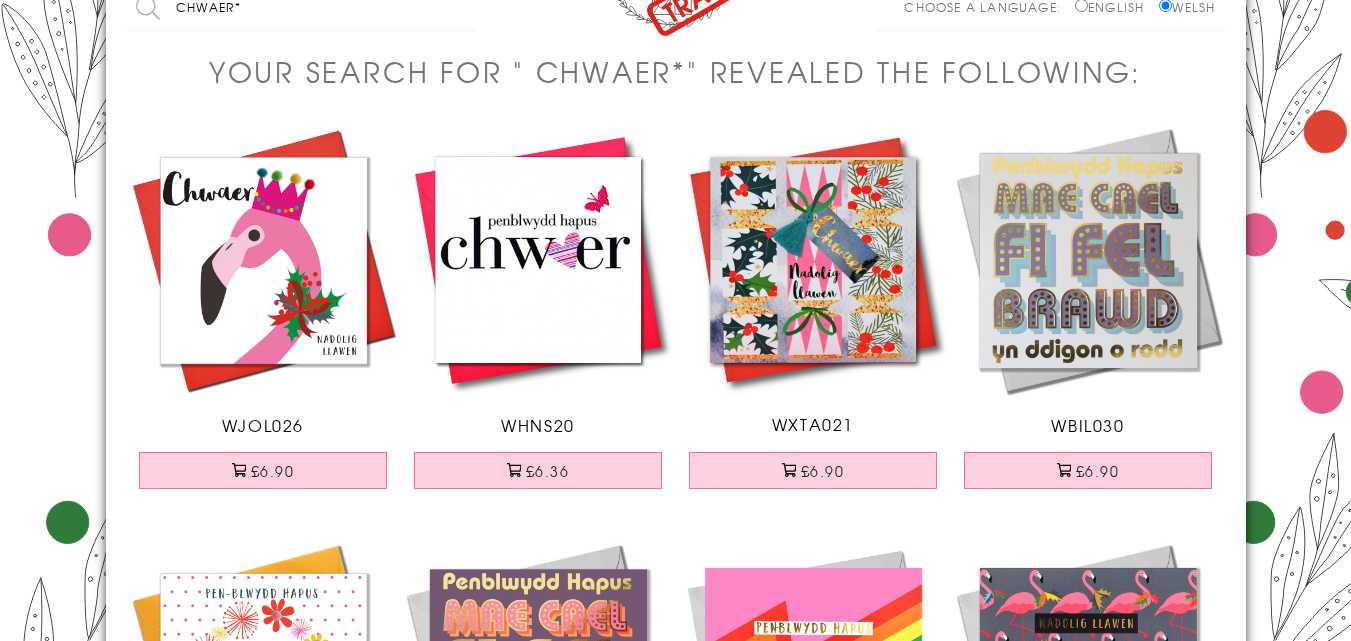 scroll, scrollTop: 0, scrollLeft: 0, axis: both 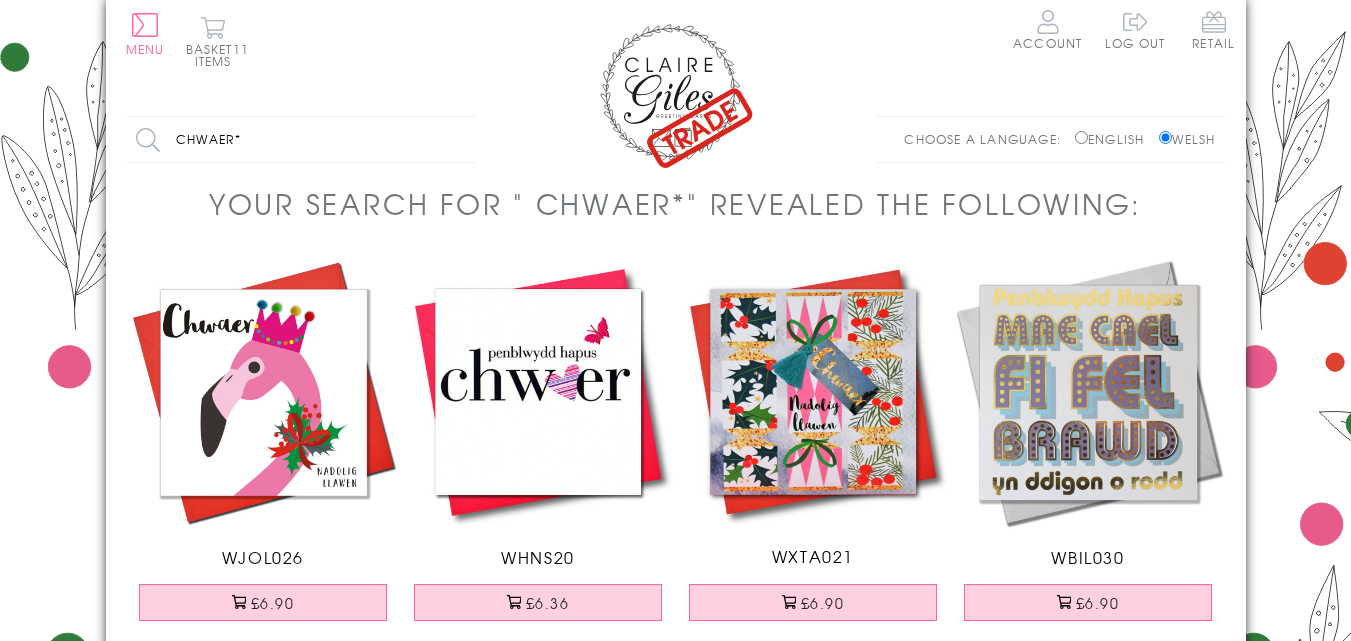 click on "chwaer*" at bounding box center (301, 139) 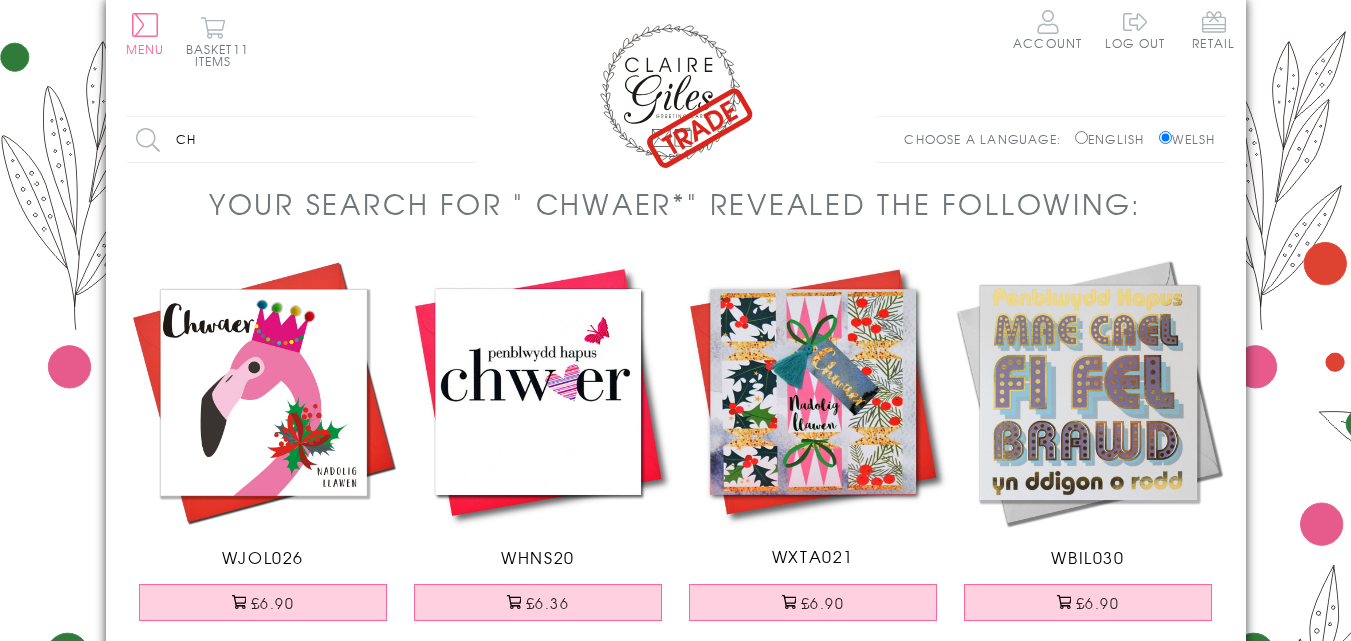 type on "c" 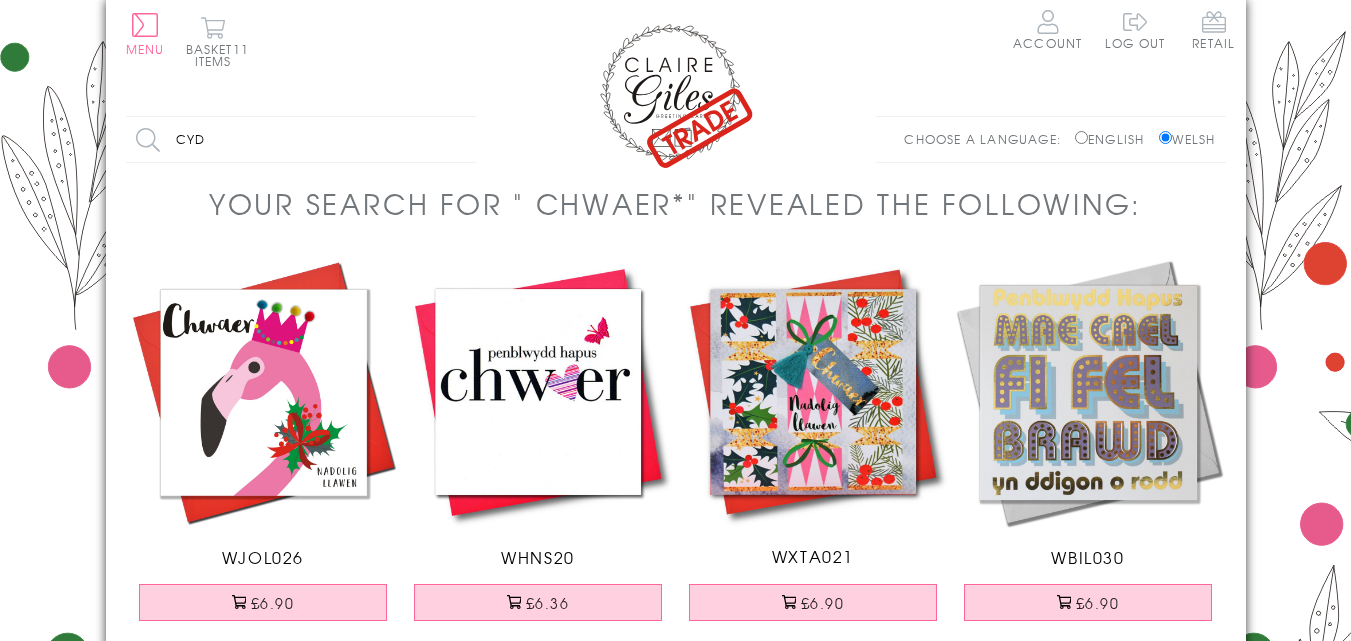 type on "cydymdeimlad" 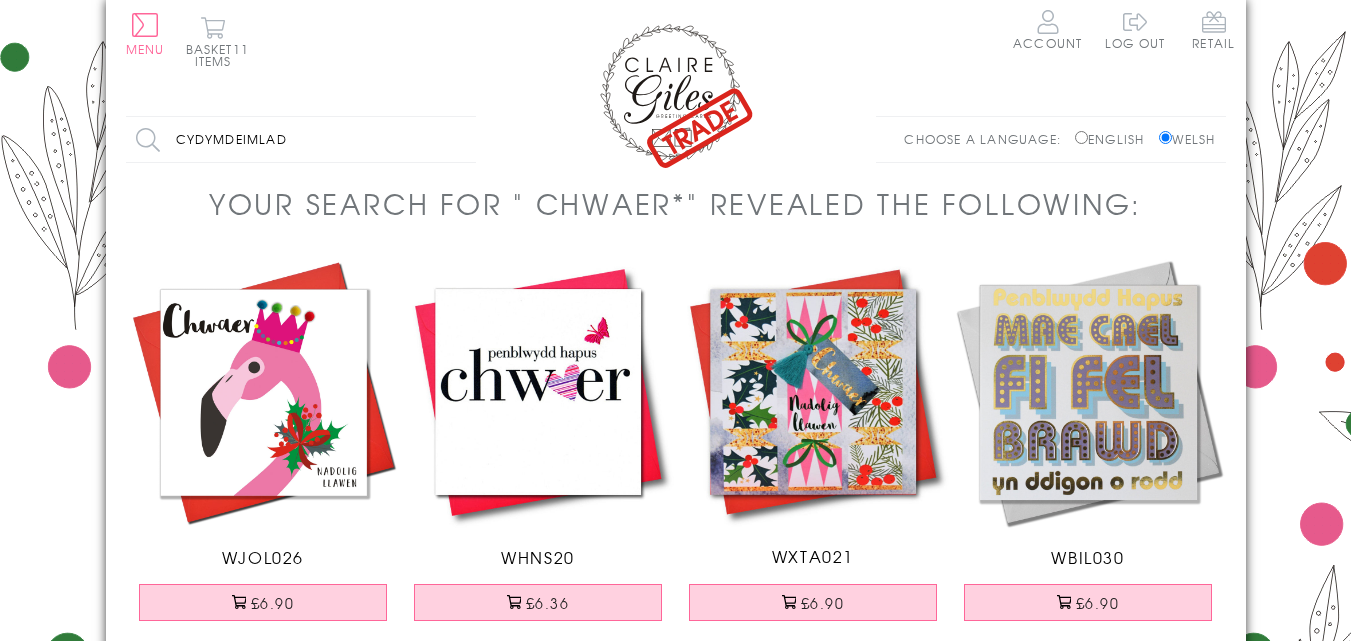 click on "Search" at bounding box center [466, 139] 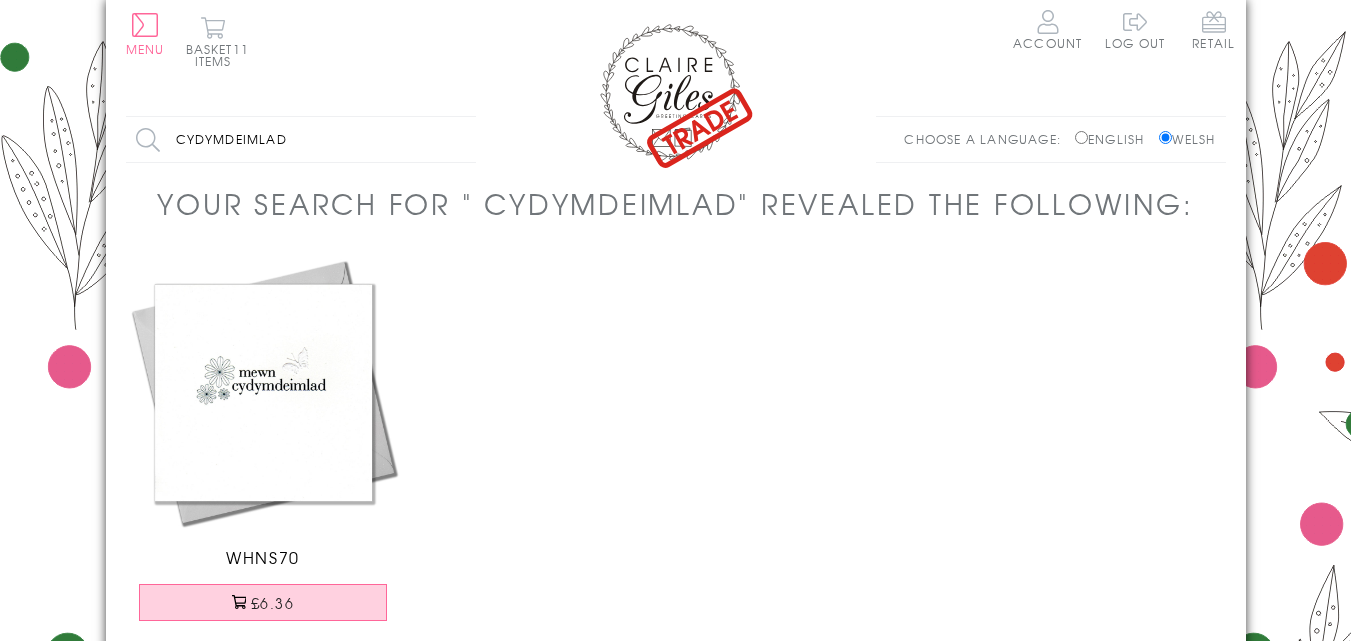 scroll, scrollTop: 0, scrollLeft: 0, axis: both 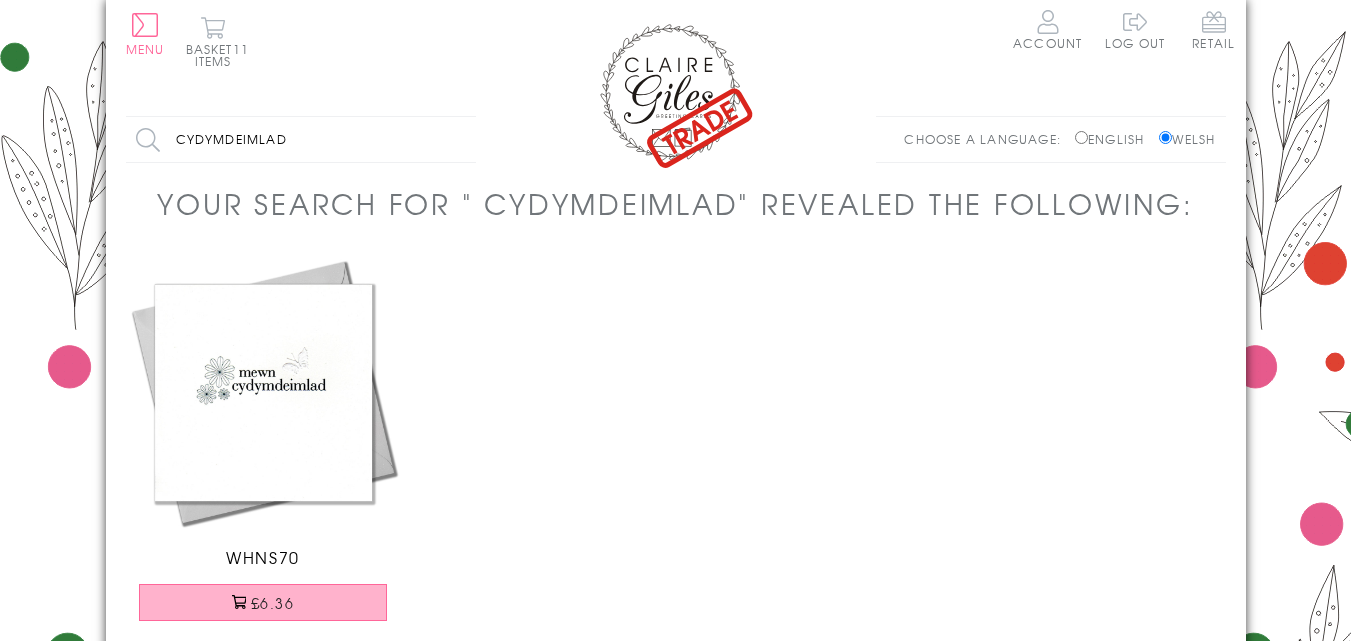 click on "£6.36" at bounding box center [263, 602] 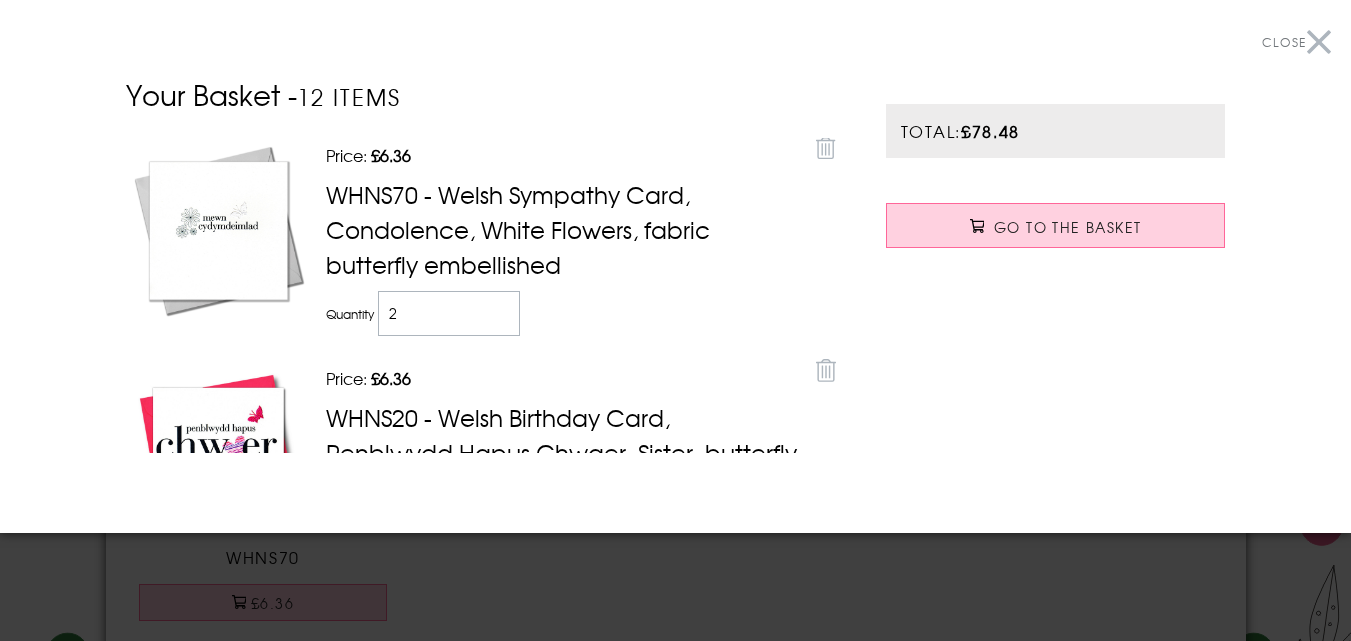 type on "2" 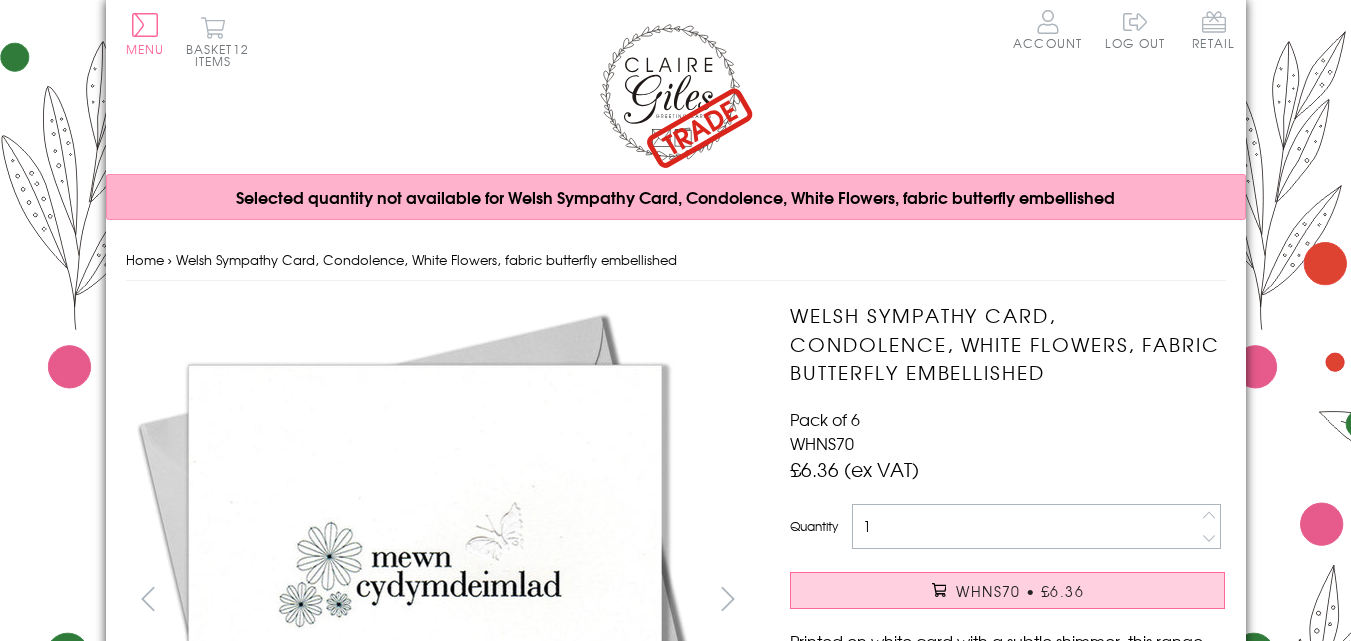 scroll, scrollTop: 0, scrollLeft: 0, axis: both 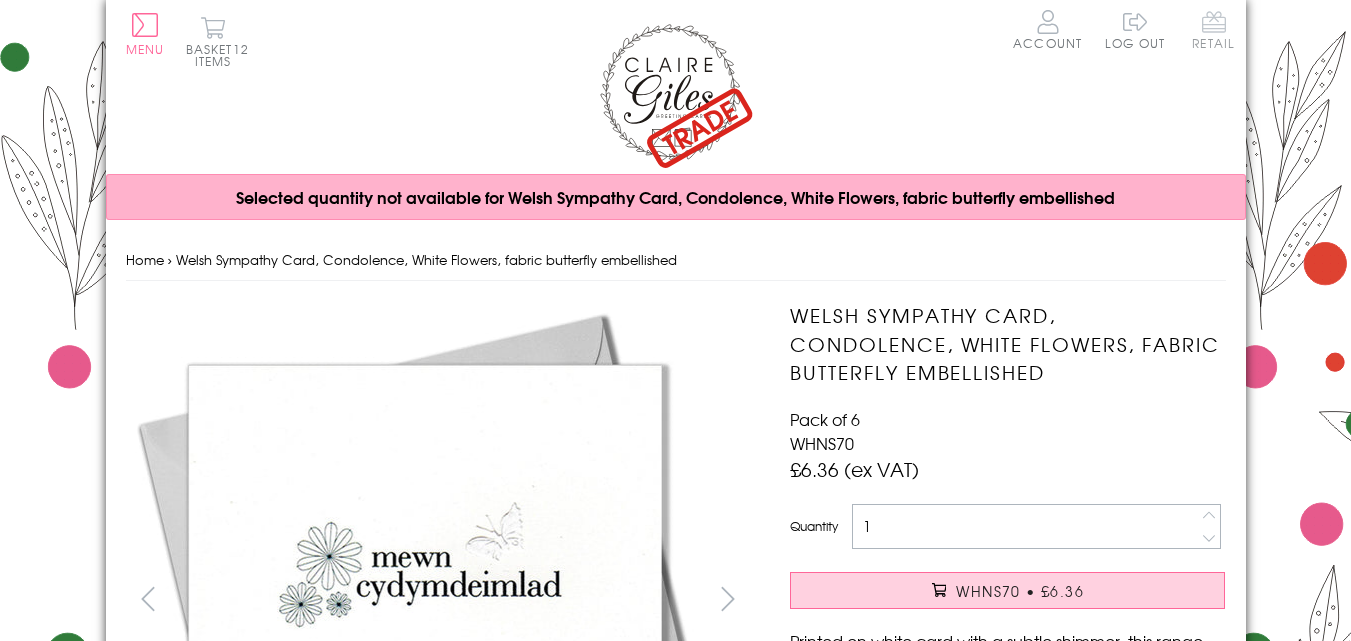 click on "Retail" at bounding box center [1213, 29] 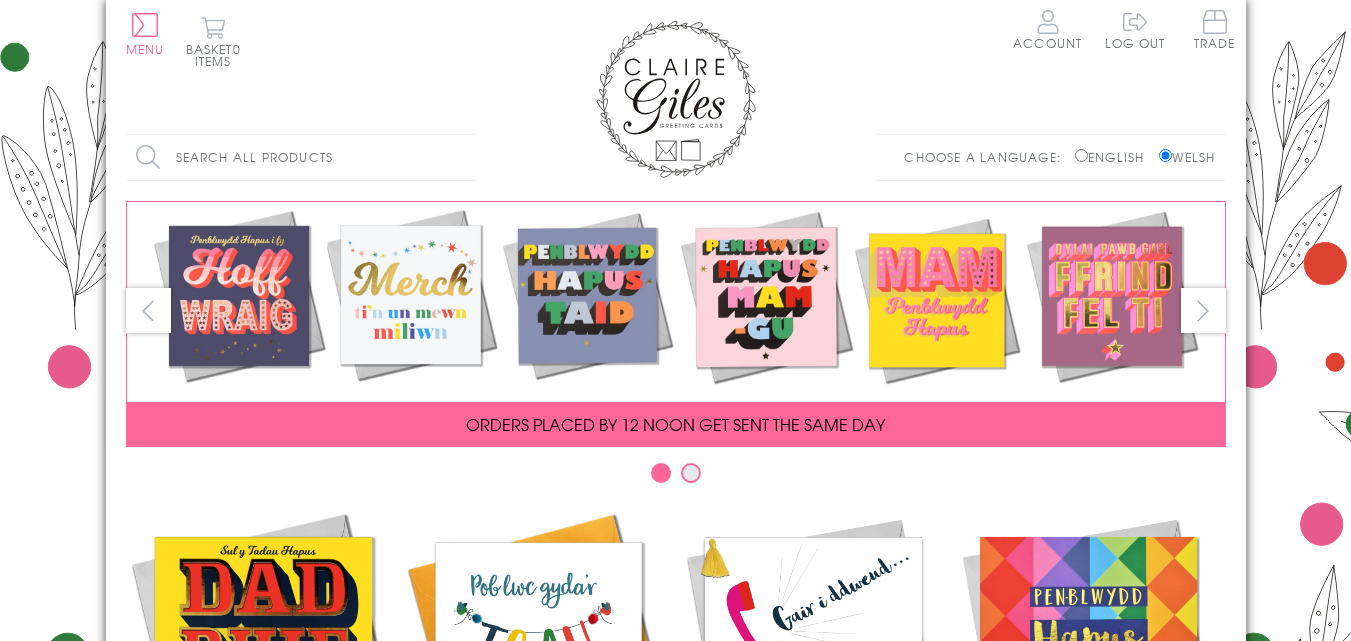 scroll, scrollTop: 0, scrollLeft: 0, axis: both 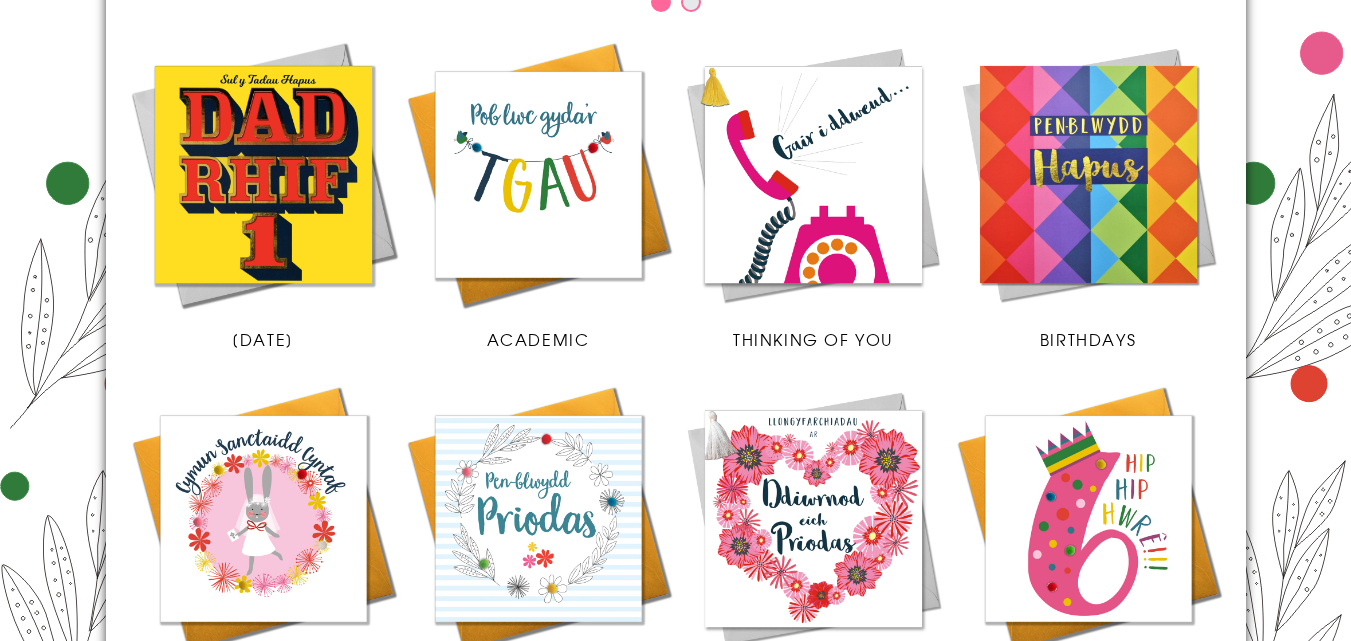 click at bounding box center [538, 174] 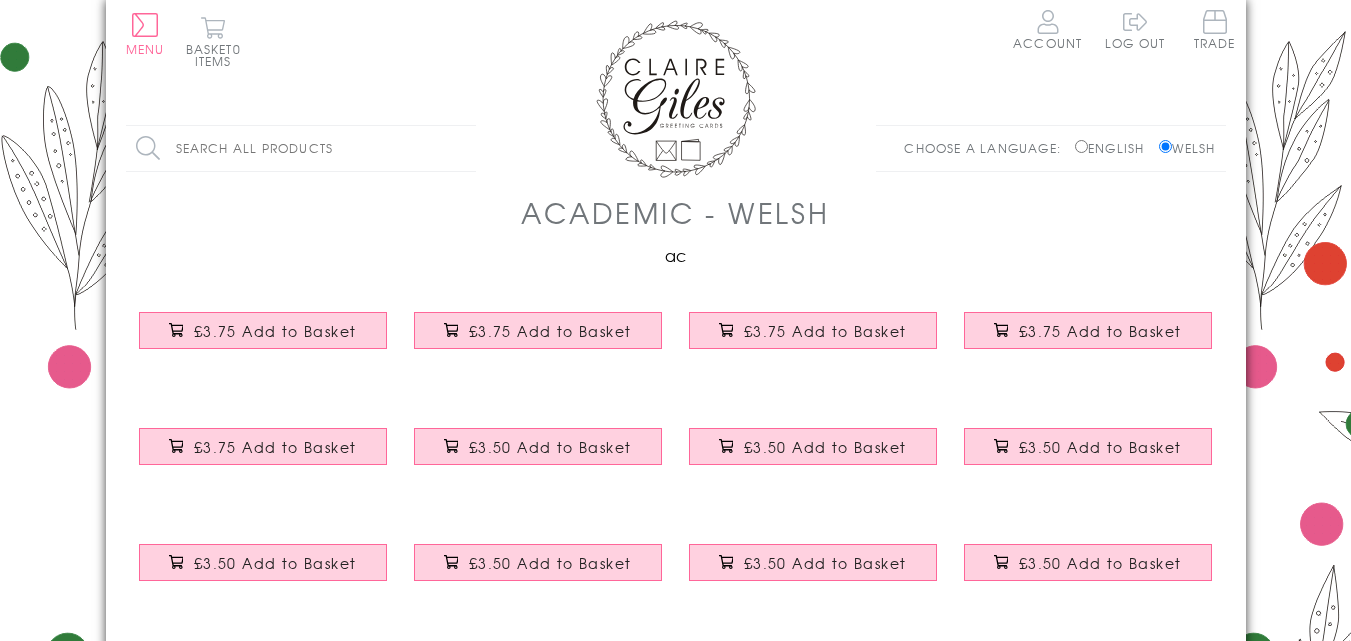scroll, scrollTop: 0, scrollLeft: 0, axis: both 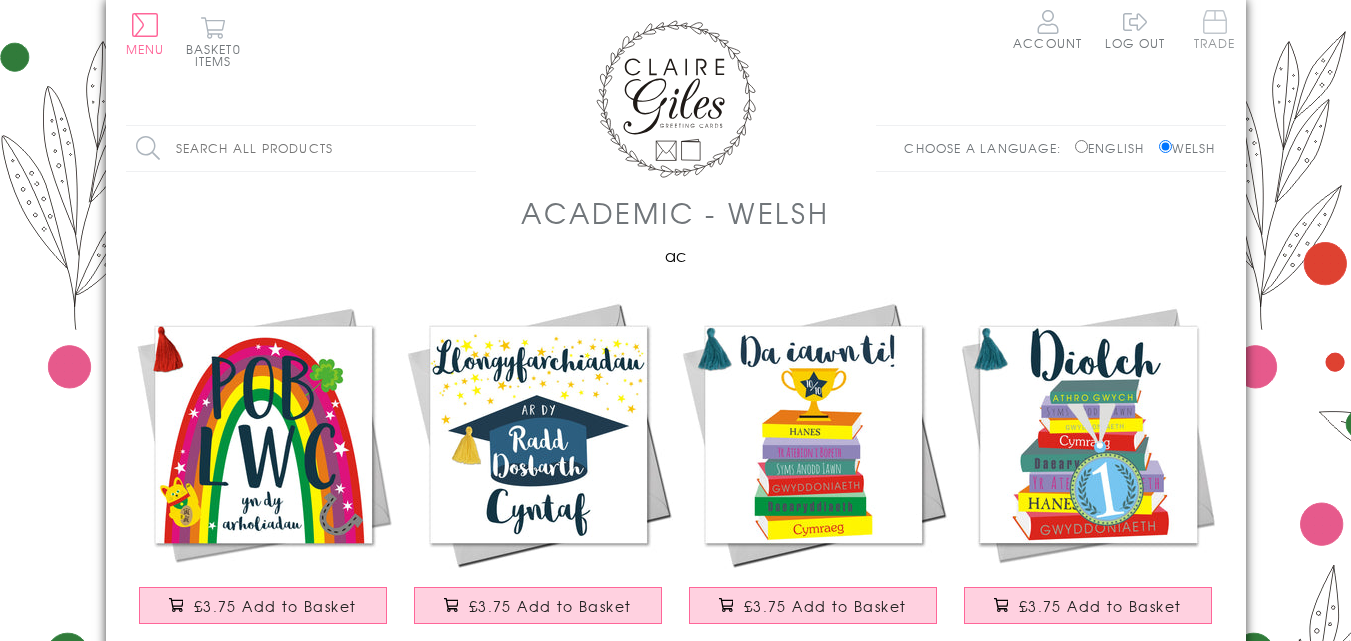 click on "Trade" at bounding box center [1215, 29] 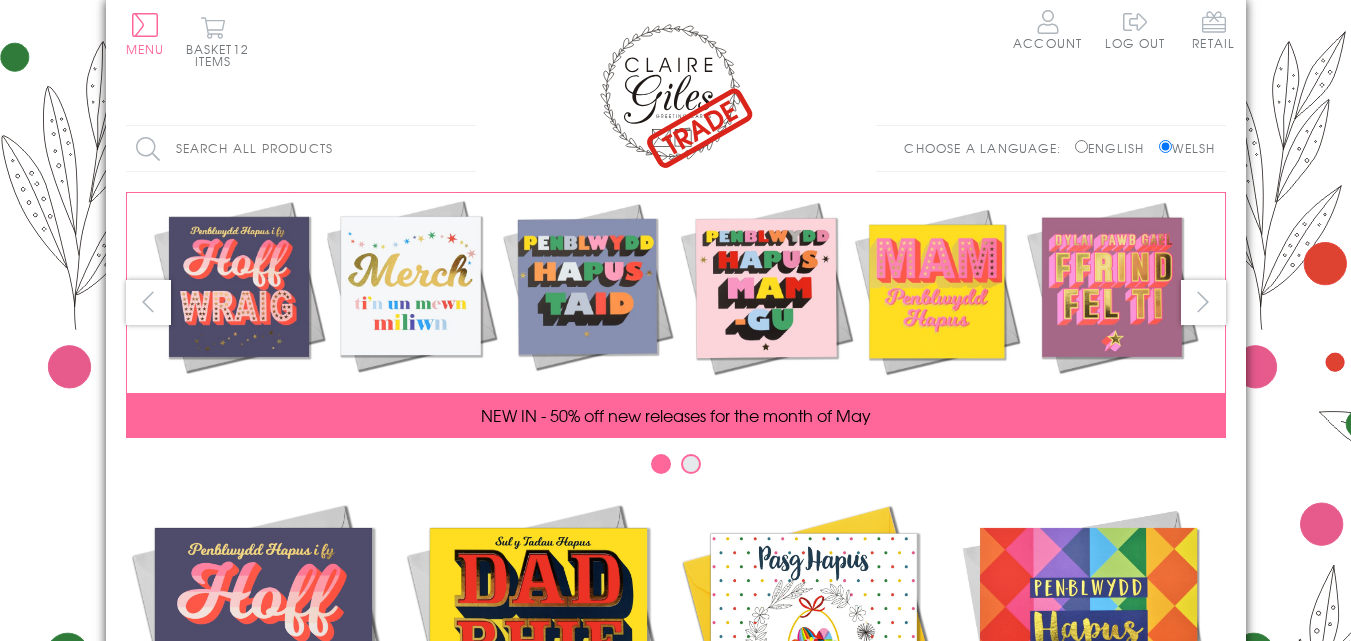 scroll, scrollTop: 0, scrollLeft: 0, axis: both 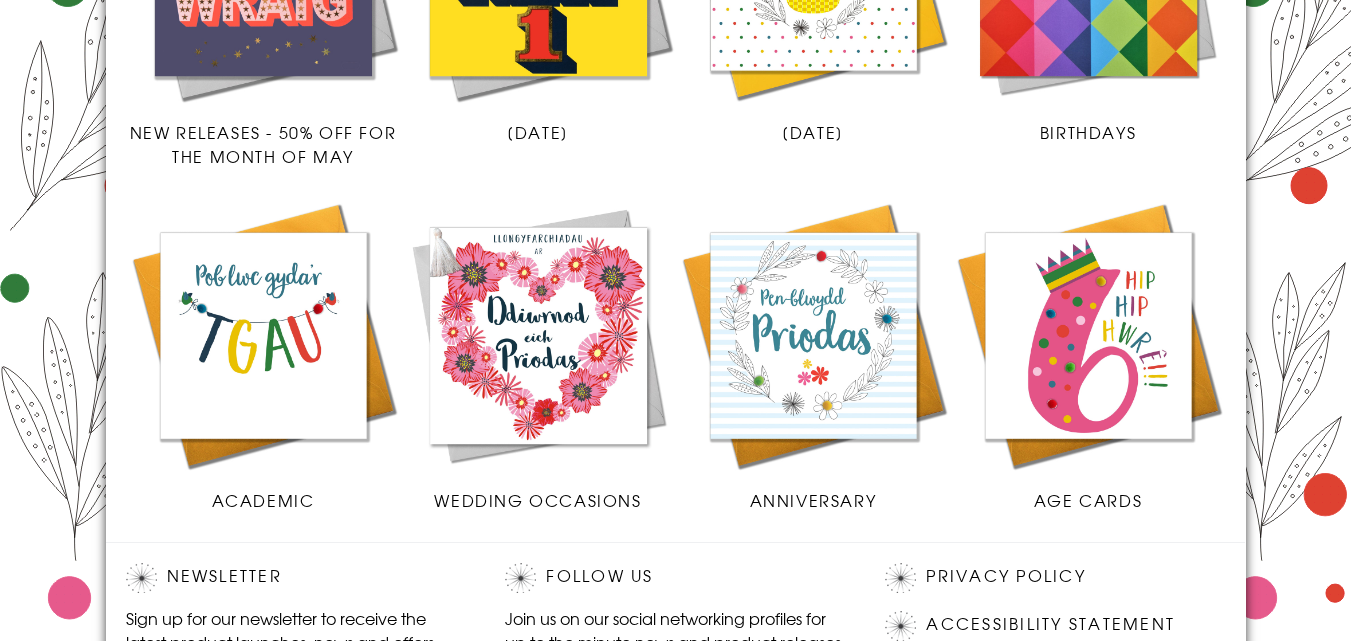 click at bounding box center (263, 335) 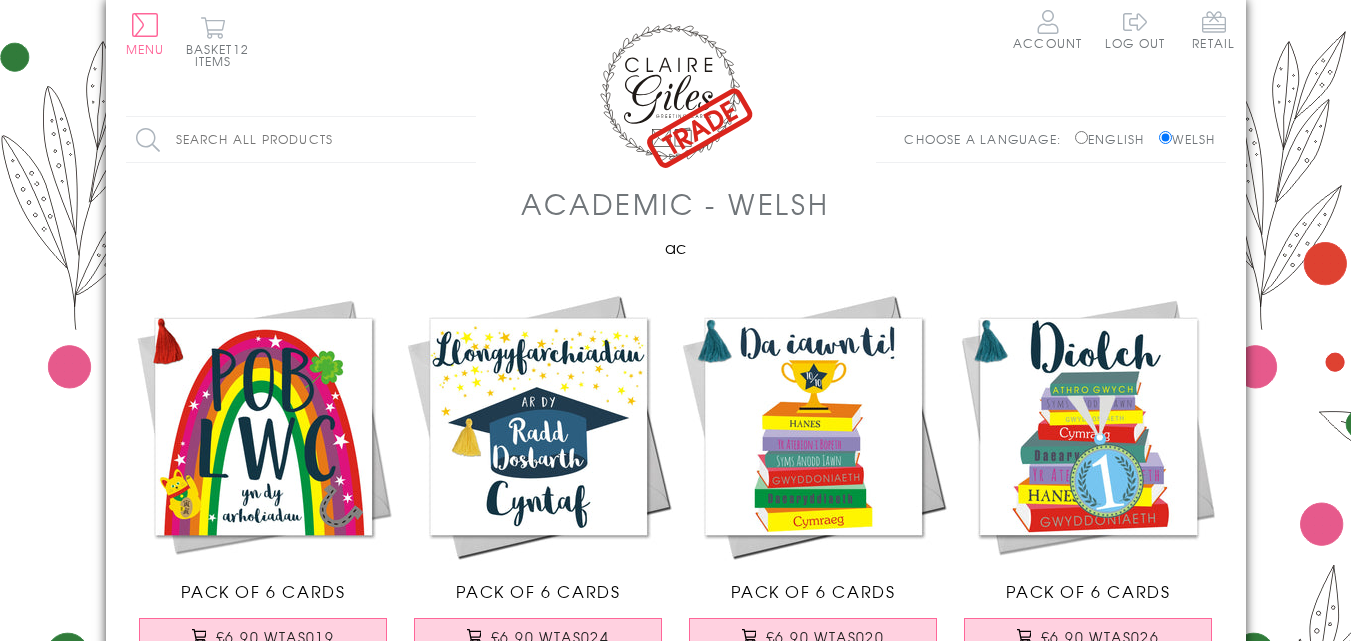 scroll, scrollTop: 0, scrollLeft: 0, axis: both 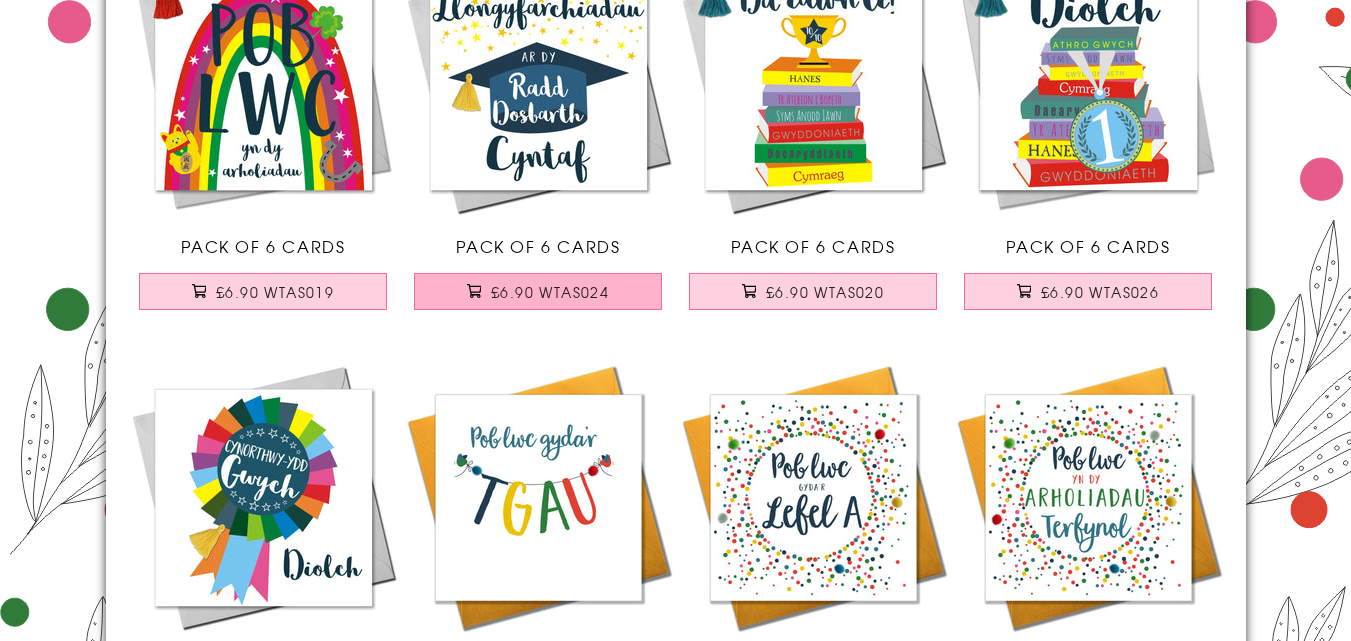 click on "£6.90  WTAS024" at bounding box center (538, 291) 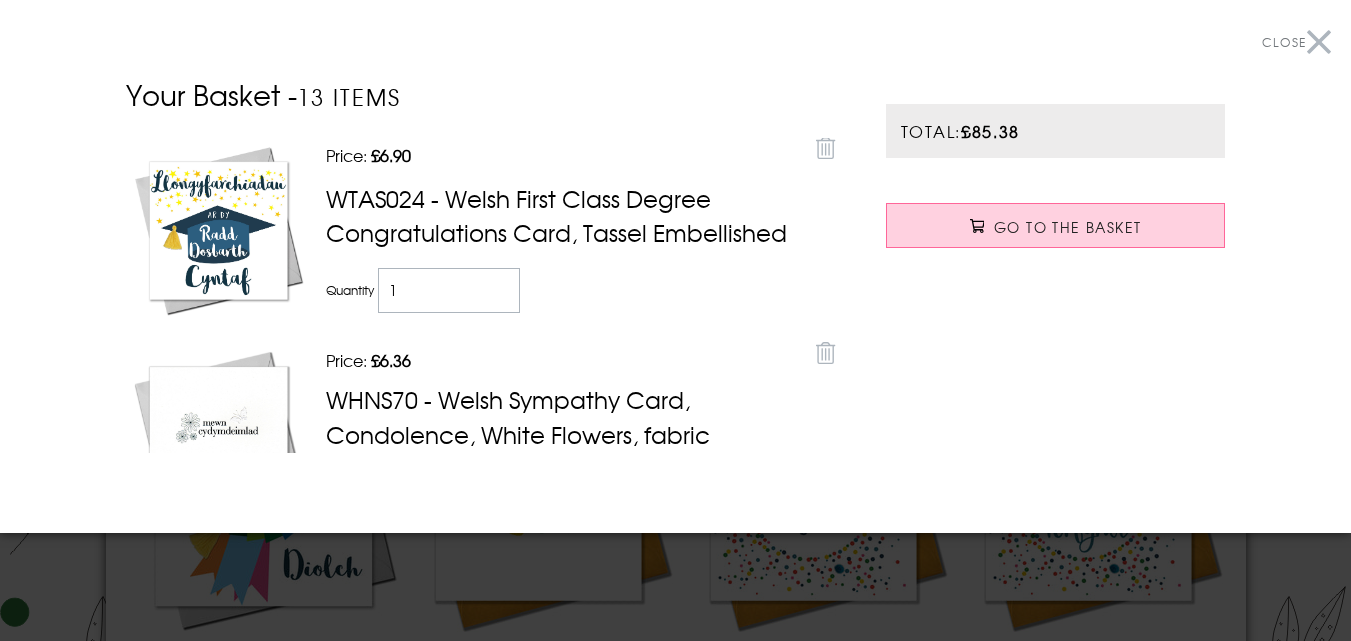 click on "Close" at bounding box center [1296, 42] 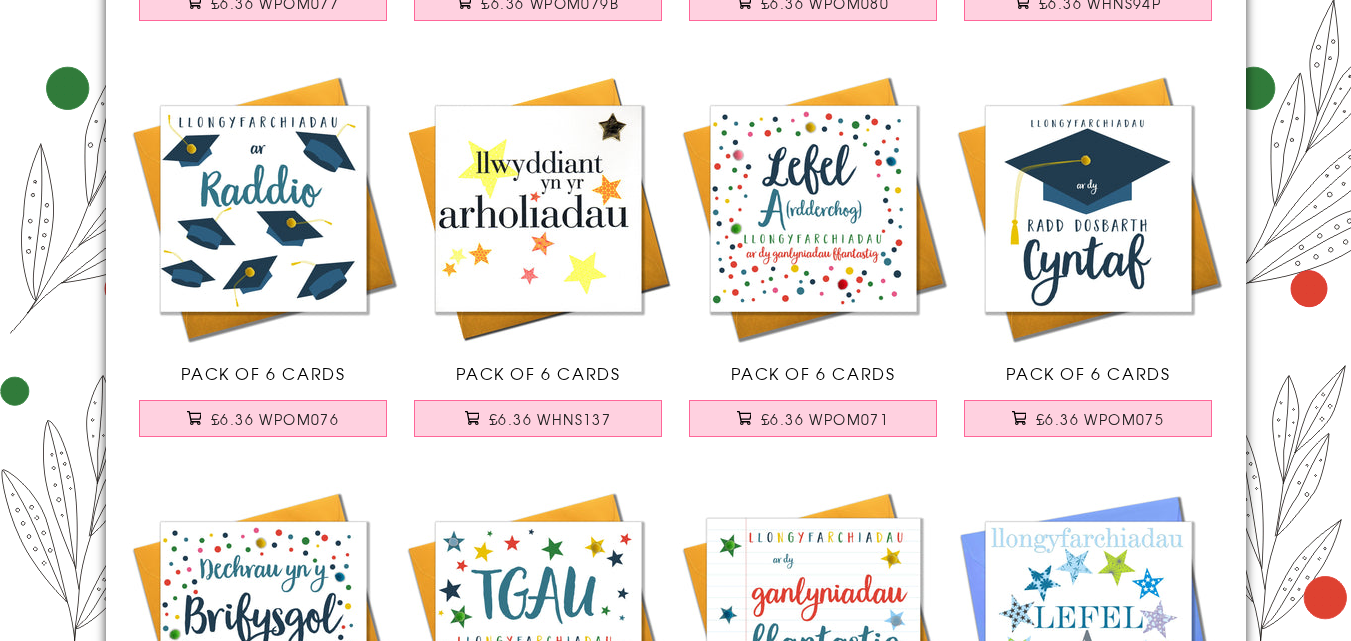 scroll, scrollTop: 1474, scrollLeft: 0, axis: vertical 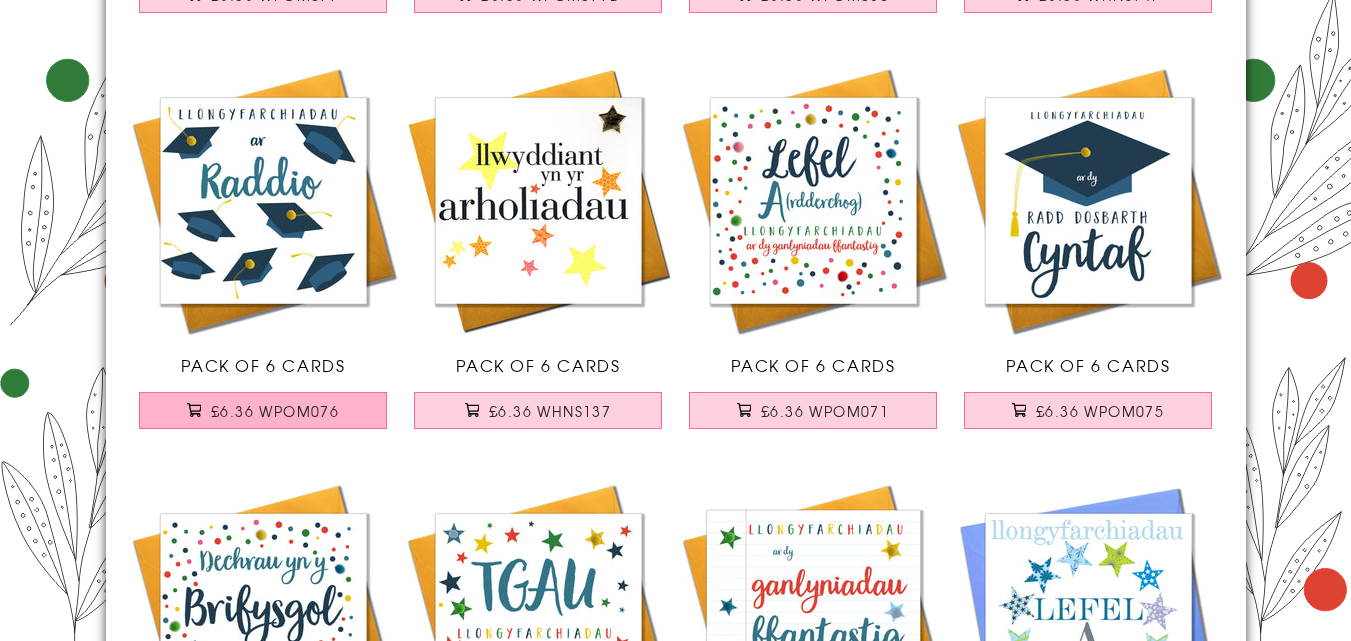 click on "£6.36  WPOM076" at bounding box center [275, 411] 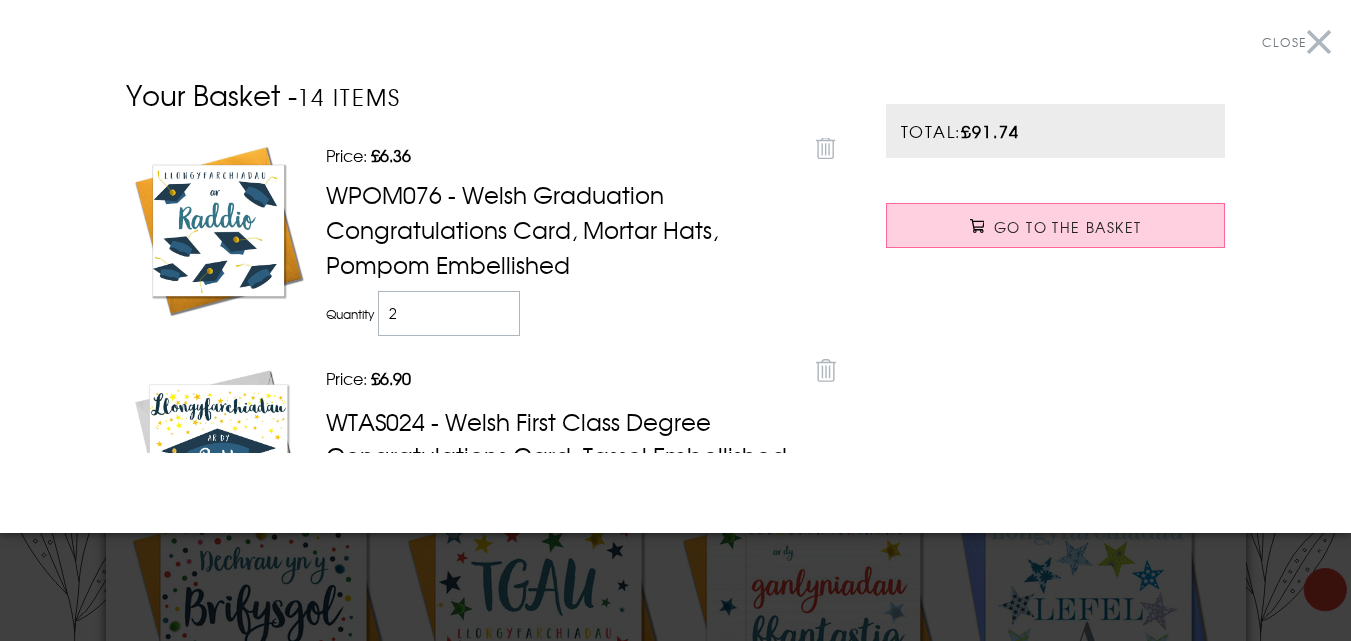 type on "2" 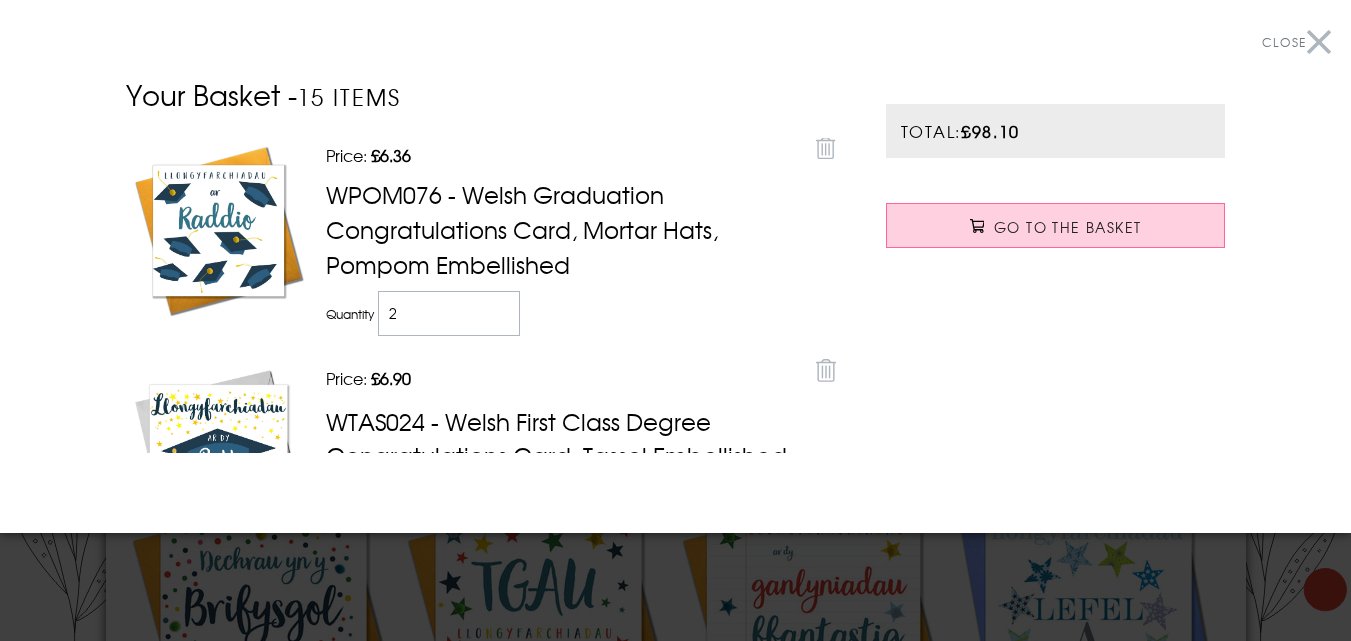 click on "Close" at bounding box center (1296, 42) 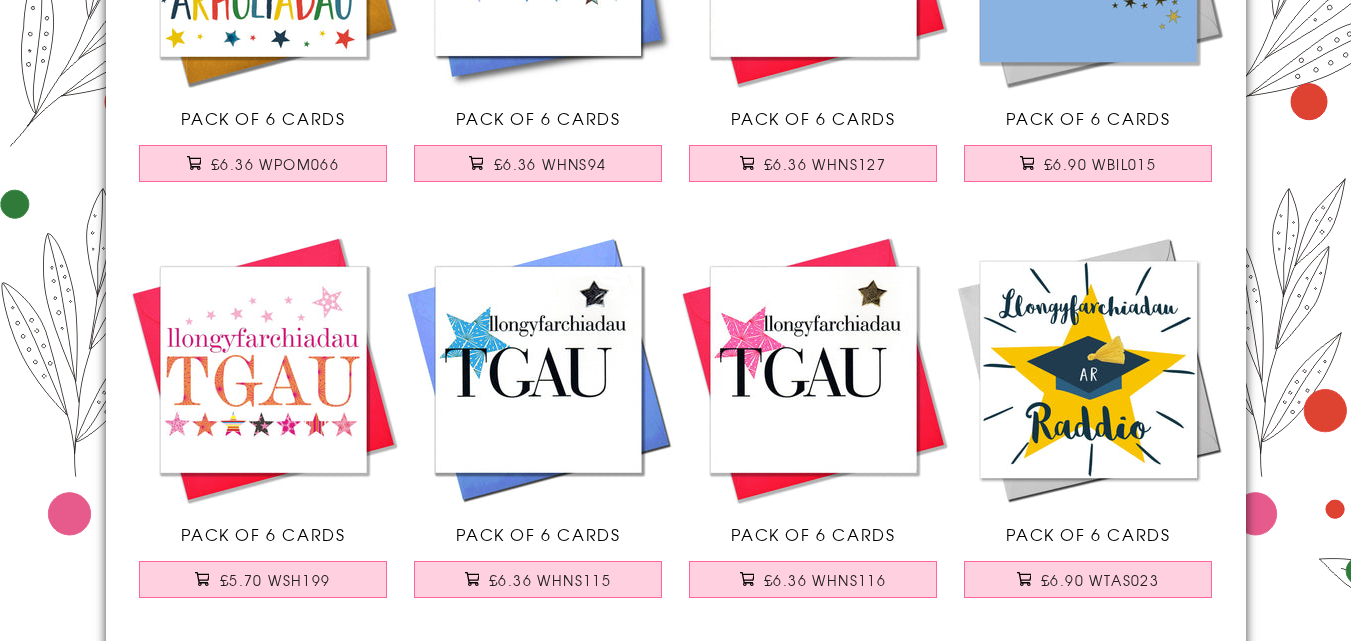 scroll, scrollTop: 2704, scrollLeft: 0, axis: vertical 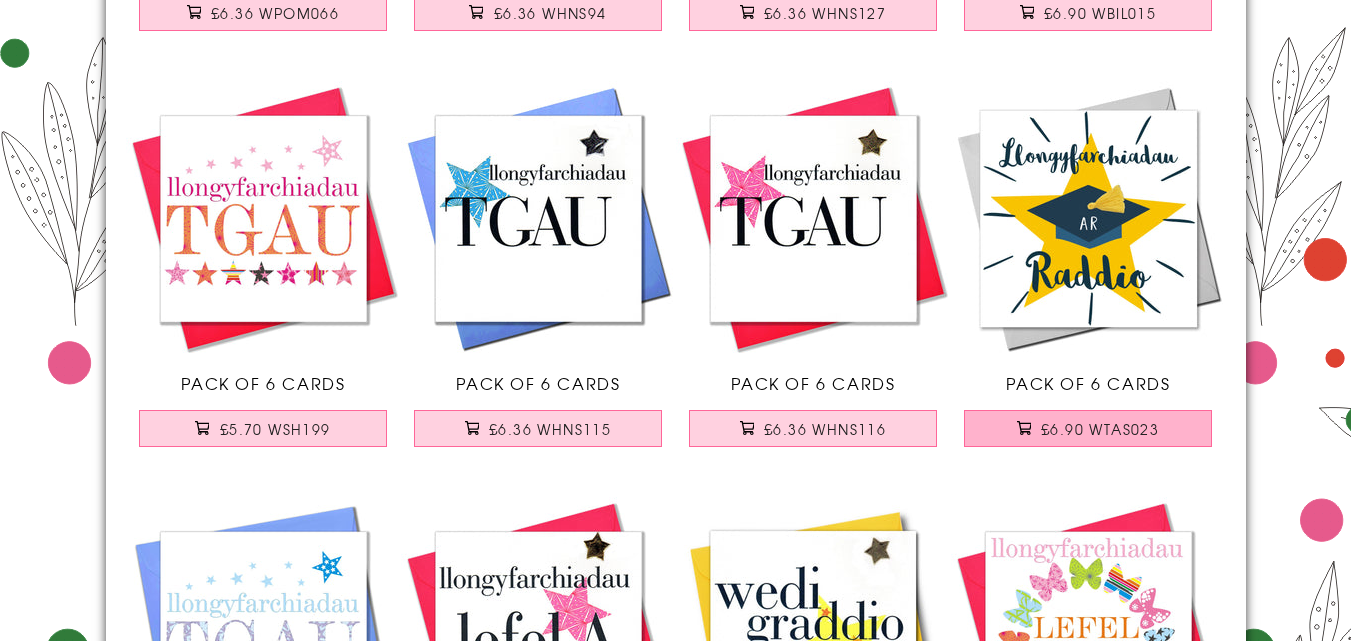 click on "£6.90  WTAS023" at bounding box center (1100, 429) 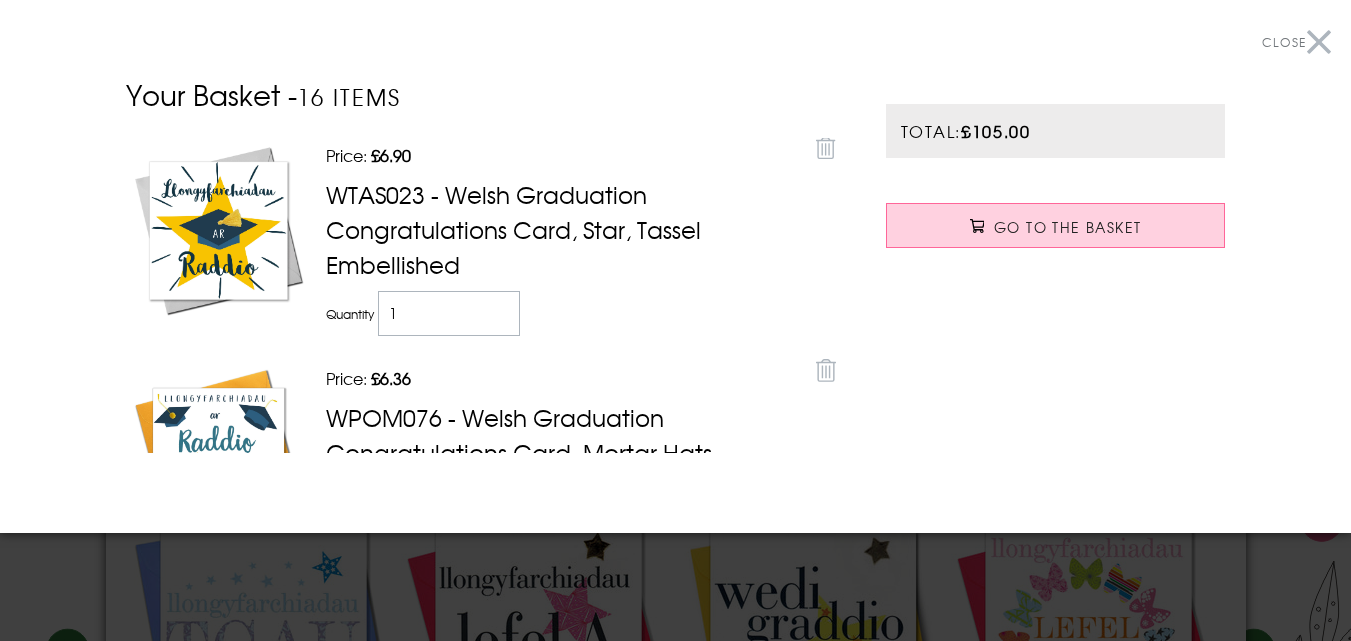 click on "Close" at bounding box center (1296, 42) 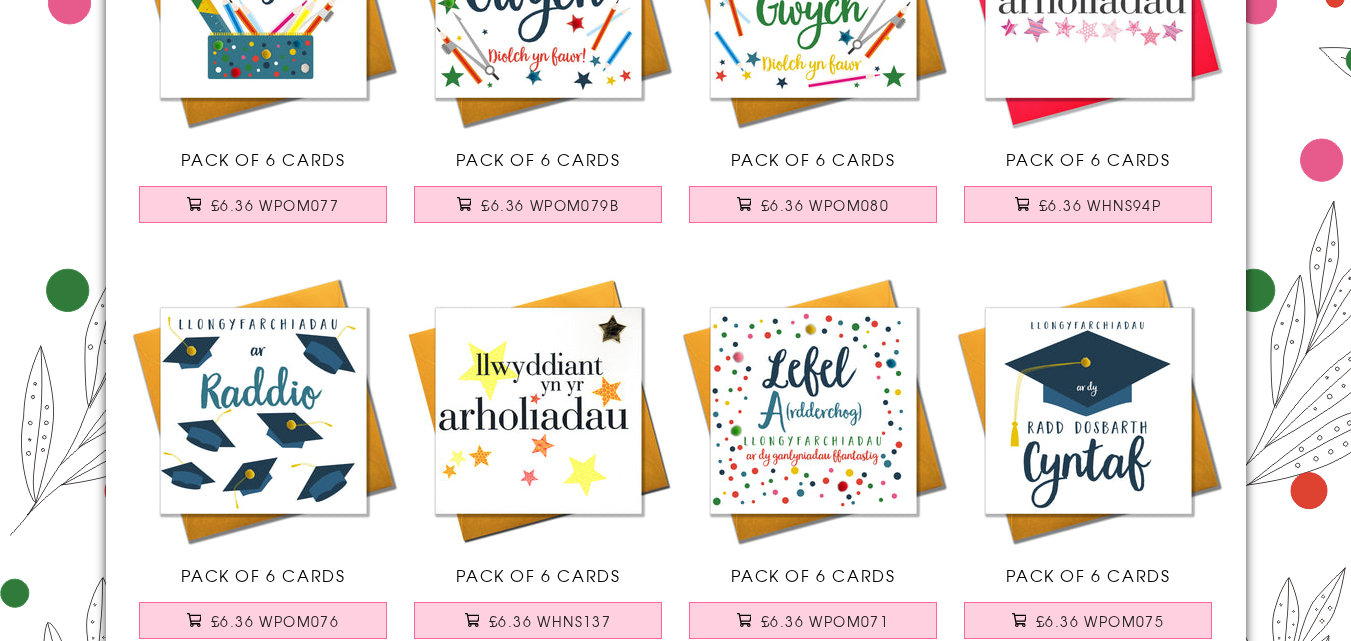 scroll, scrollTop: 0, scrollLeft: 0, axis: both 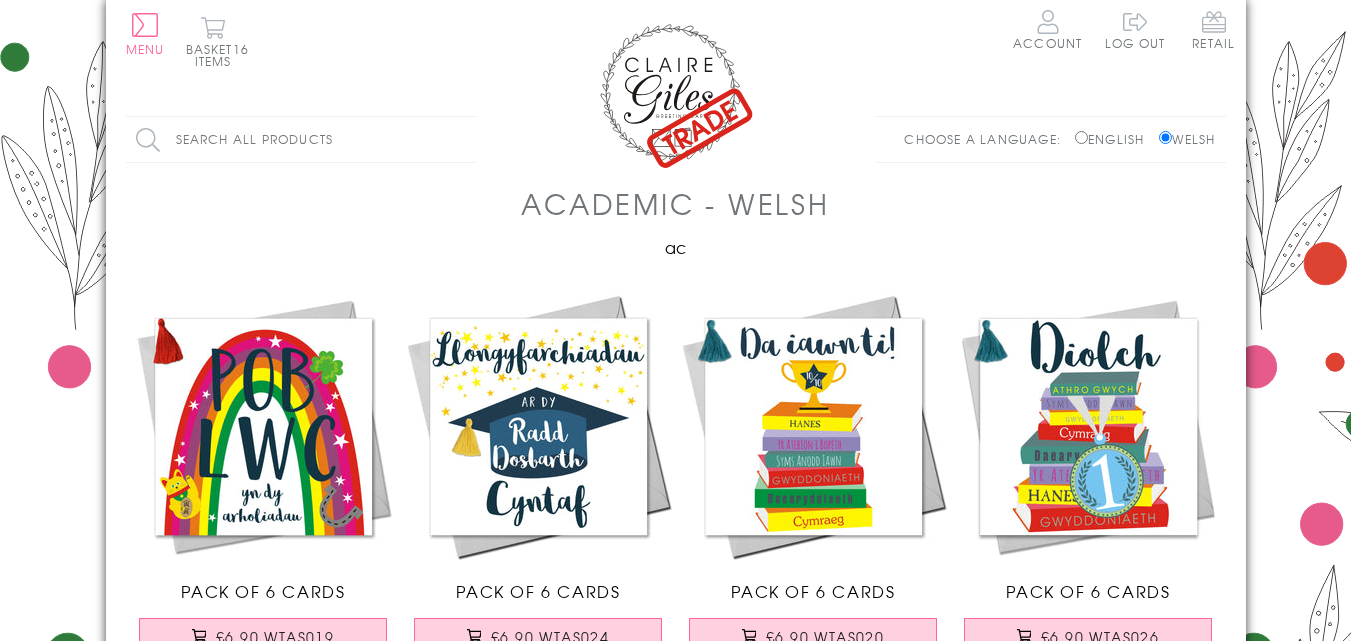 click on "Search all products" at bounding box center (301, 139) 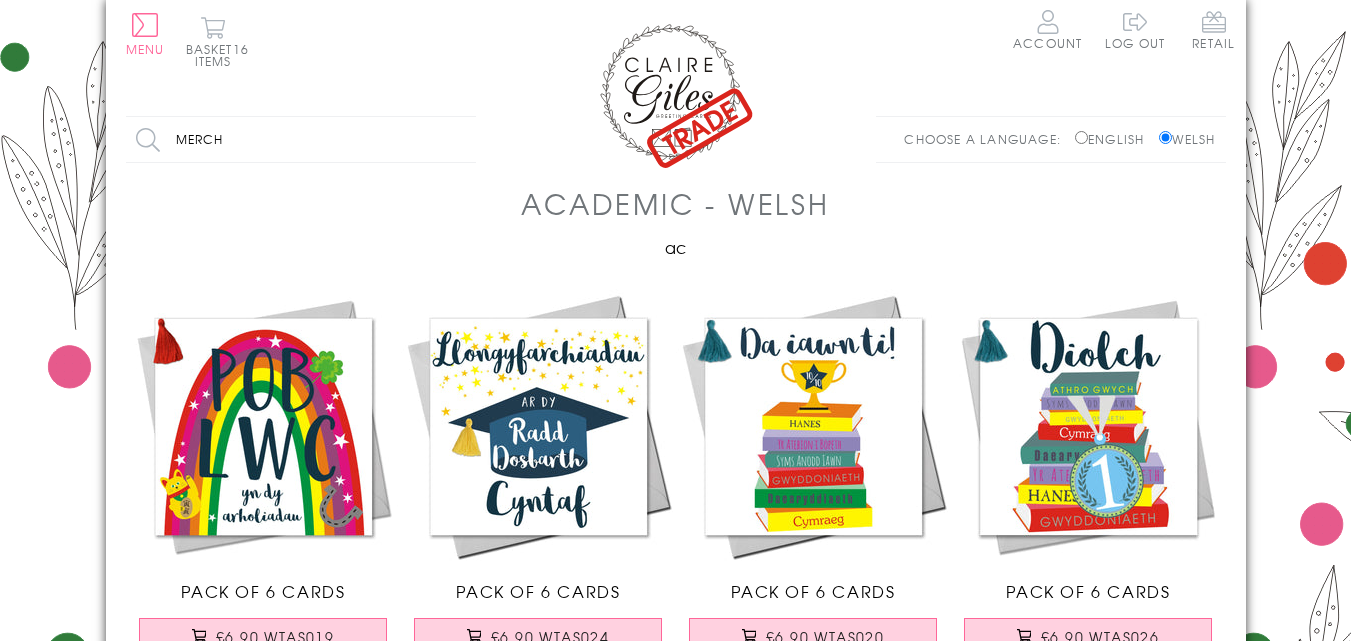 type on "merch" 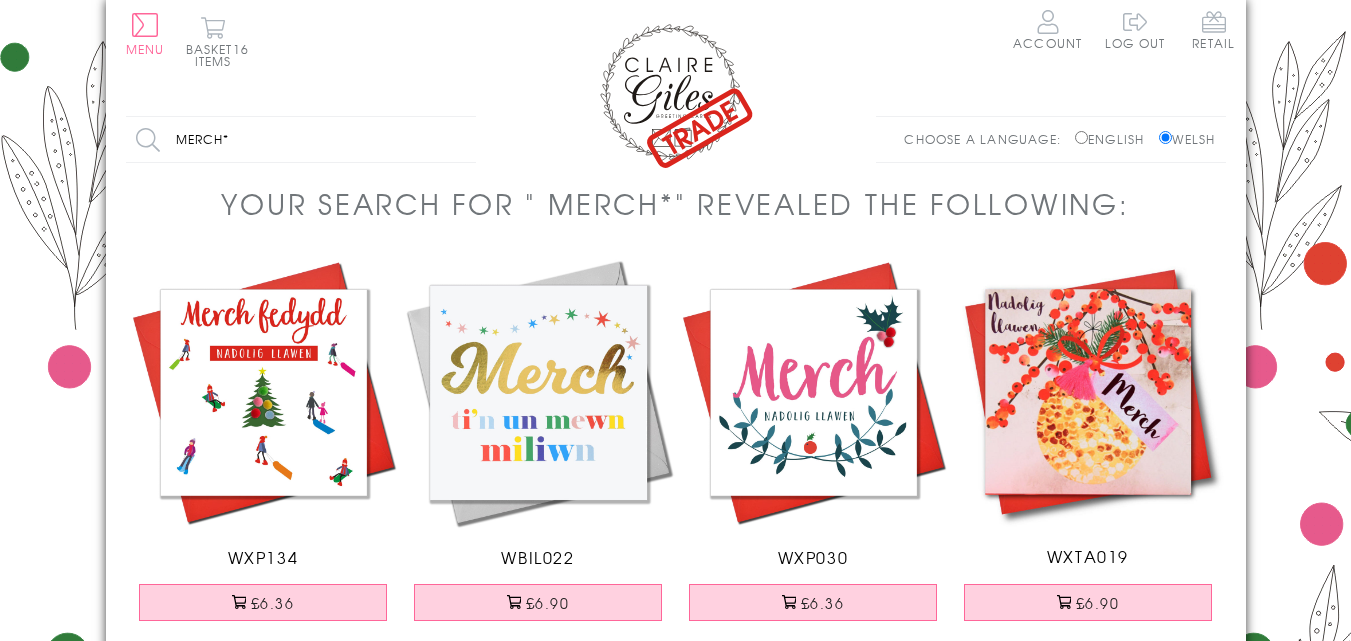 scroll, scrollTop: 0, scrollLeft: 0, axis: both 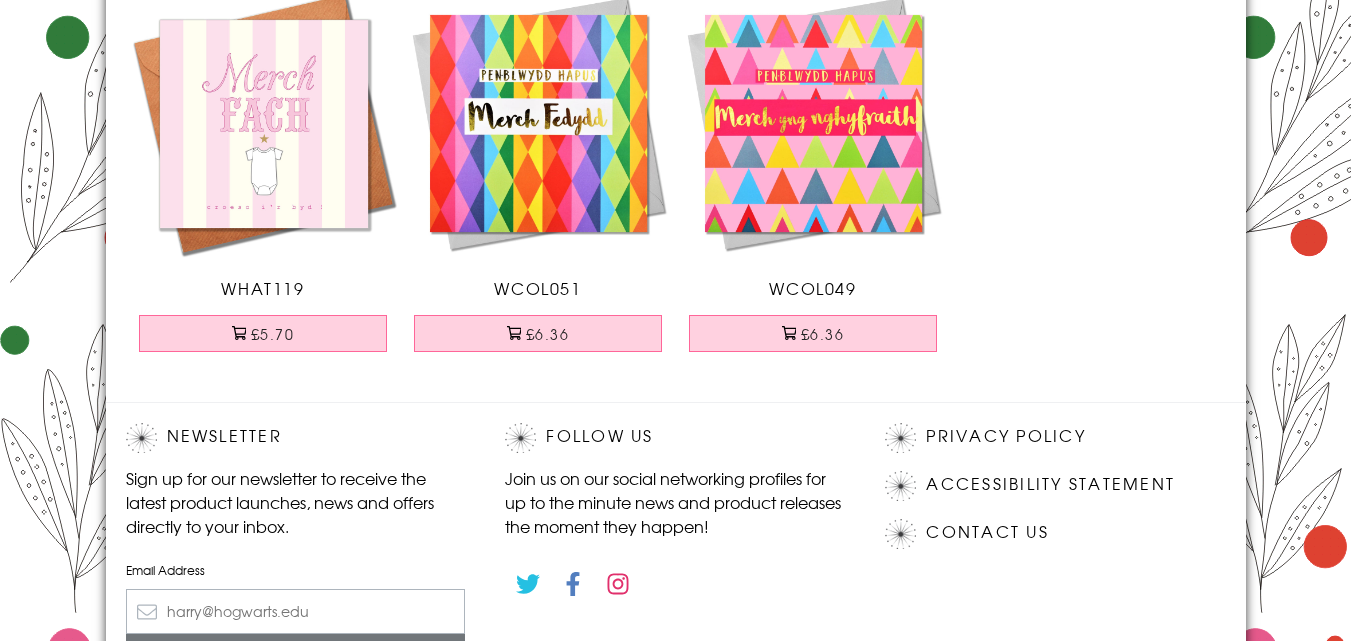 drag, startPoint x: 1354, startPoint y: 112, endPoint x: 1365, endPoint y: 493, distance: 381.15875 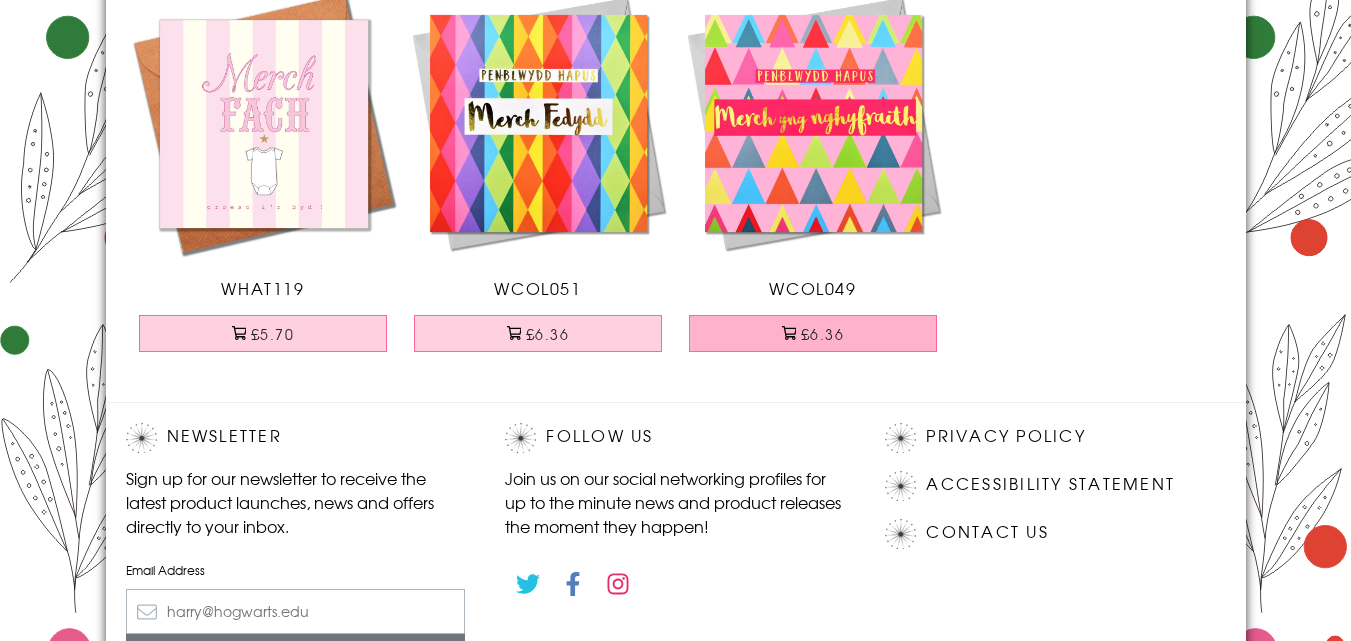 click on "£6.36" at bounding box center [813, 333] 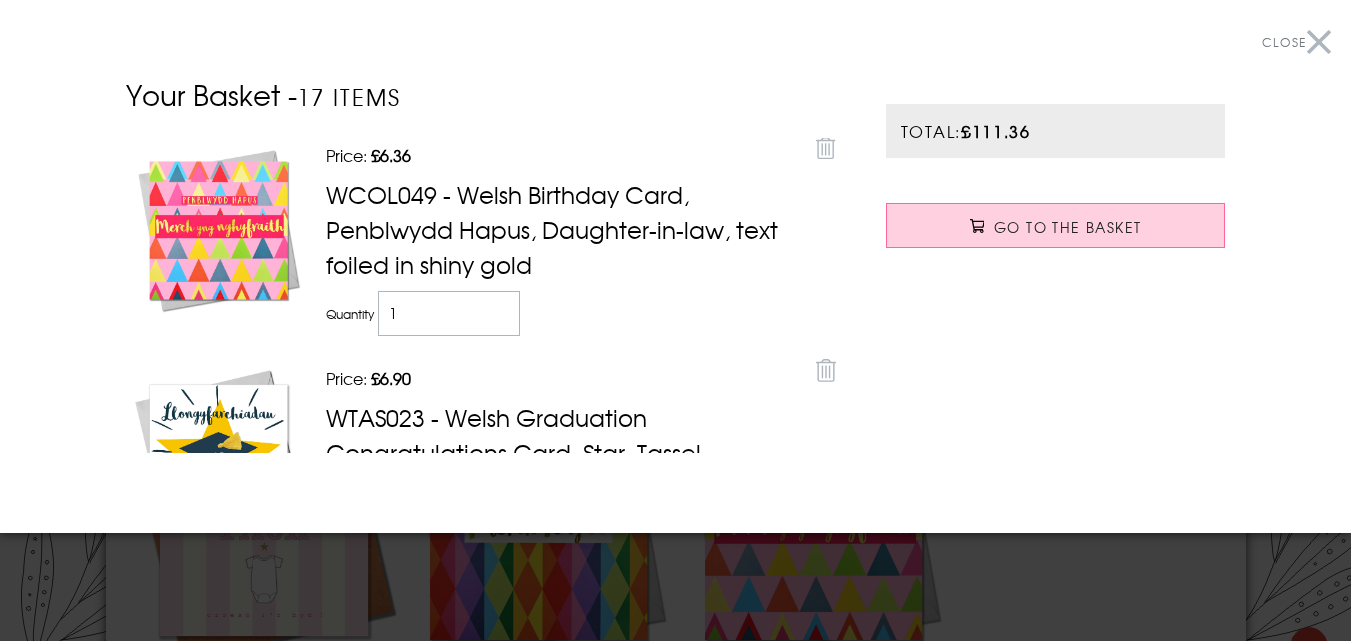 scroll, scrollTop: 660, scrollLeft: 0, axis: vertical 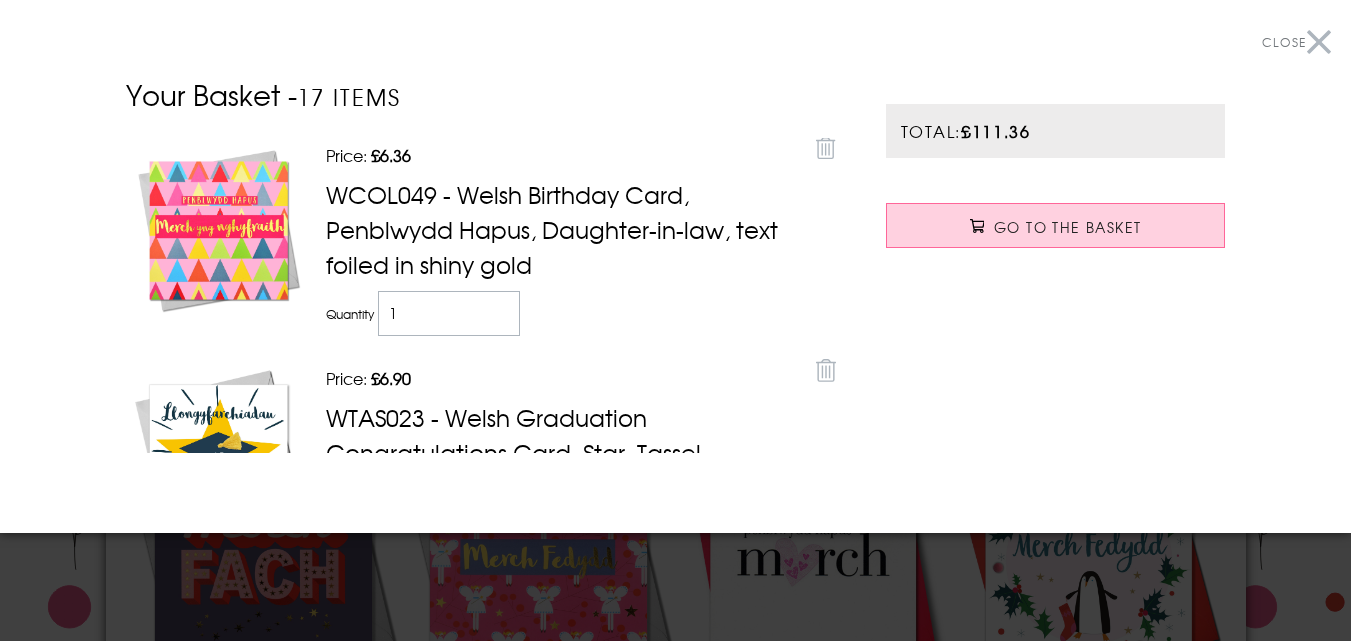 click on "Close" at bounding box center [1296, 42] 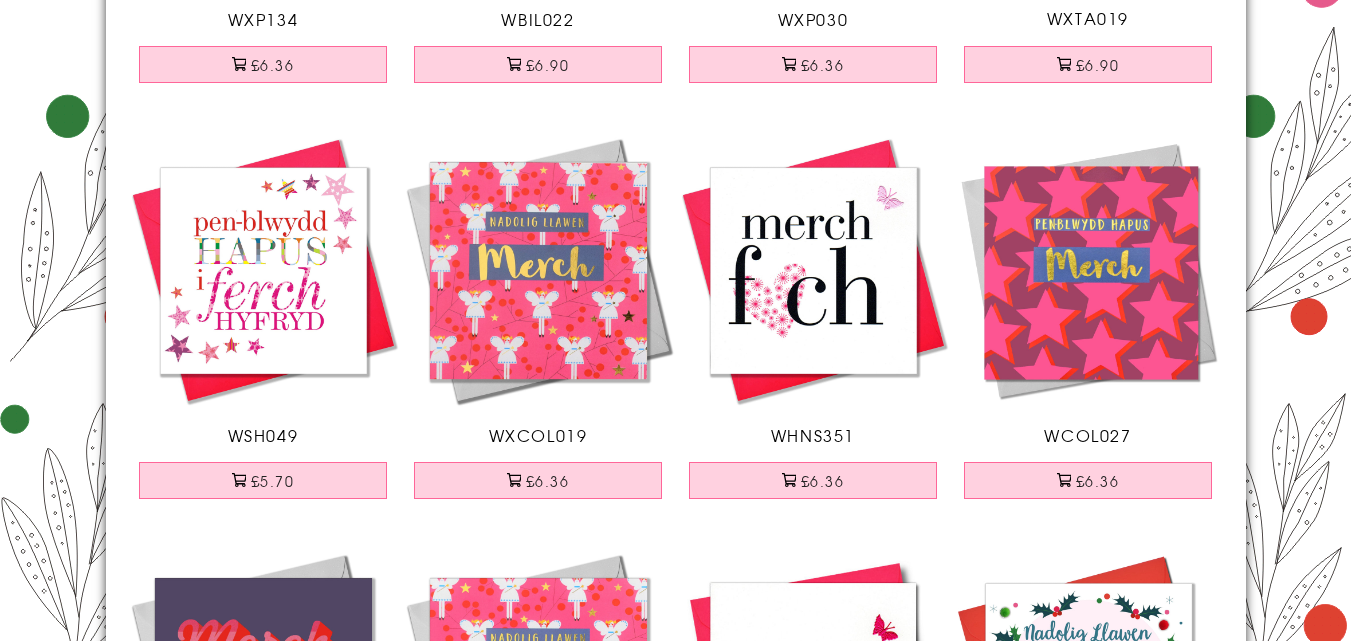 scroll, scrollTop: 542, scrollLeft: 0, axis: vertical 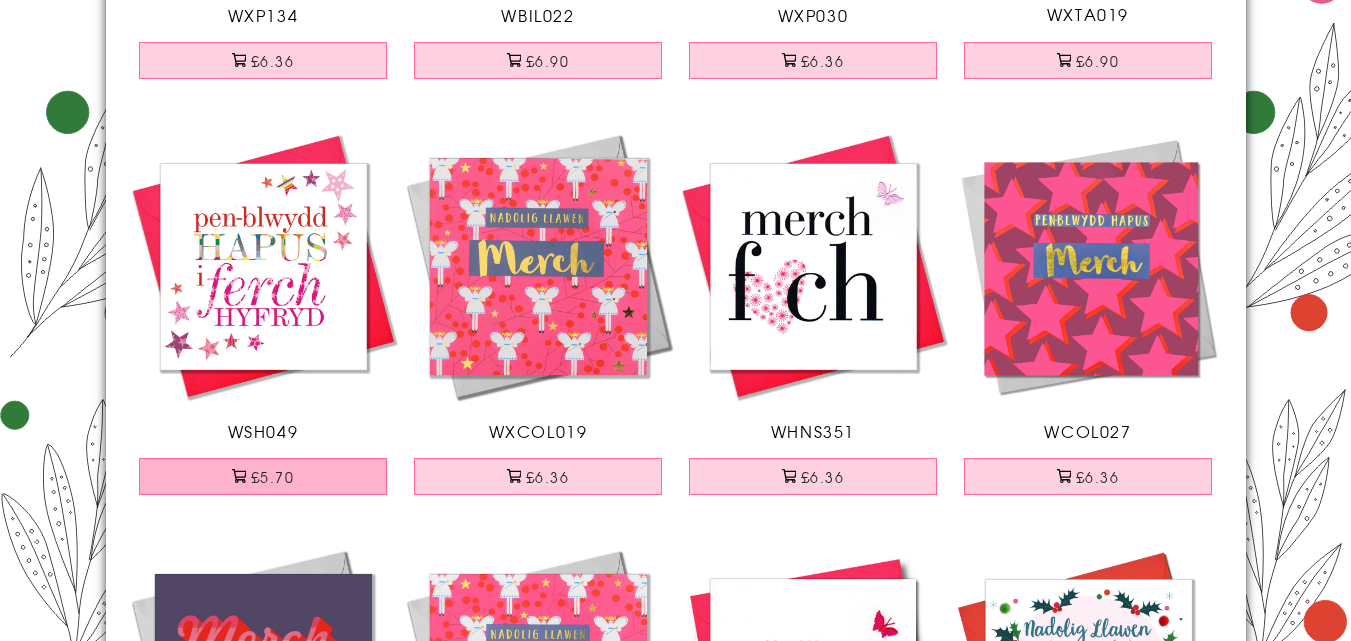 click on "£5.70" at bounding box center [263, 476] 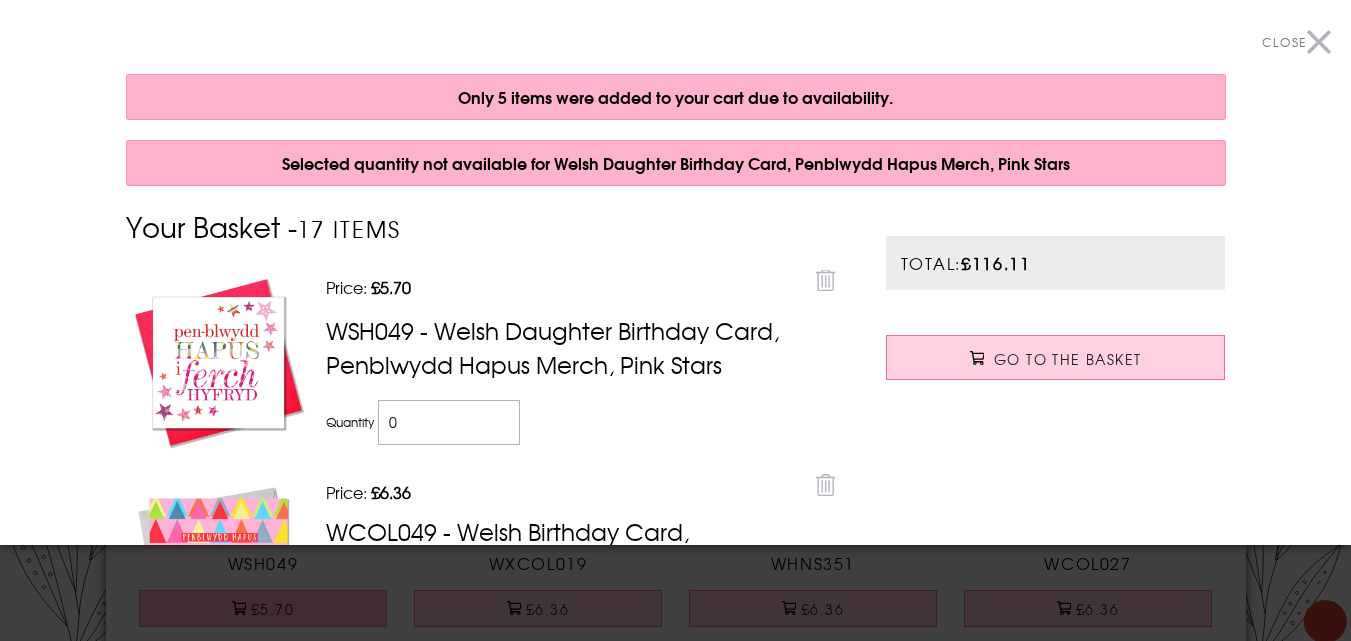 scroll, scrollTop: 674, scrollLeft: 0, axis: vertical 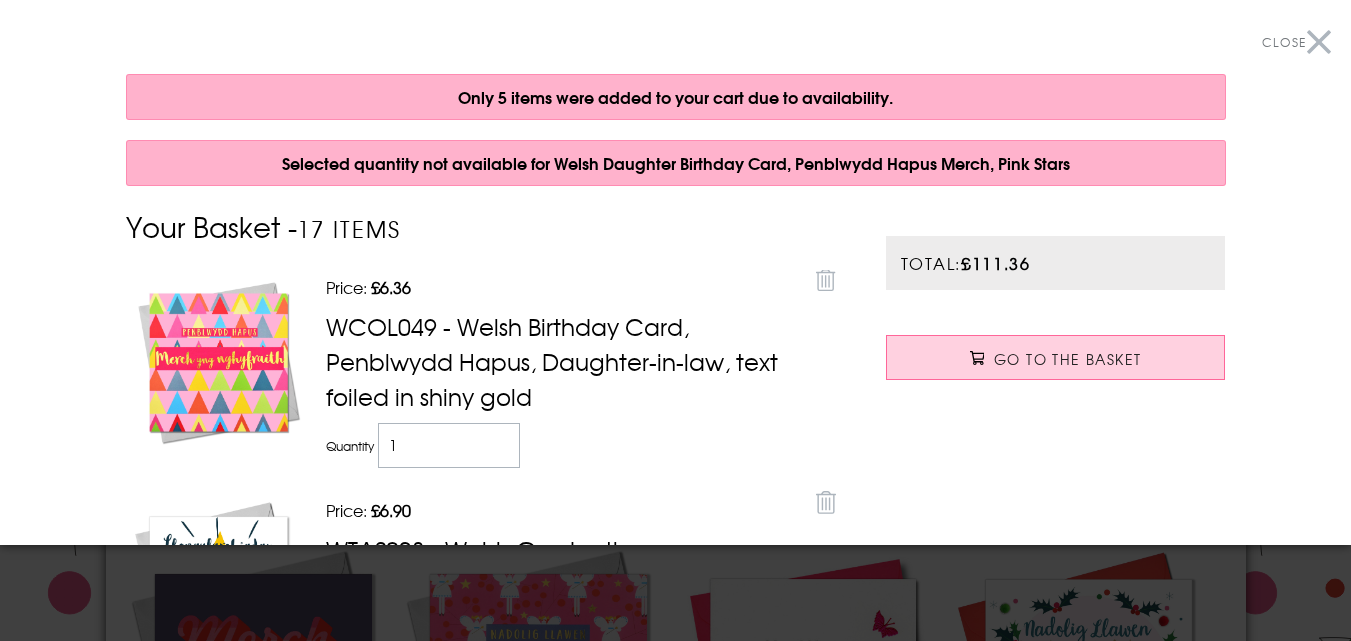 click on "Close" at bounding box center [1296, 42] 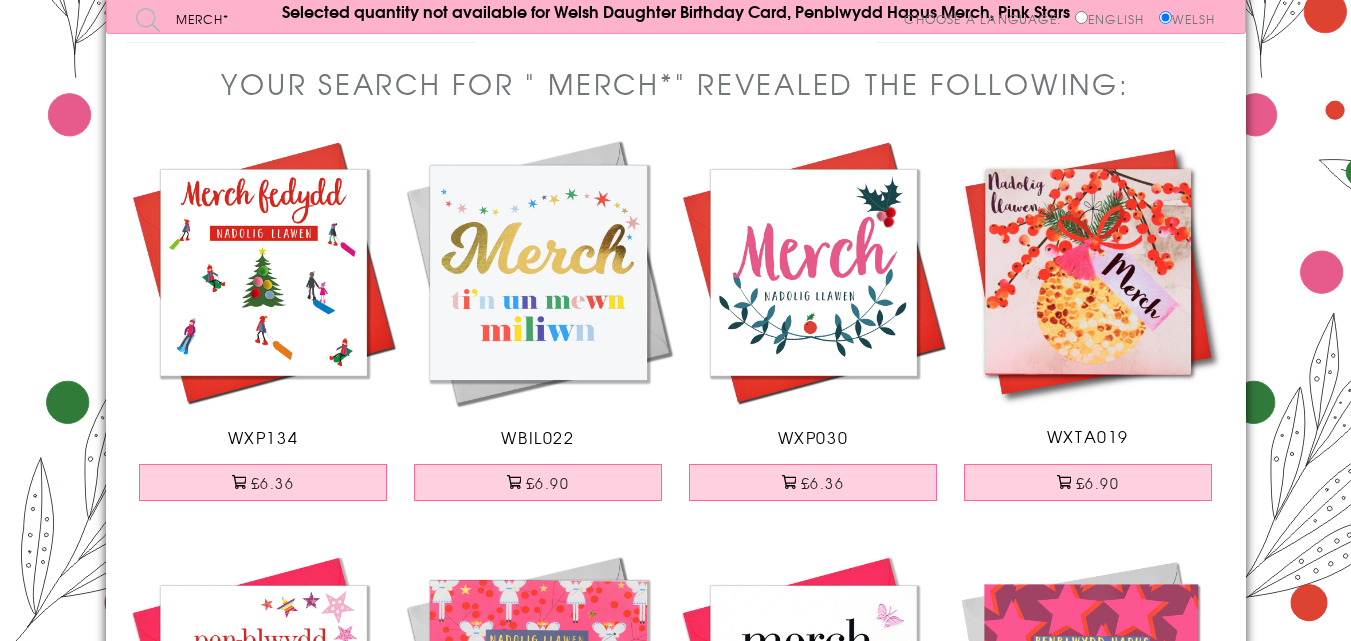 scroll, scrollTop: 0, scrollLeft: 0, axis: both 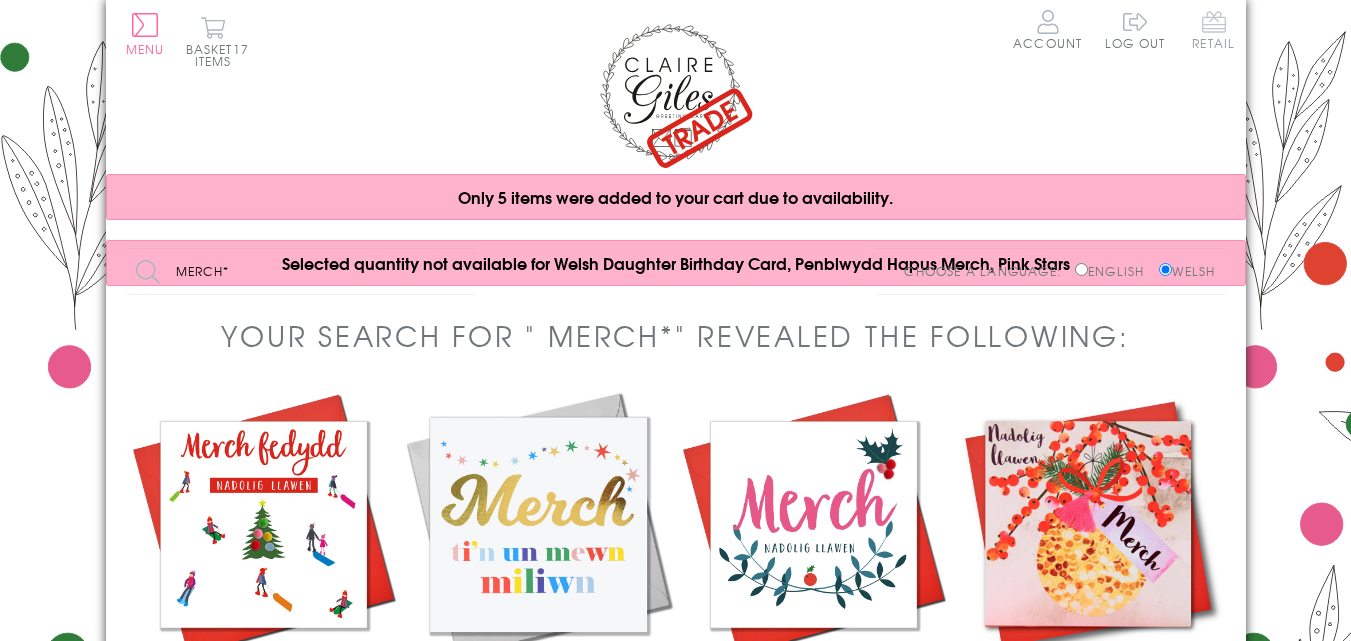 click on "Retail" at bounding box center [1213, 29] 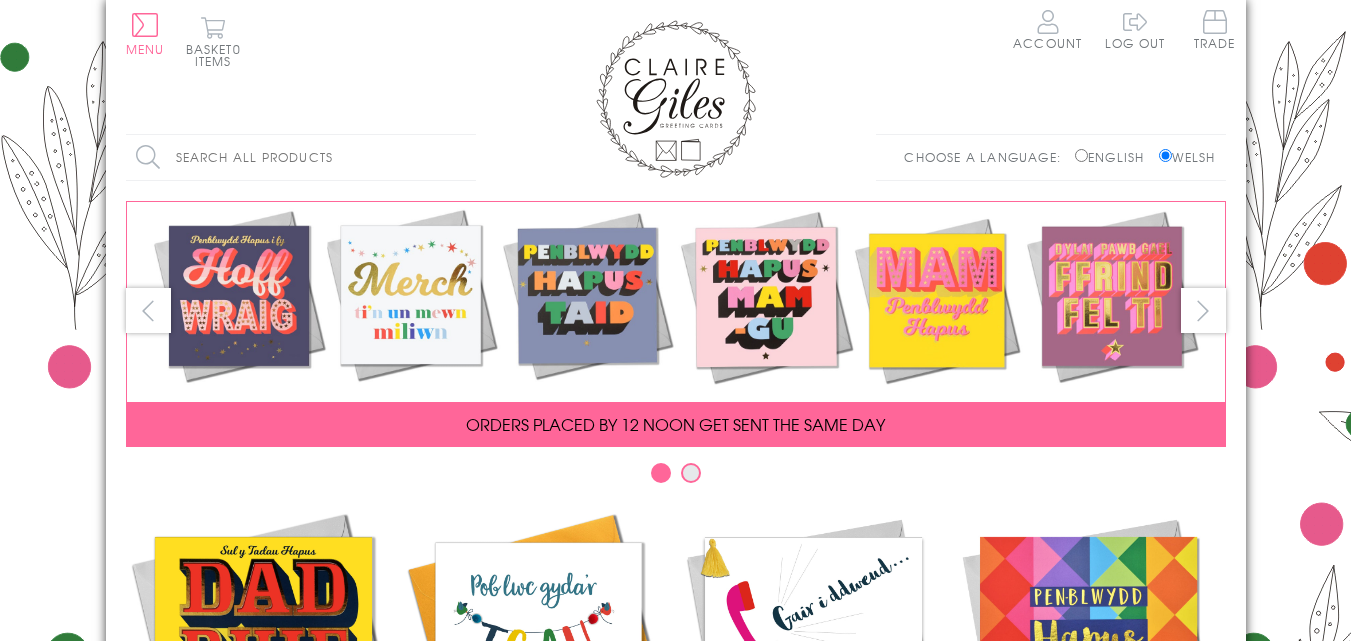 scroll, scrollTop: 0, scrollLeft: 0, axis: both 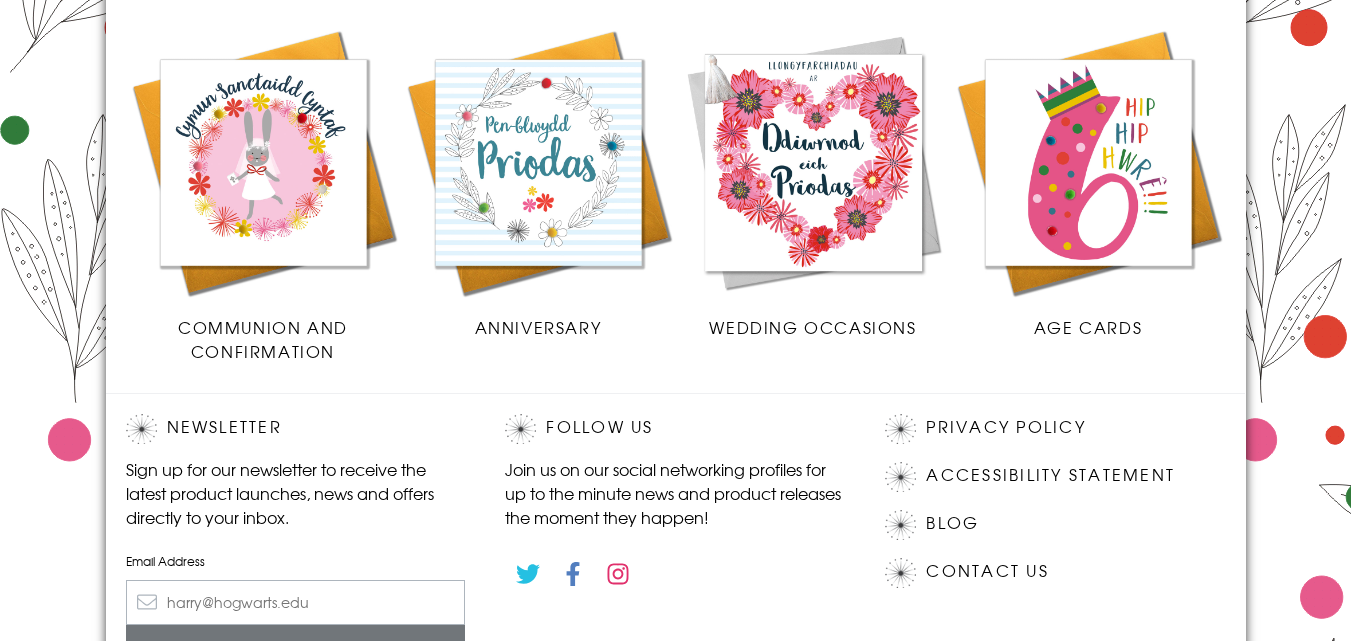 click at bounding box center (813, 162) 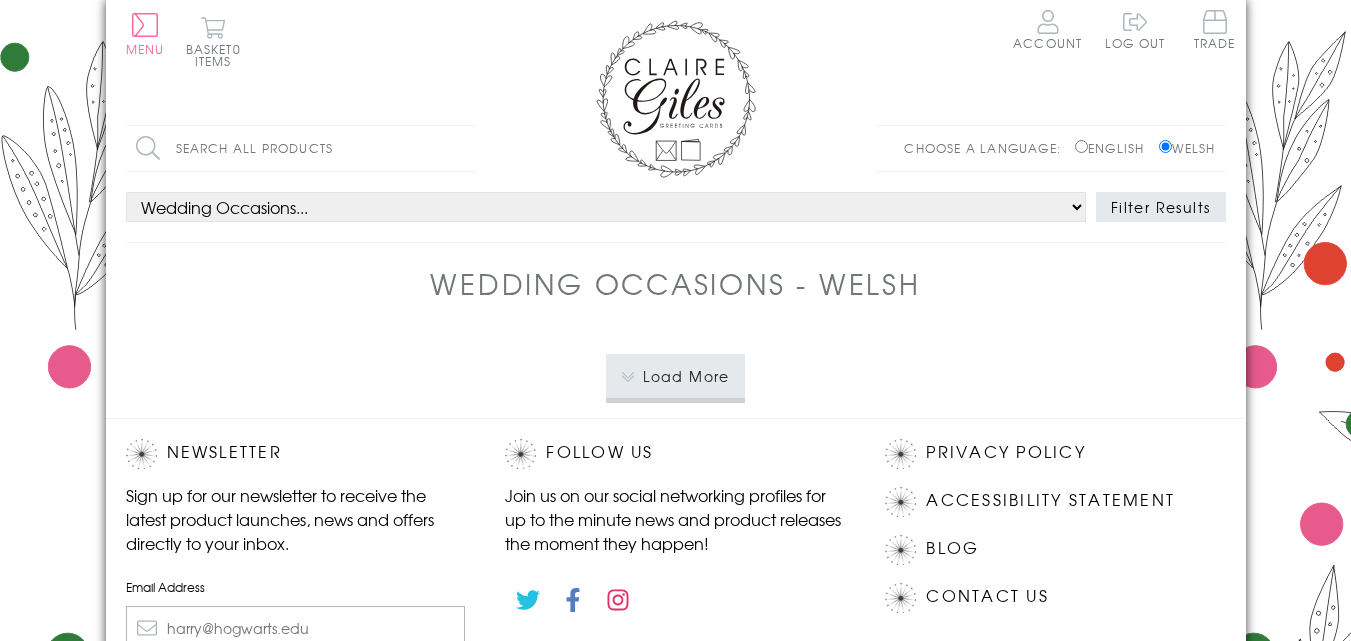 scroll, scrollTop: 0, scrollLeft: 0, axis: both 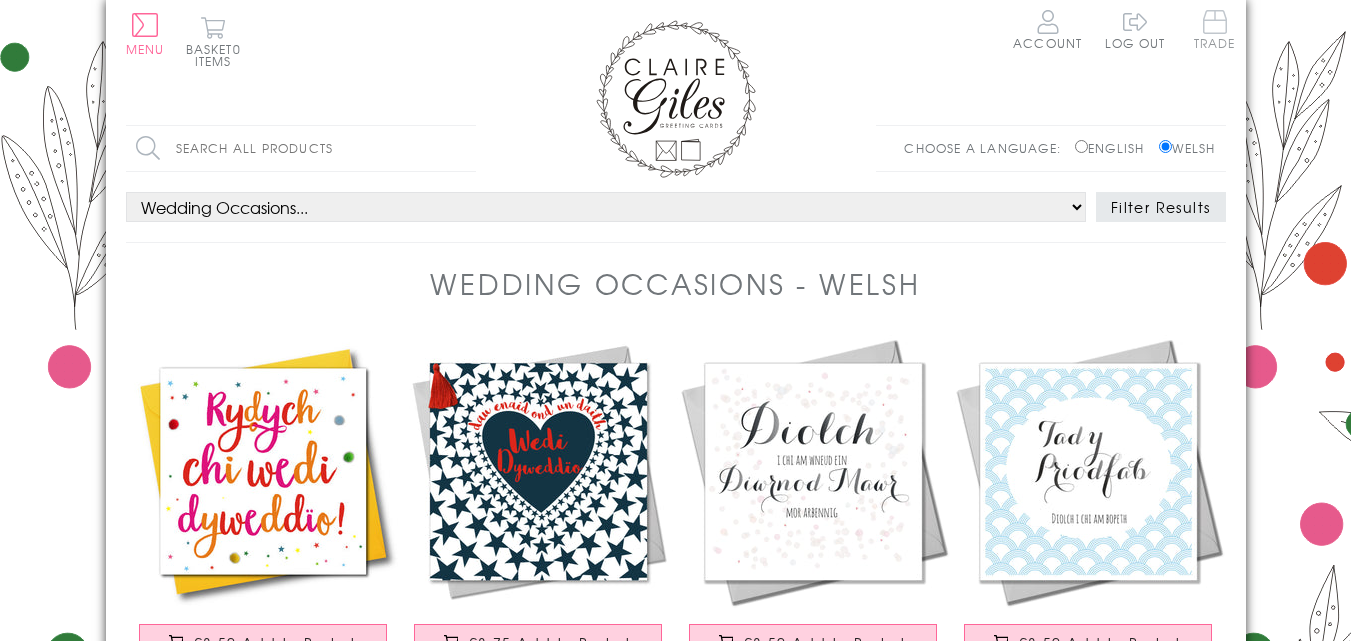 click on "Trade" at bounding box center (1215, 29) 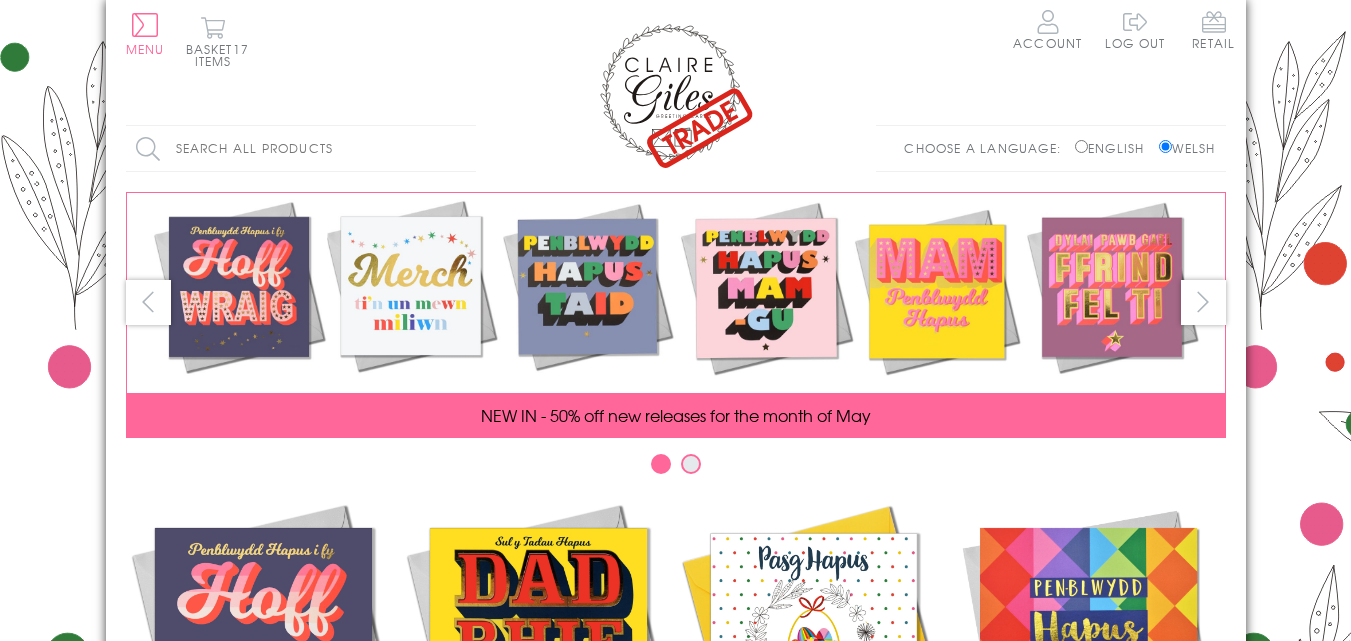 scroll, scrollTop: 0, scrollLeft: 0, axis: both 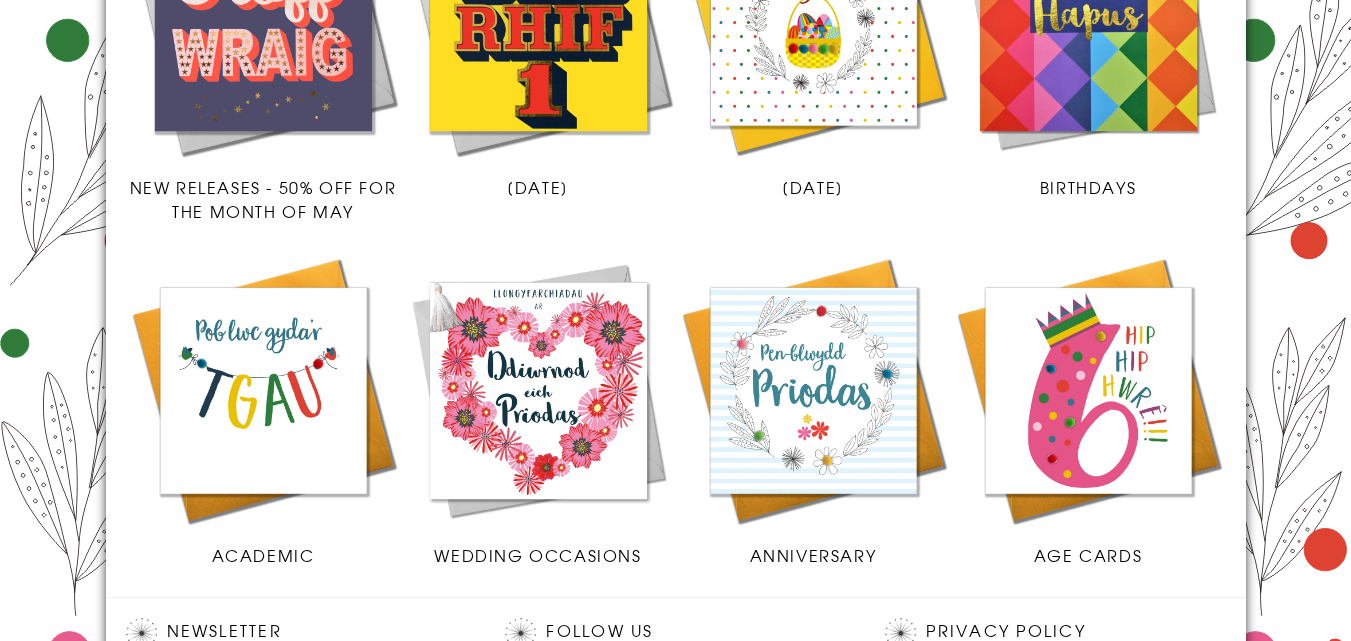 drag, startPoint x: 1359, startPoint y: 68, endPoint x: 1343, endPoint y: 281, distance: 213.6001 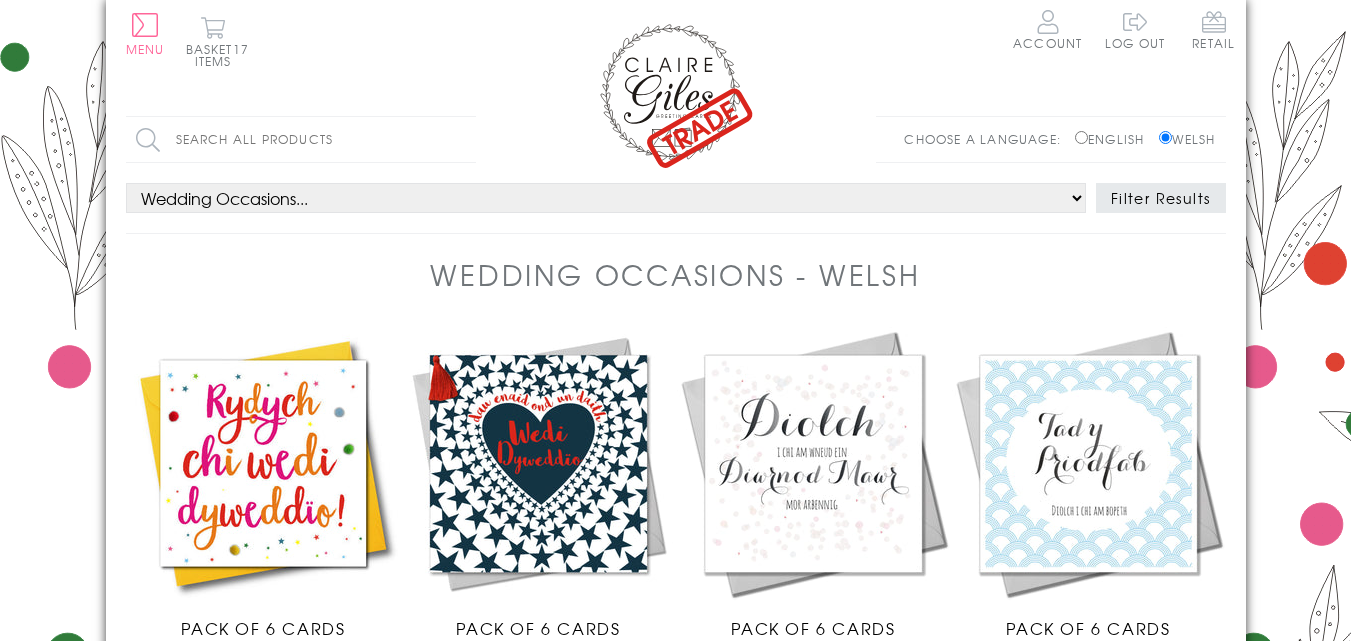 scroll, scrollTop: 0, scrollLeft: 0, axis: both 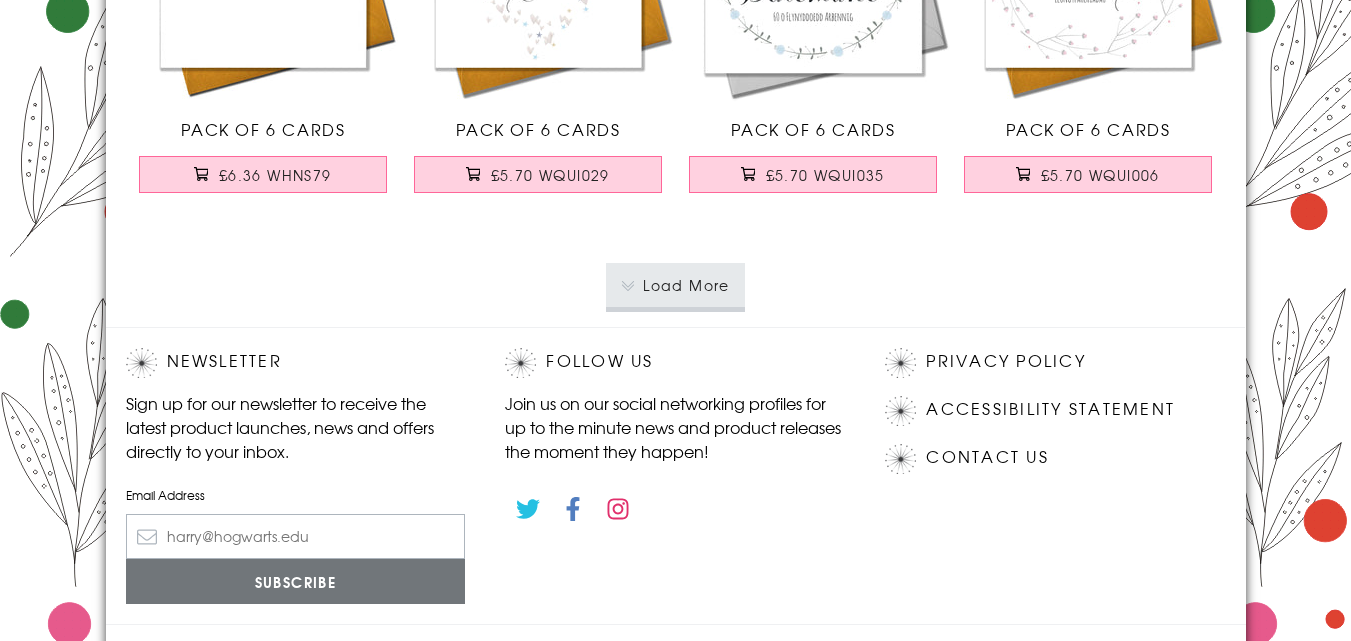 drag, startPoint x: 1358, startPoint y: 104, endPoint x: 1365, endPoint y: 670, distance: 566.0433 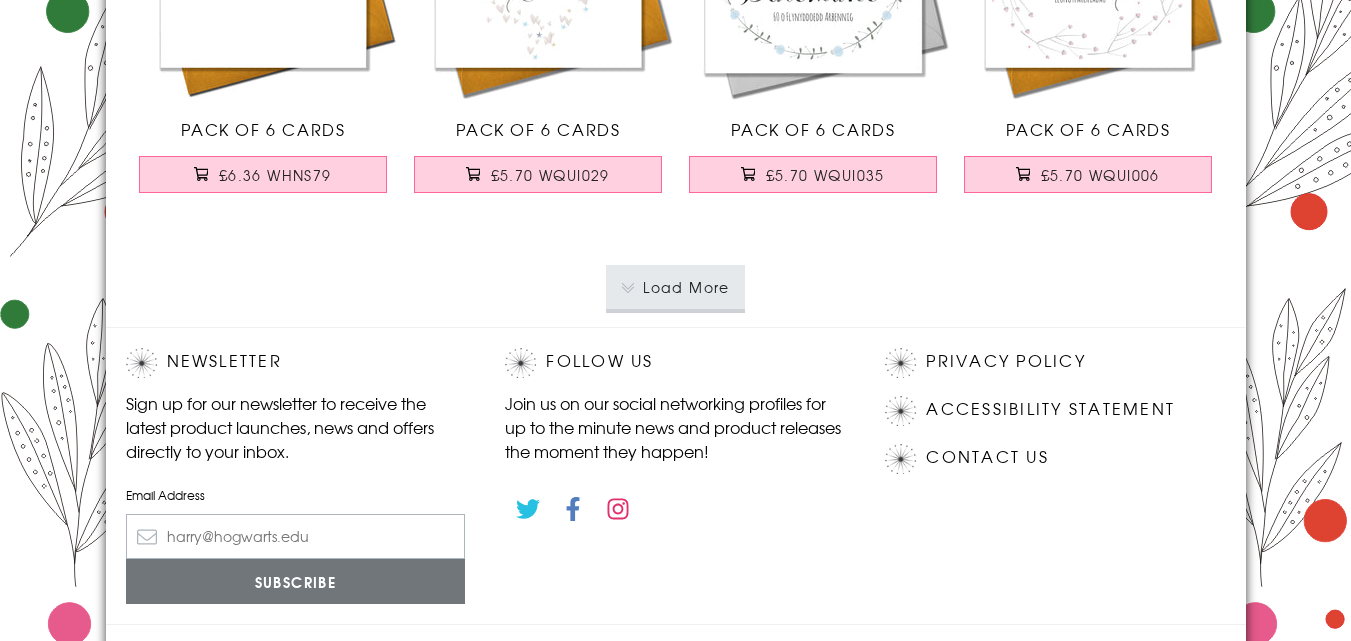 click on "Load More" at bounding box center (675, 287) 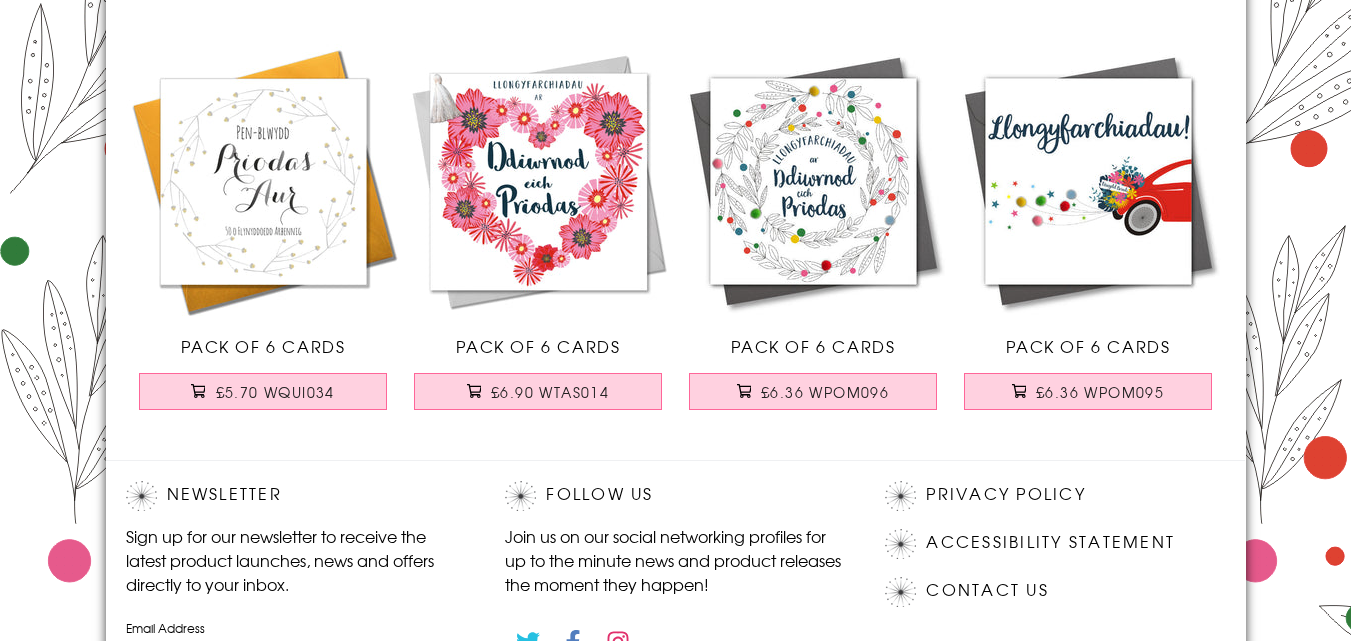 scroll, scrollTop: 6142, scrollLeft: 0, axis: vertical 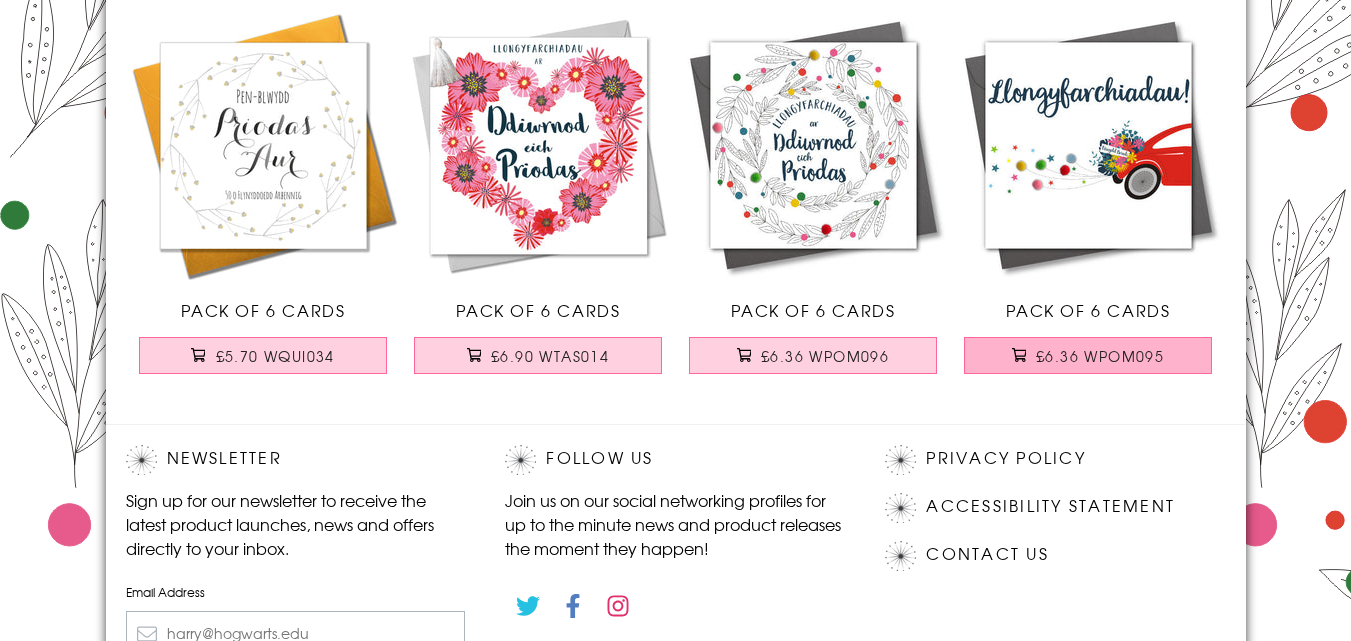 click on "£6.36  WPOM095" at bounding box center [1088, 355] 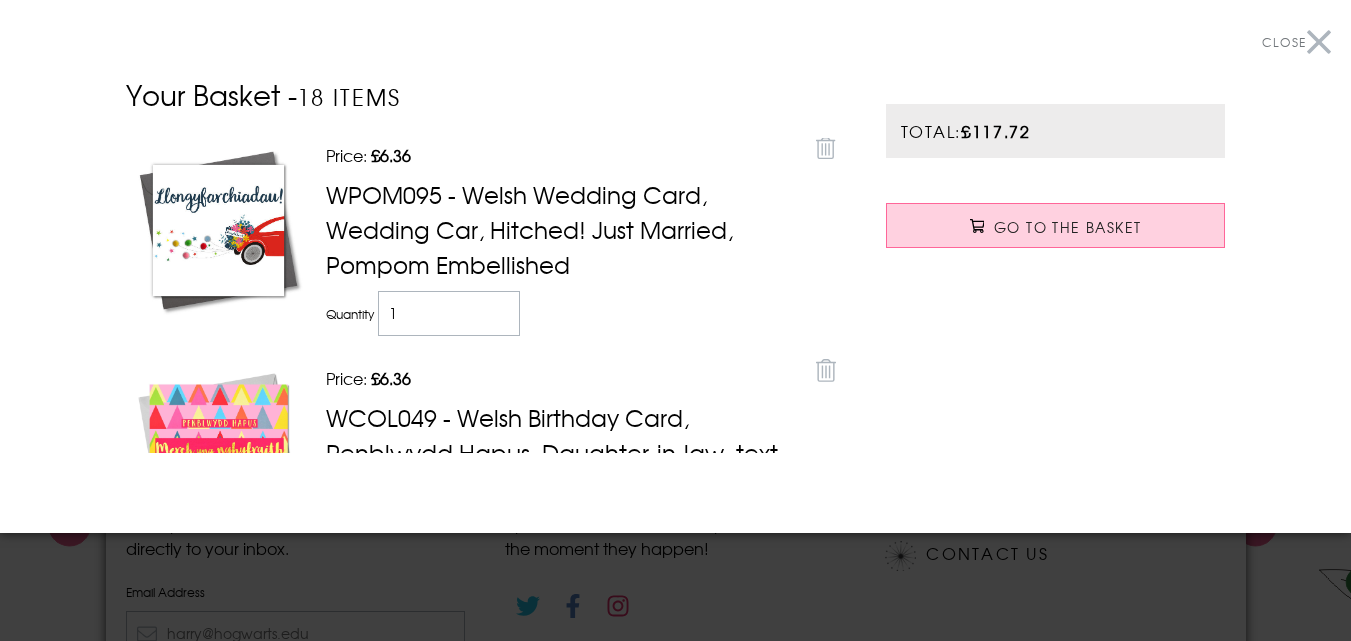 click on "Close" at bounding box center (1296, 42) 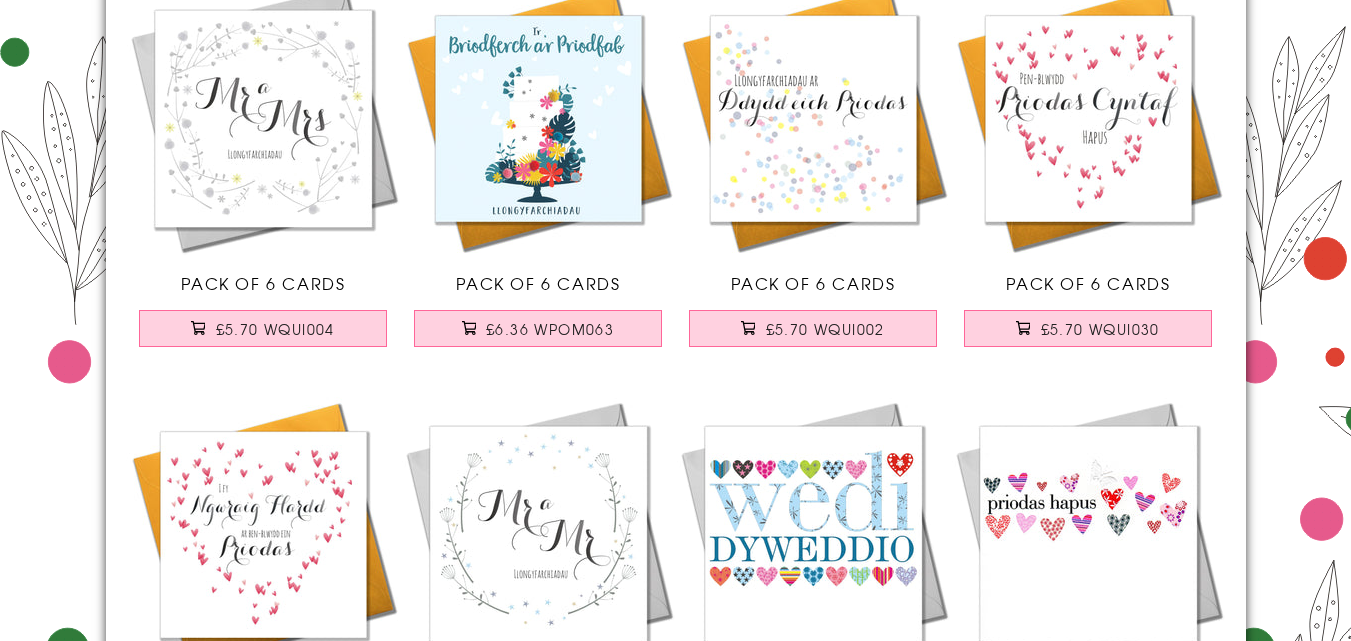 scroll, scrollTop: 4517, scrollLeft: 0, axis: vertical 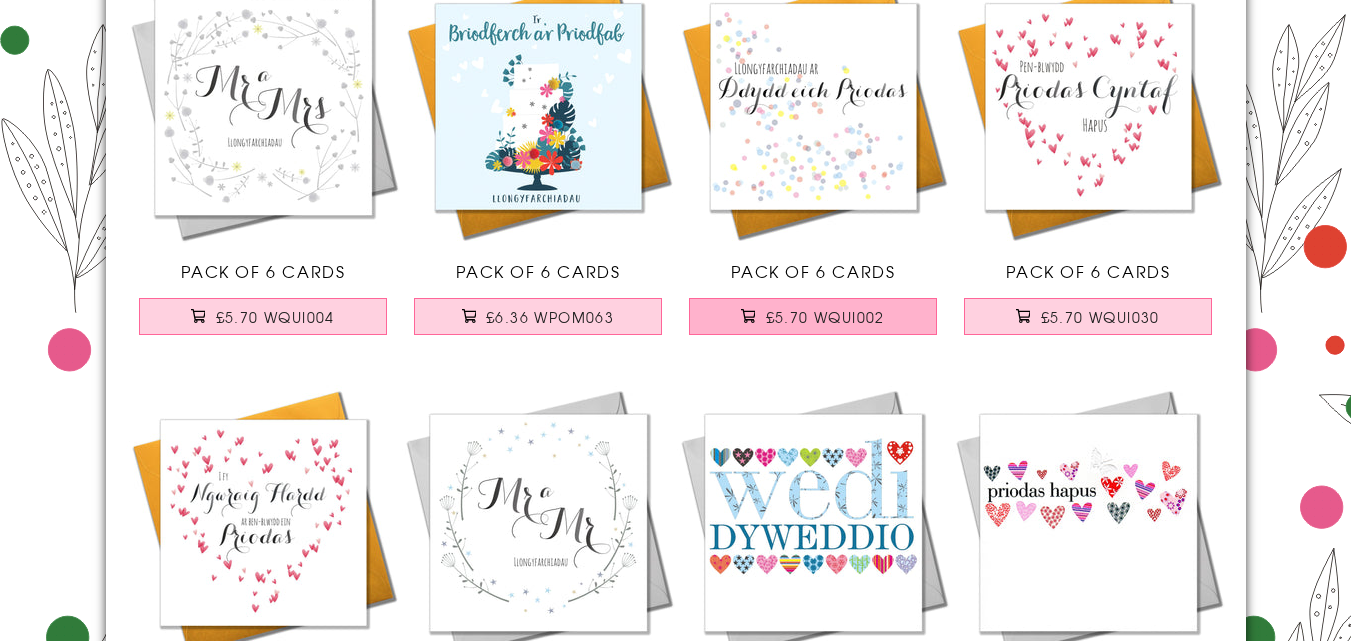 click on "£5.70  WQUI002" at bounding box center (825, 317) 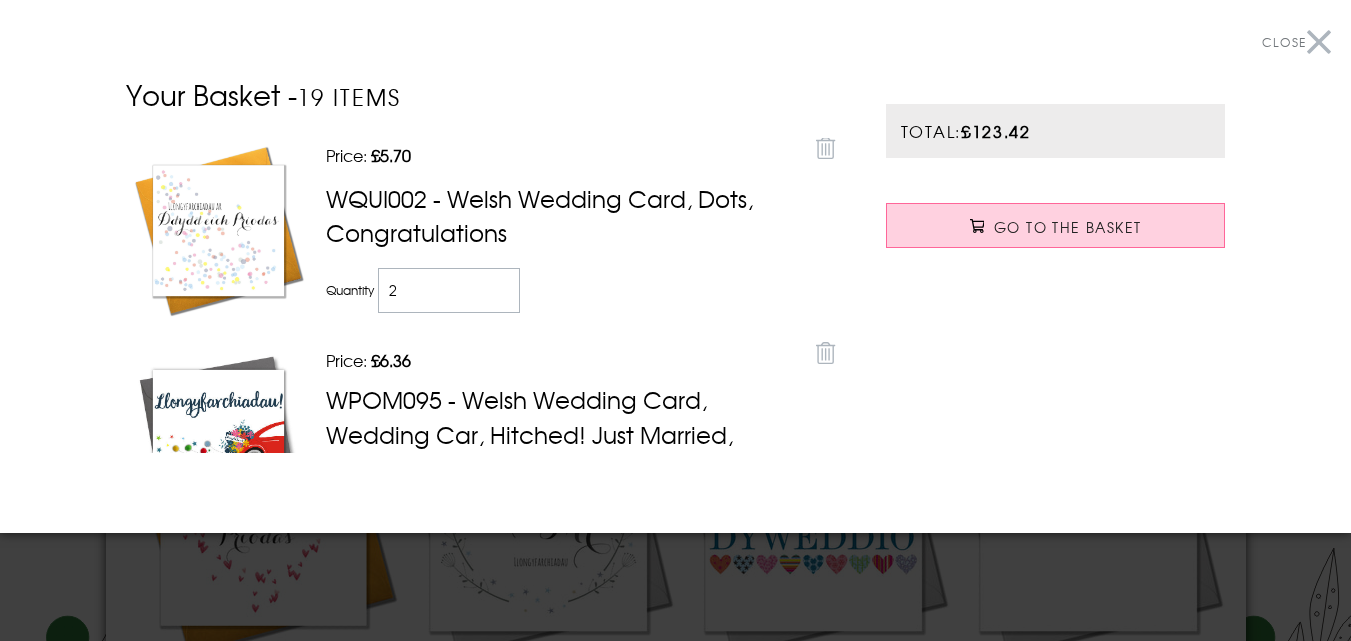 type on "2" 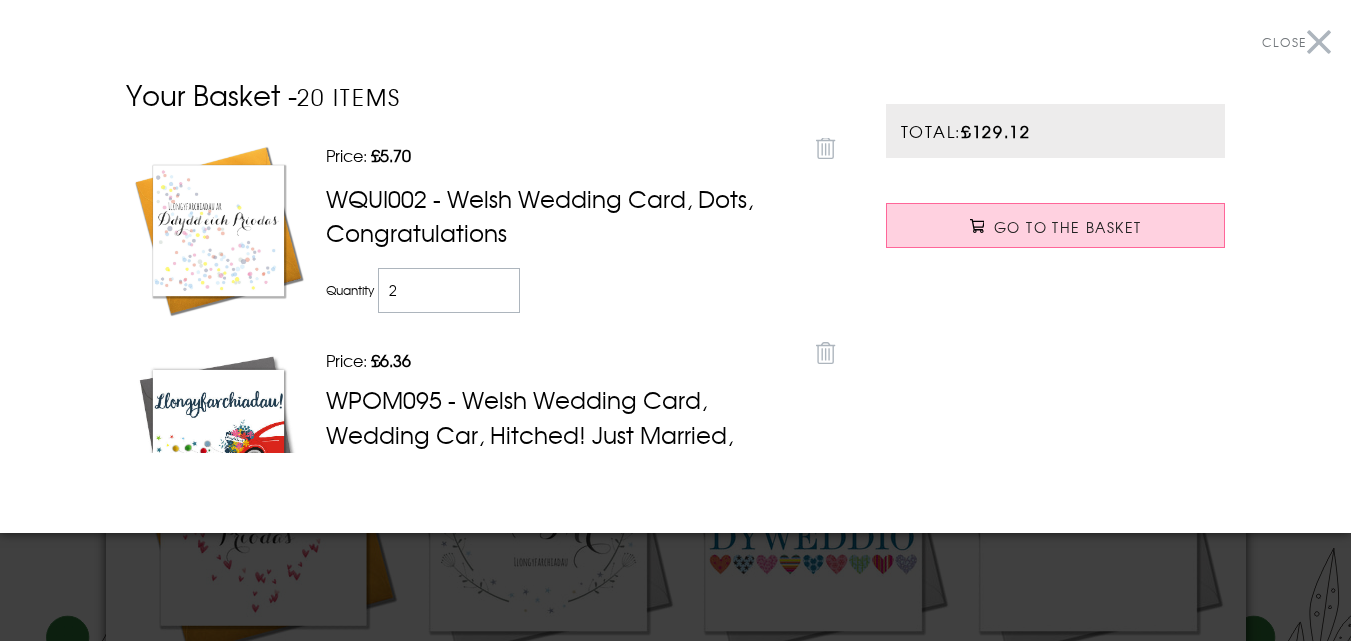 click on "Close" at bounding box center [1296, 42] 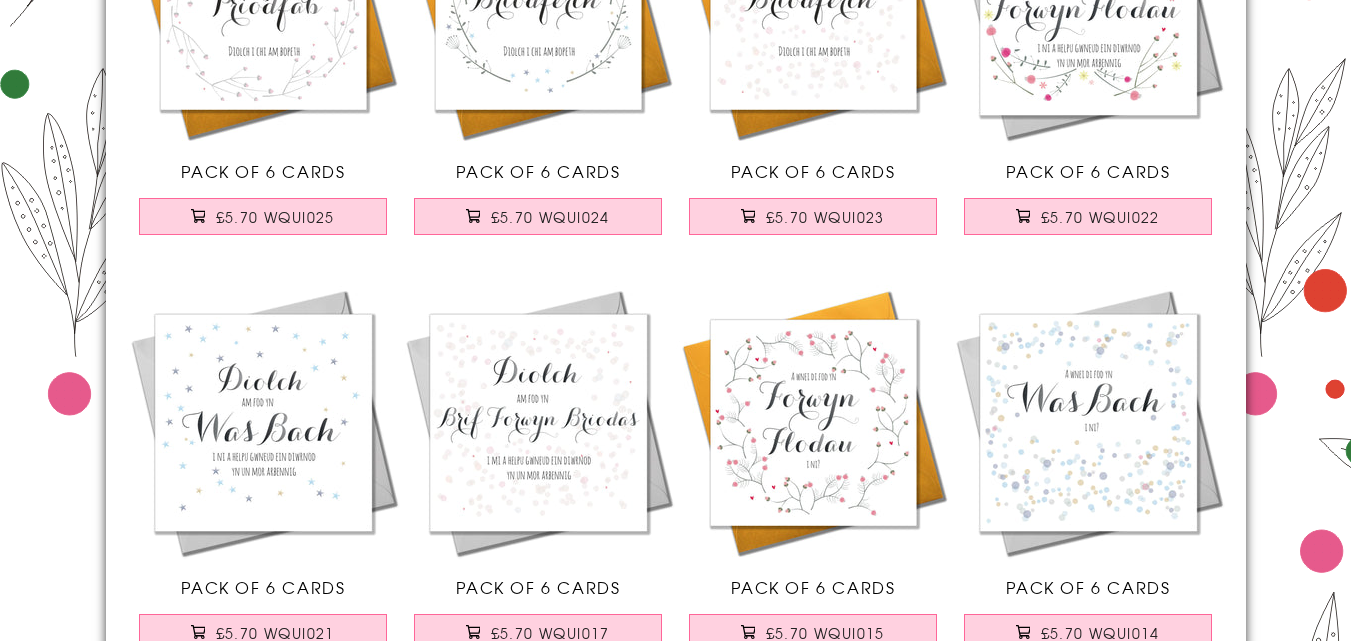 scroll, scrollTop: 0, scrollLeft: 0, axis: both 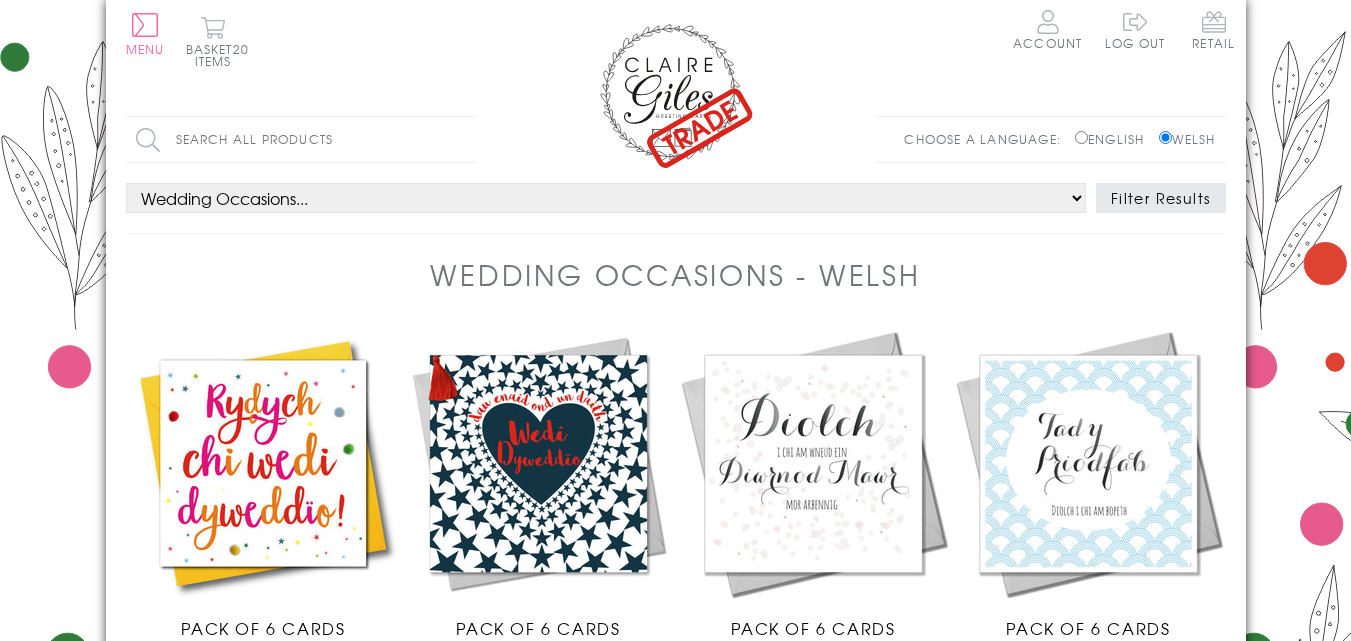 click on "Search all products" at bounding box center (301, 139) 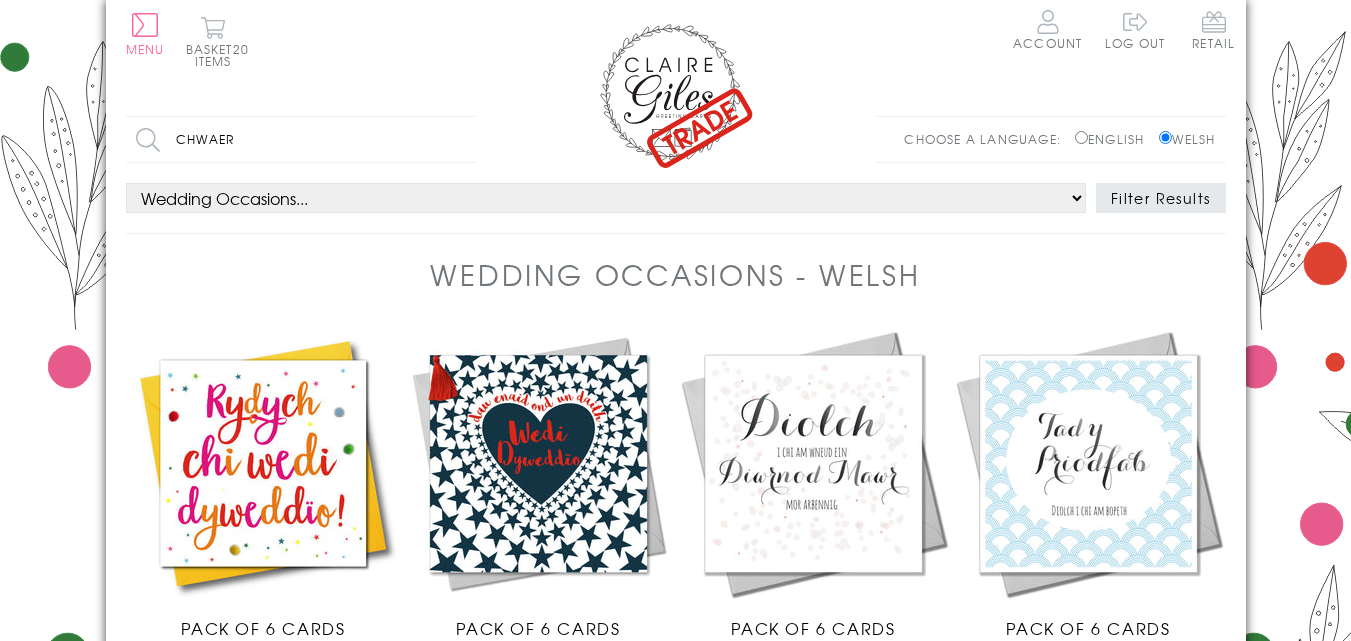 type on "chwaer" 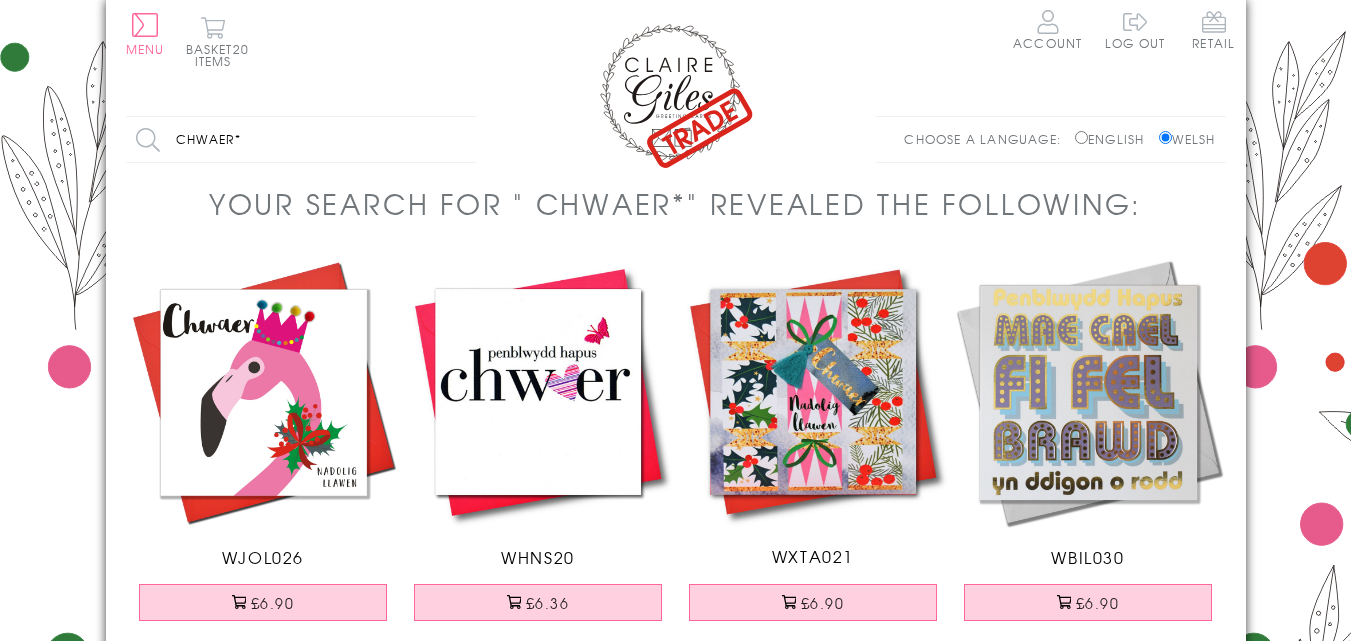 scroll, scrollTop: 0, scrollLeft: 0, axis: both 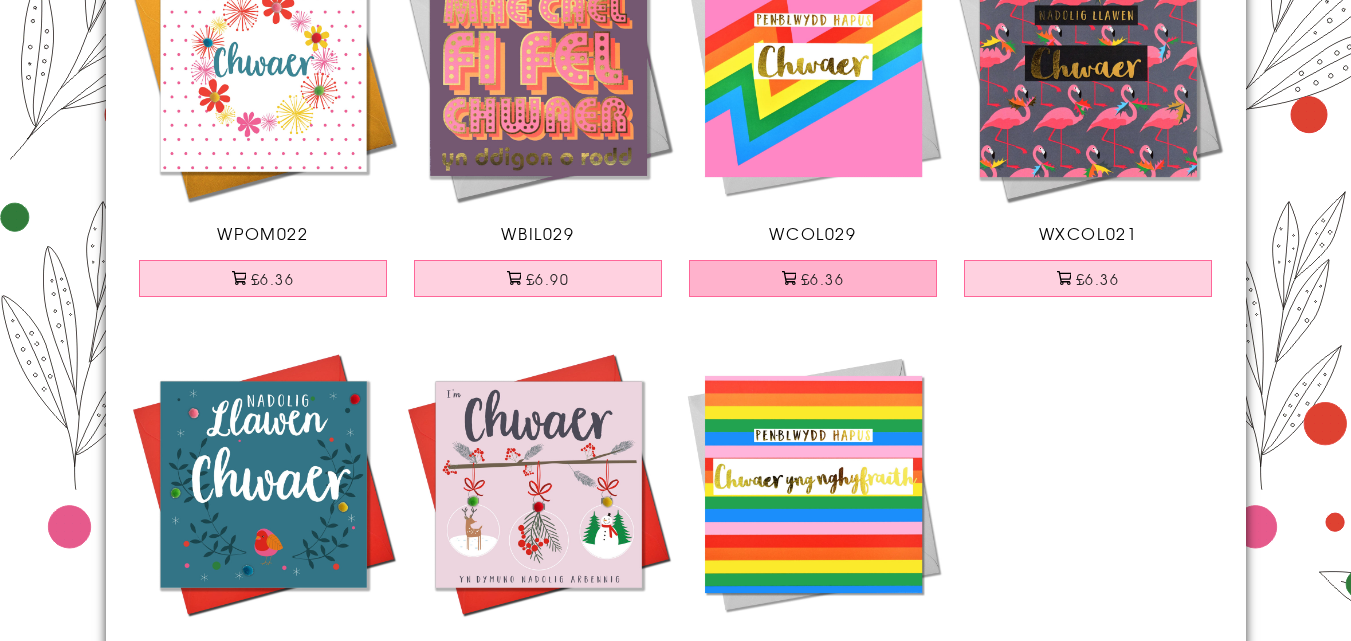 click on "£6.36" at bounding box center [813, 278] 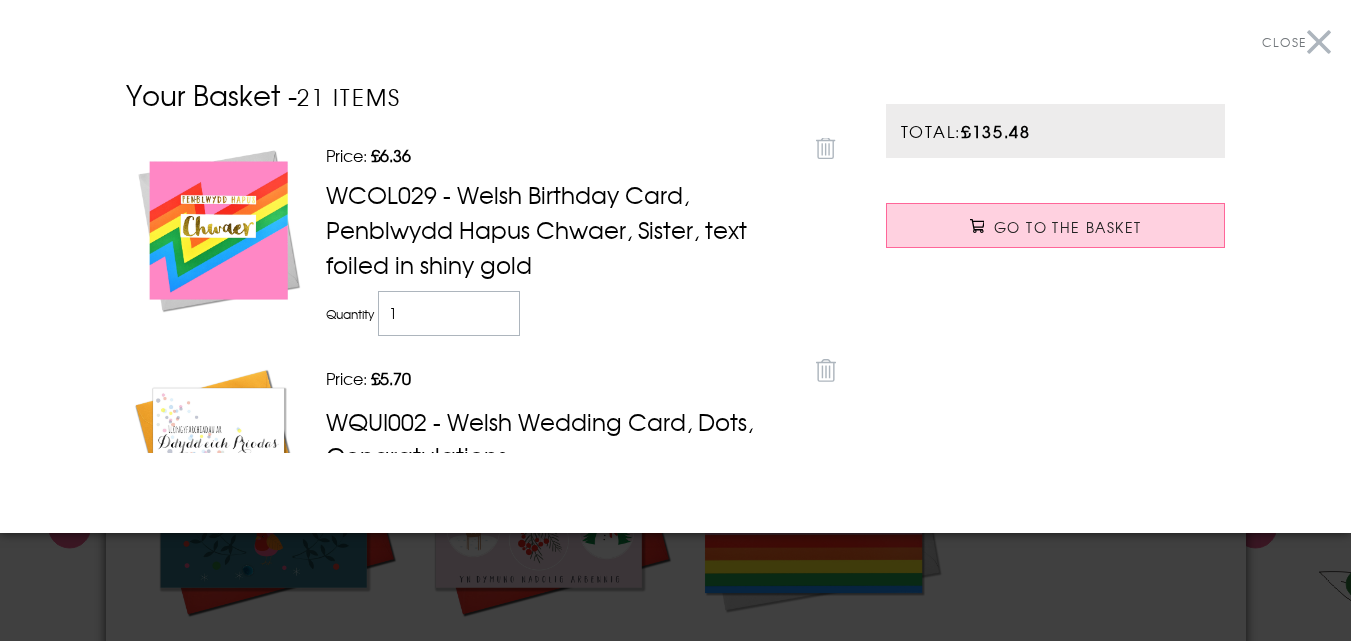 click on "Close" at bounding box center (1296, 42) 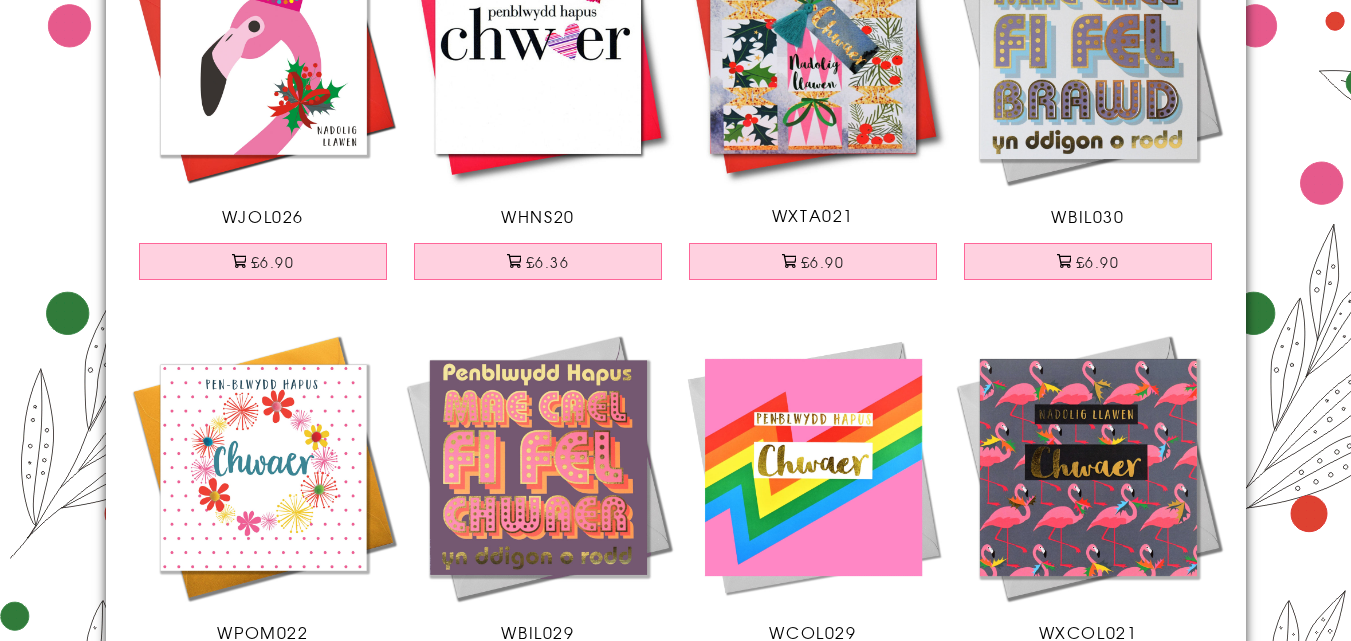 scroll, scrollTop: 0, scrollLeft: 0, axis: both 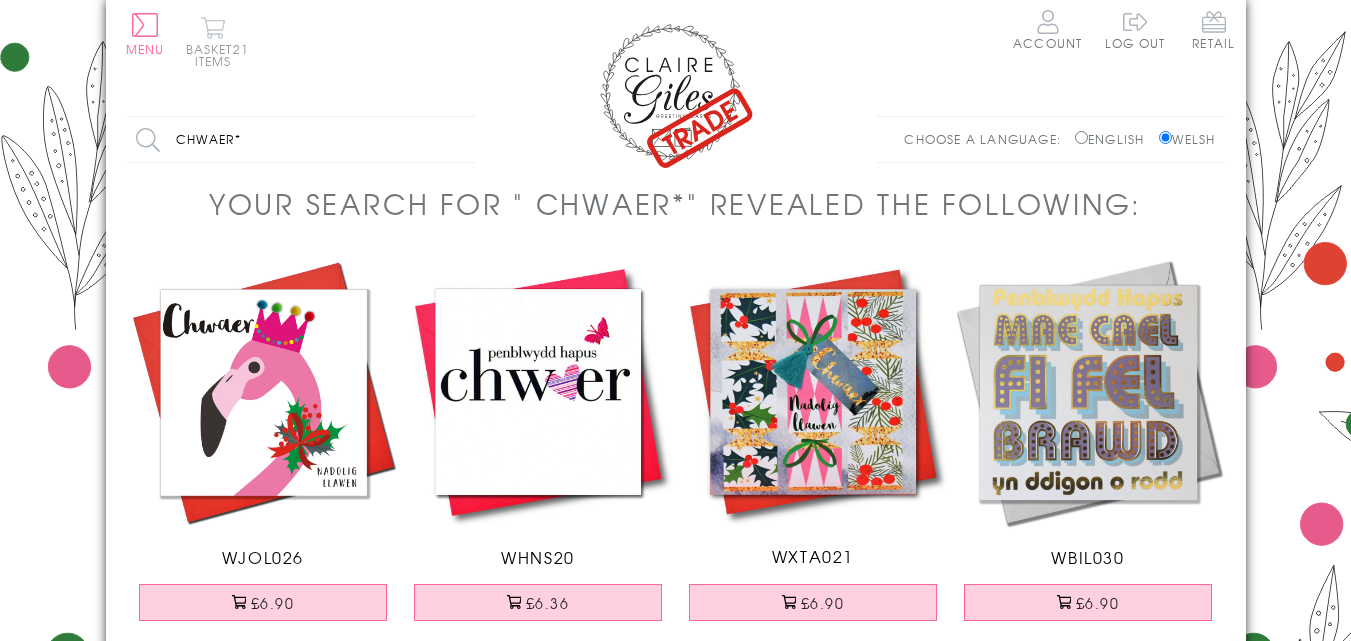 click on "Basket  21 items" at bounding box center [213, 41] 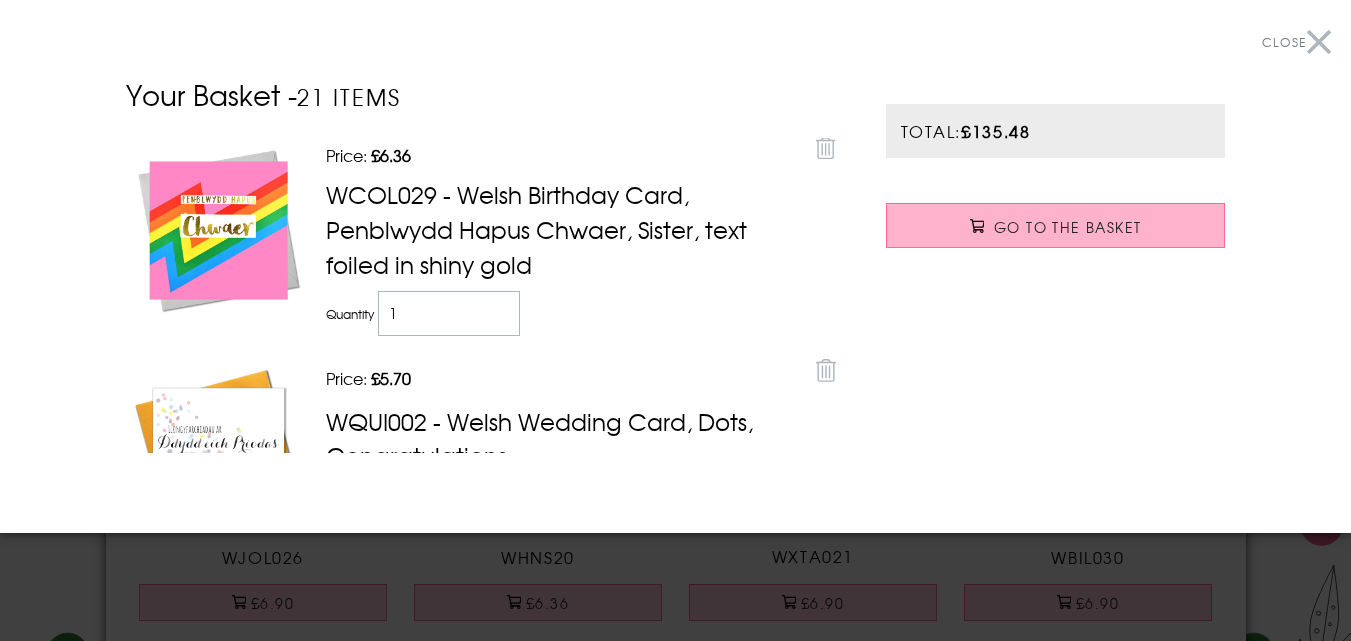 click on "Go to the Basket" at bounding box center [1067, 227] 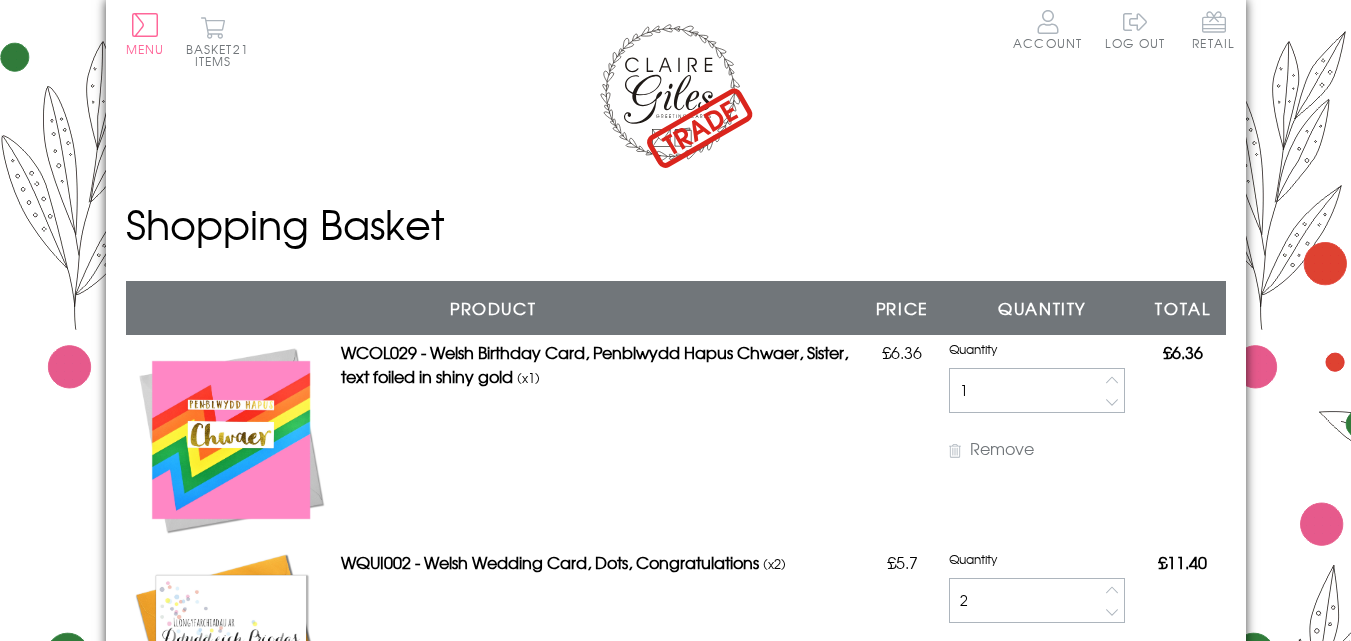 scroll, scrollTop: 0, scrollLeft: 0, axis: both 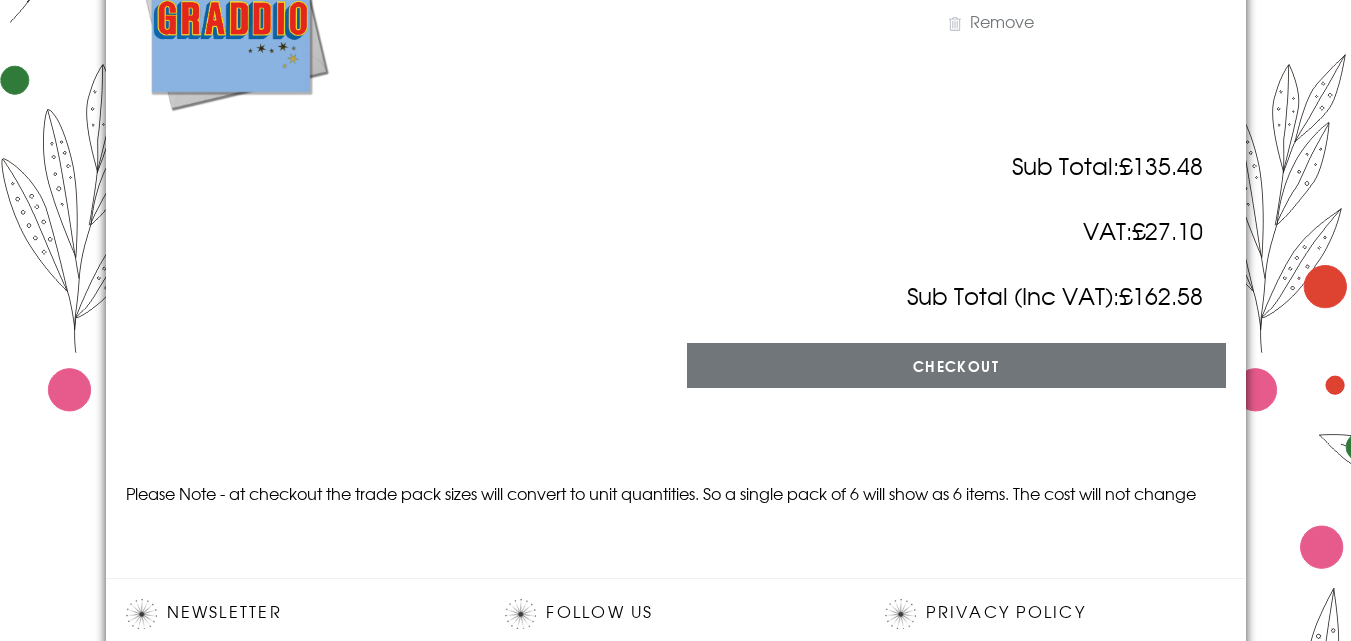 drag, startPoint x: 1357, startPoint y: 81, endPoint x: 1362, endPoint y: 556, distance: 475.0263 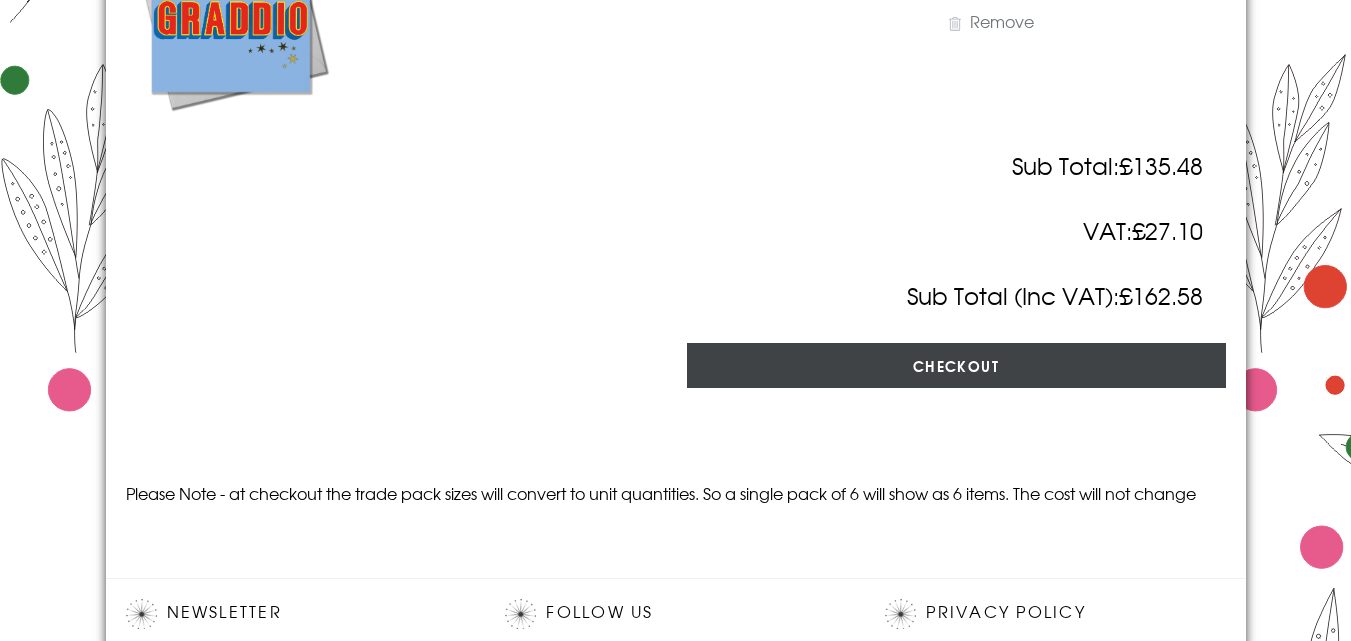 click on "Checkout" at bounding box center [956, 365] 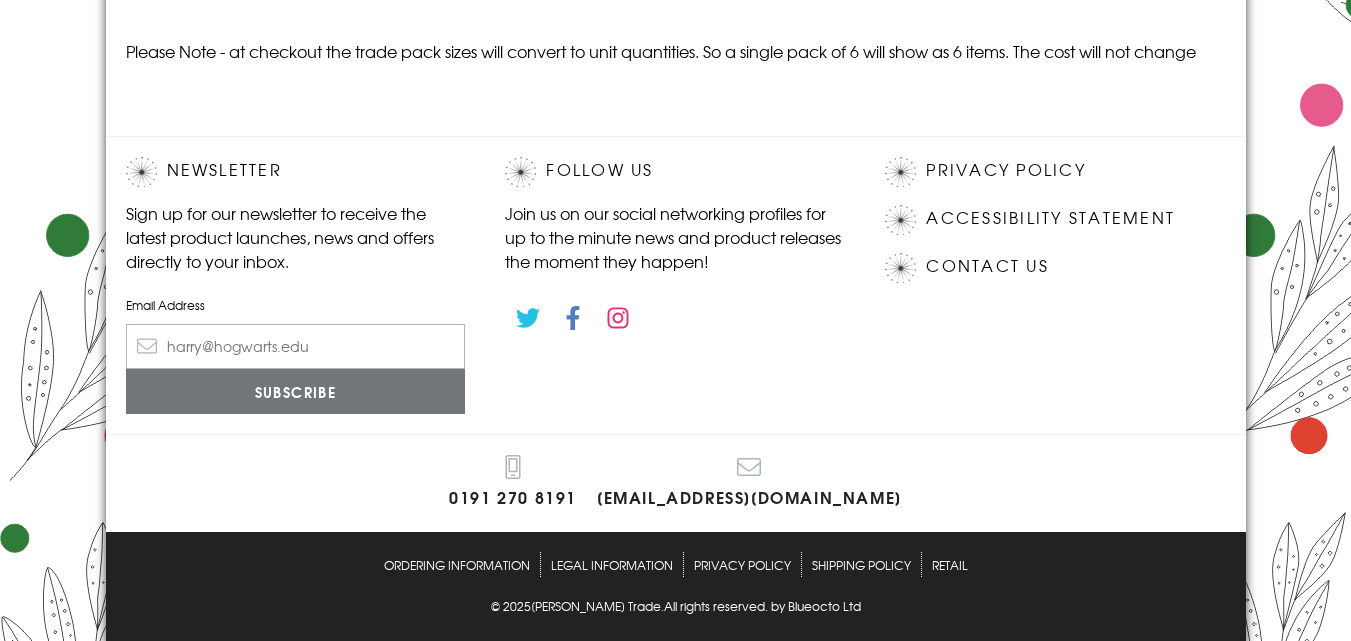 scroll, scrollTop: 3577, scrollLeft: 0, axis: vertical 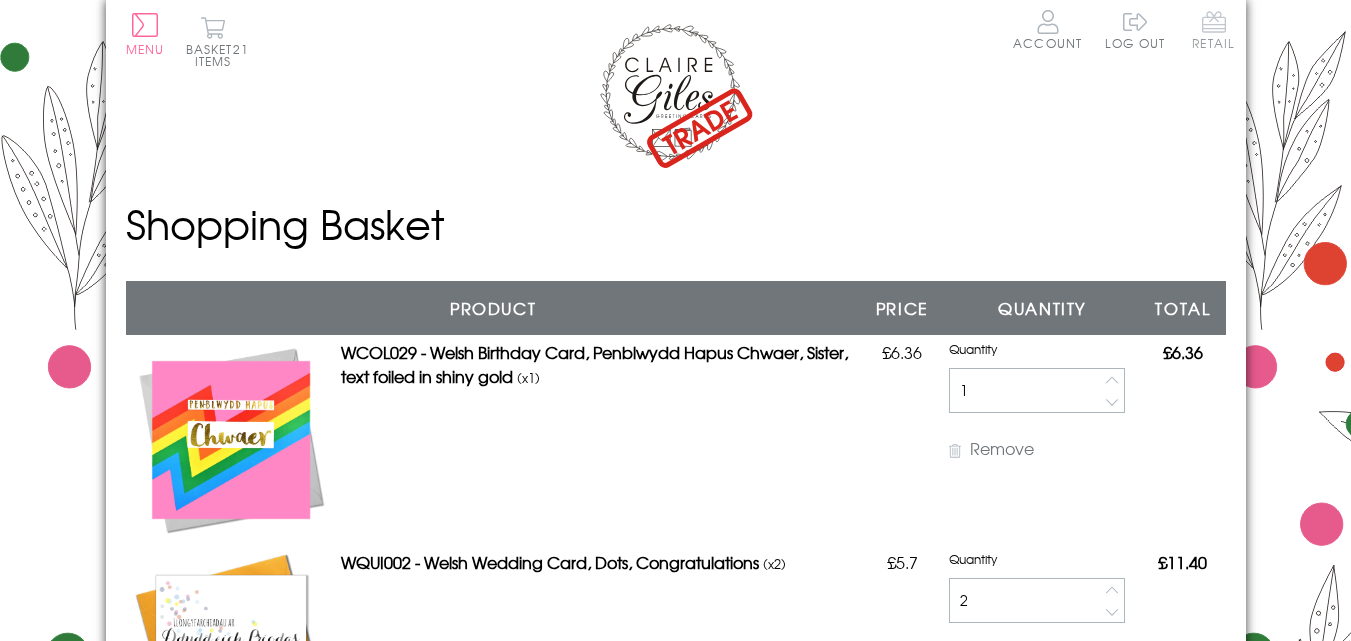click on "Retail" at bounding box center (1213, 29) 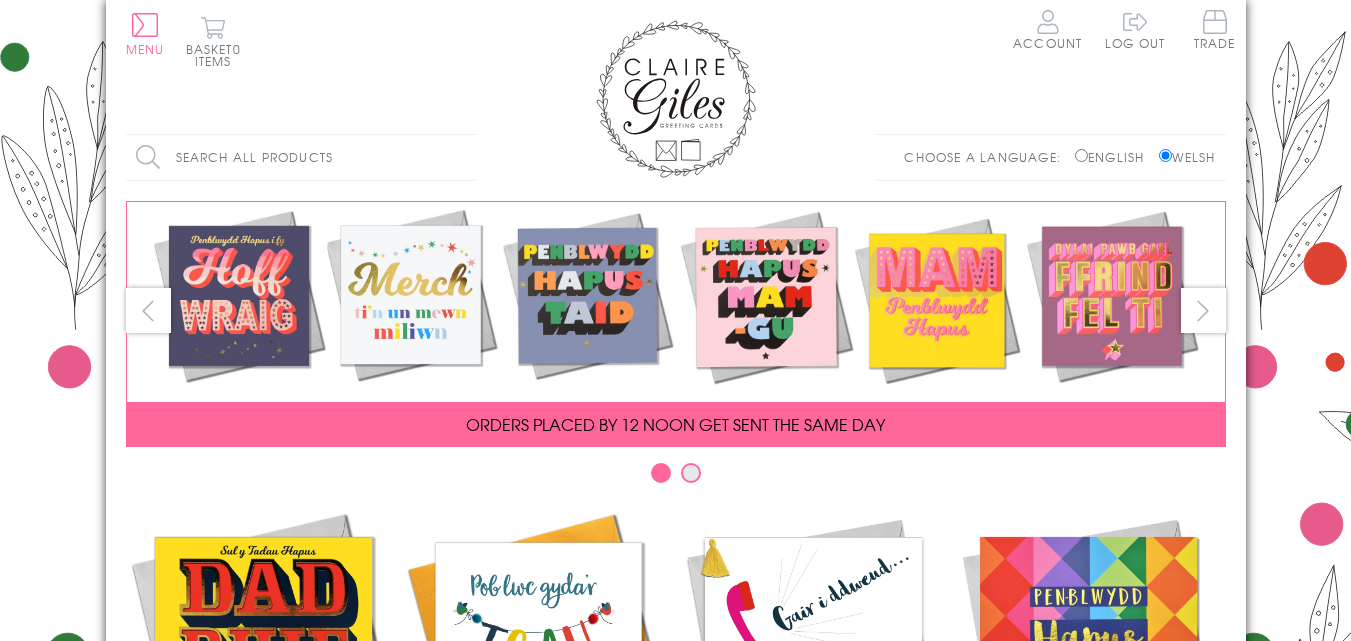 scroll, scrollTop: 0, scrollLeft: 0, axis: both 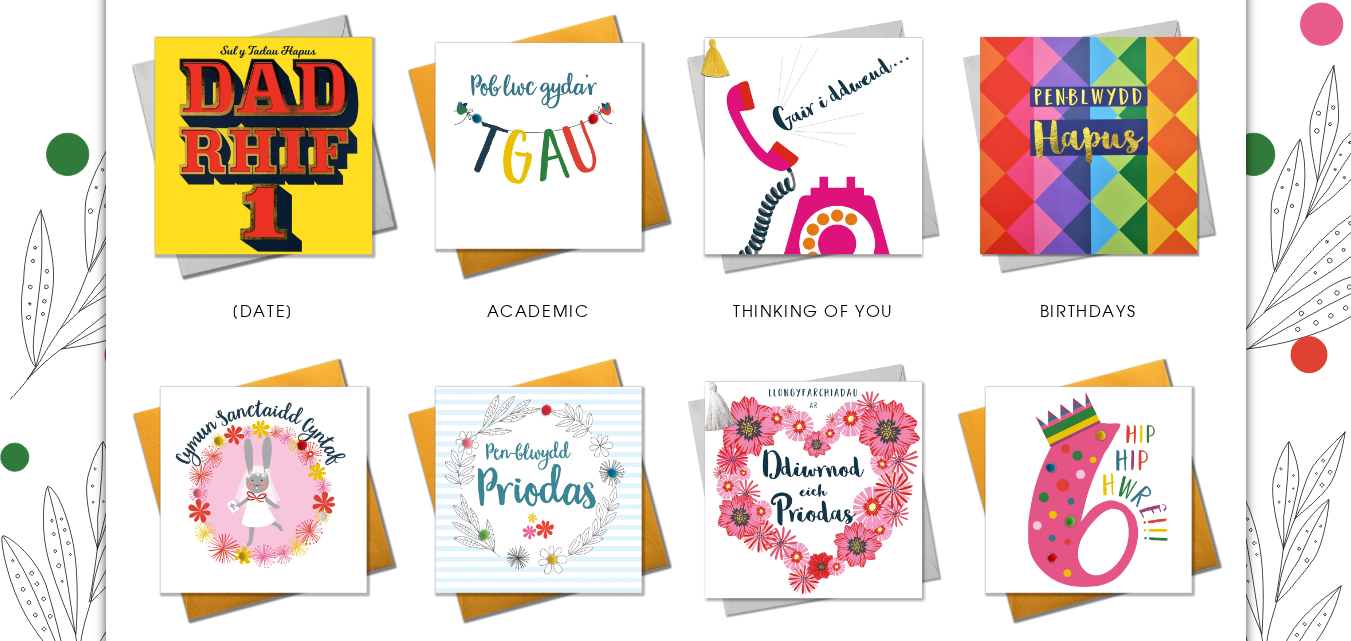 click at bounding box center (813, 145) 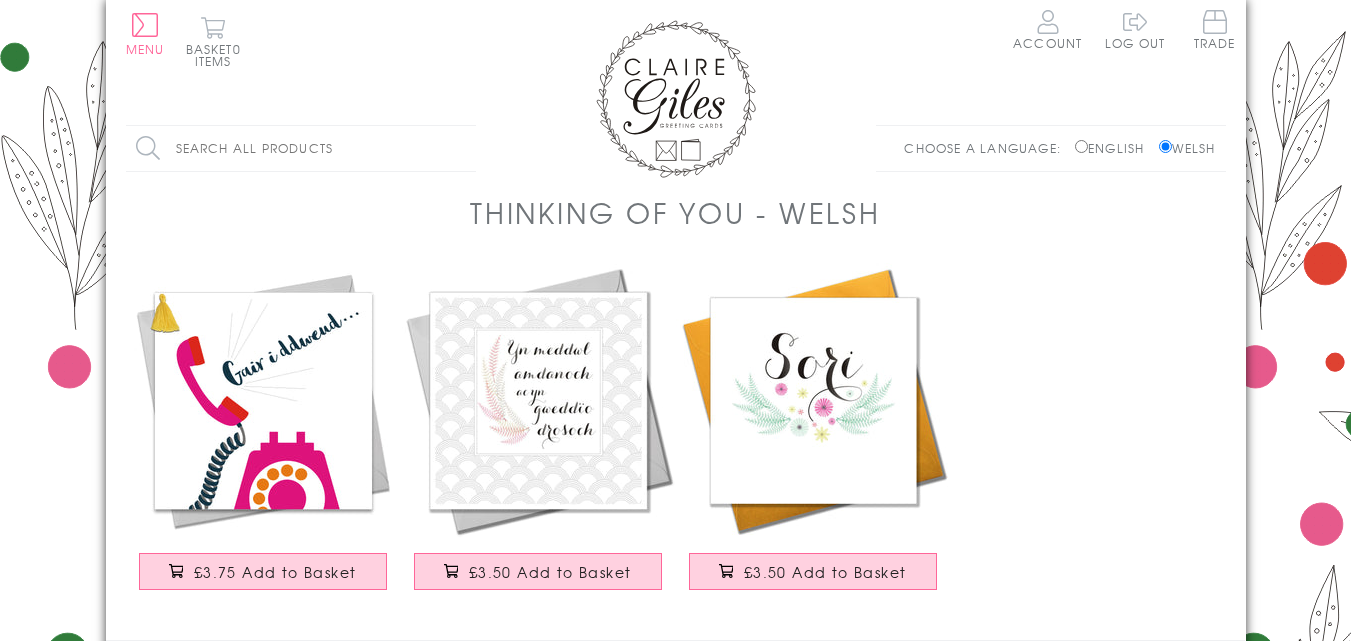 scroll, scrollTop: 0, scrollLeft: 0, axis: both 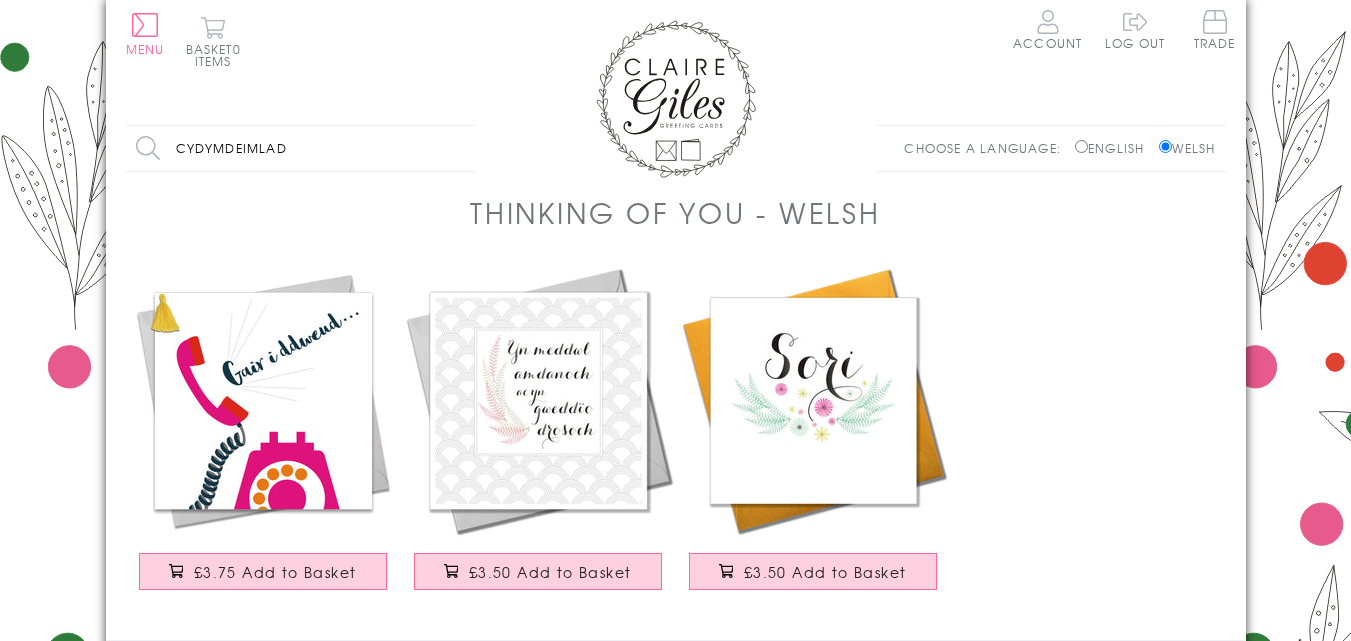 type on "cydymdeimlad" 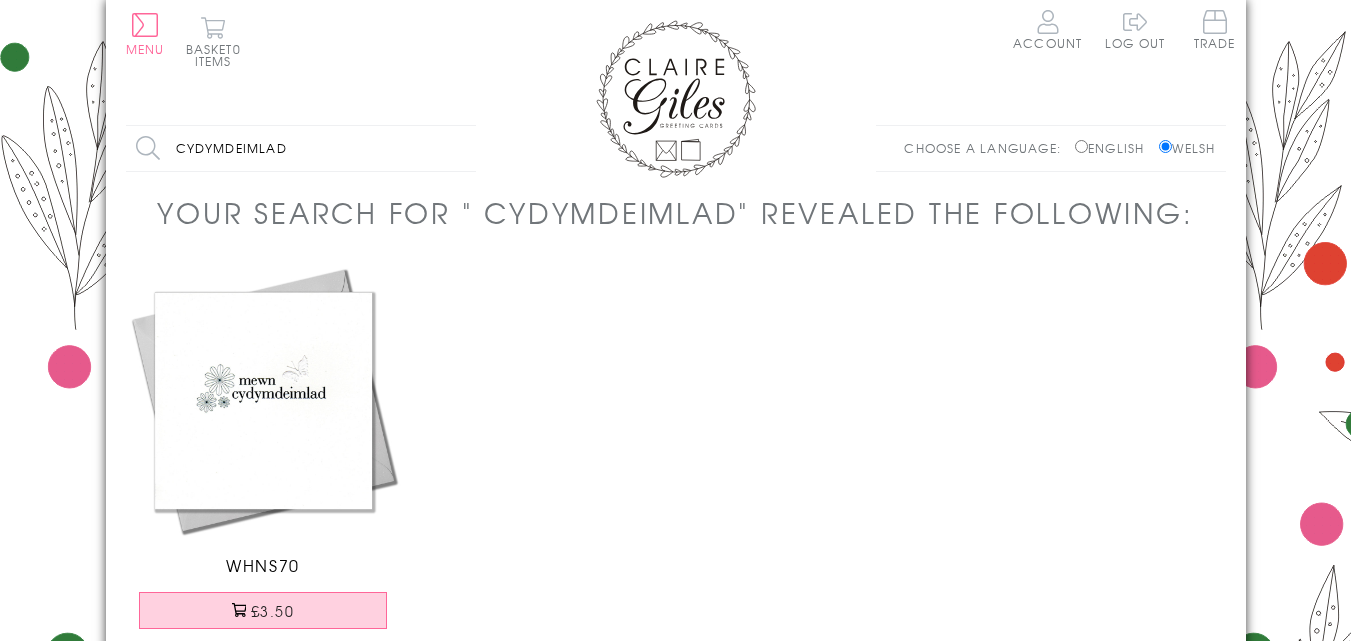 scroll, scrollTop: 0, scrollLeft: 0, axis: both 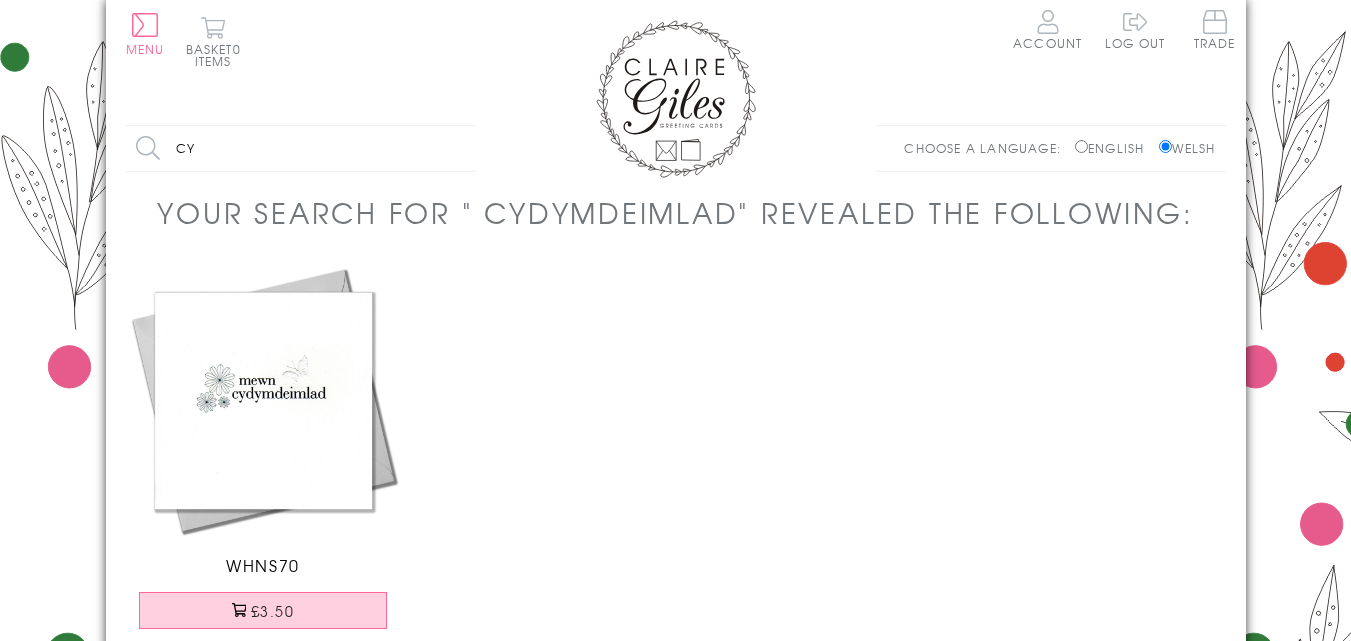 type on "c" 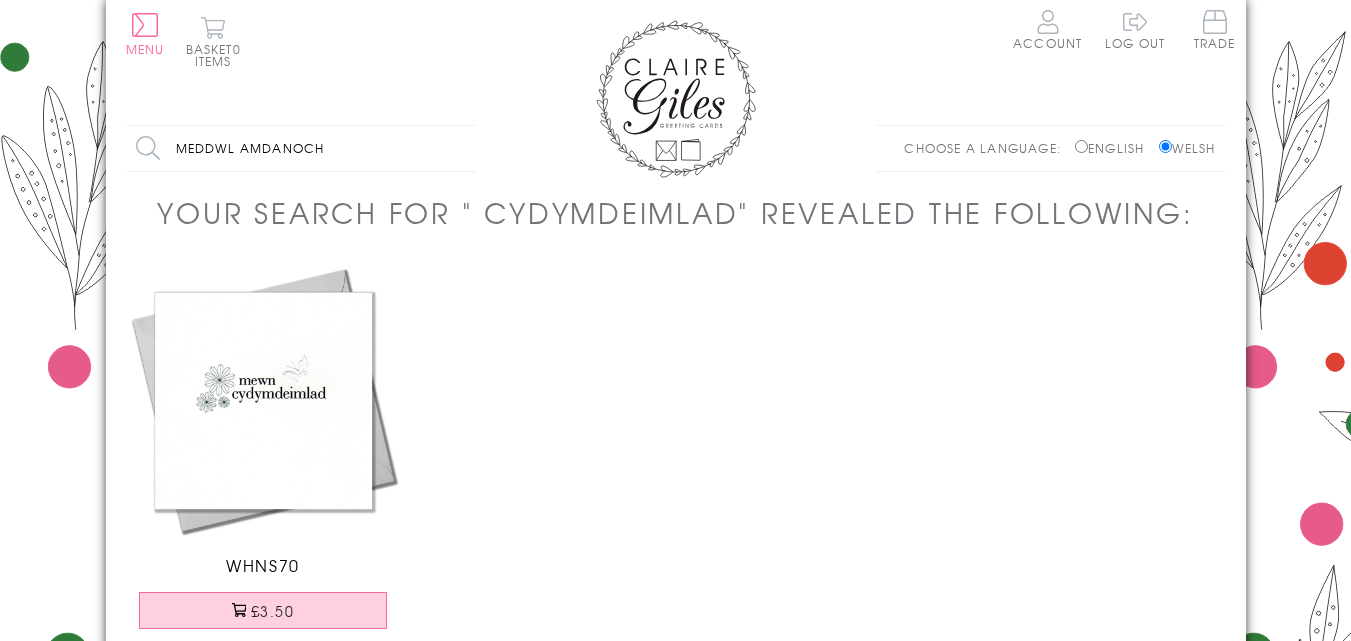 type on "meddwl amdanoch" 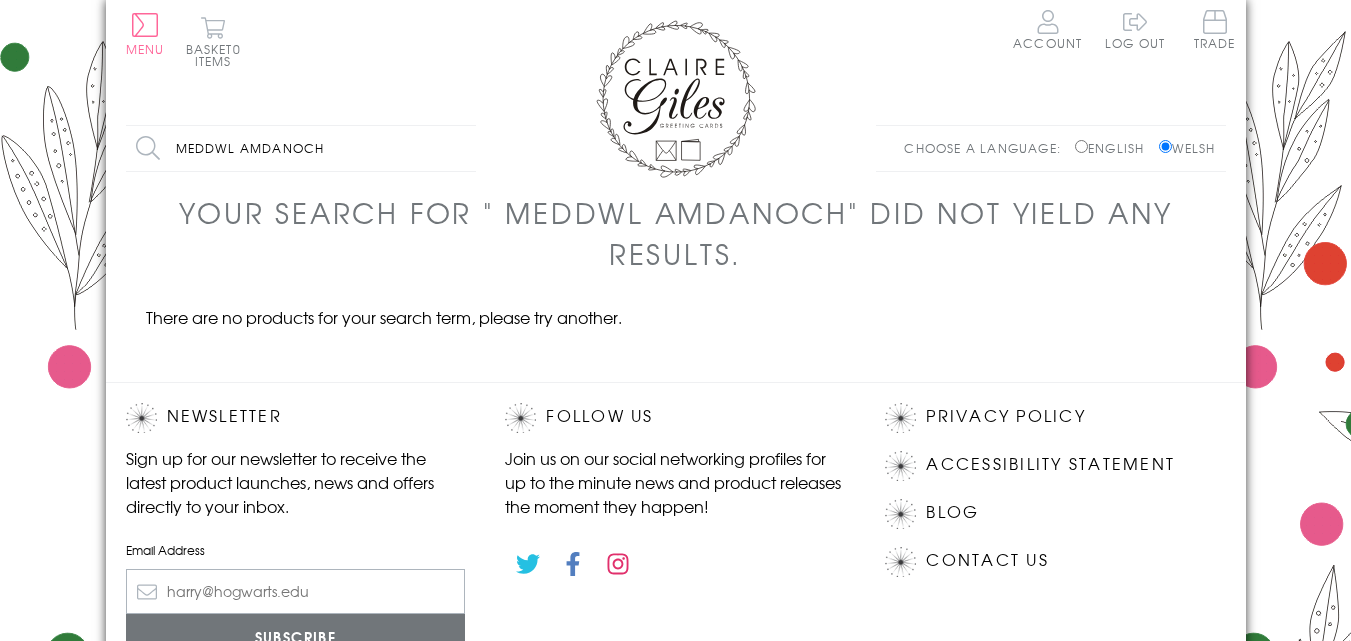 scroll, scrollTop: 0, scrollLeft: 0, axis: both 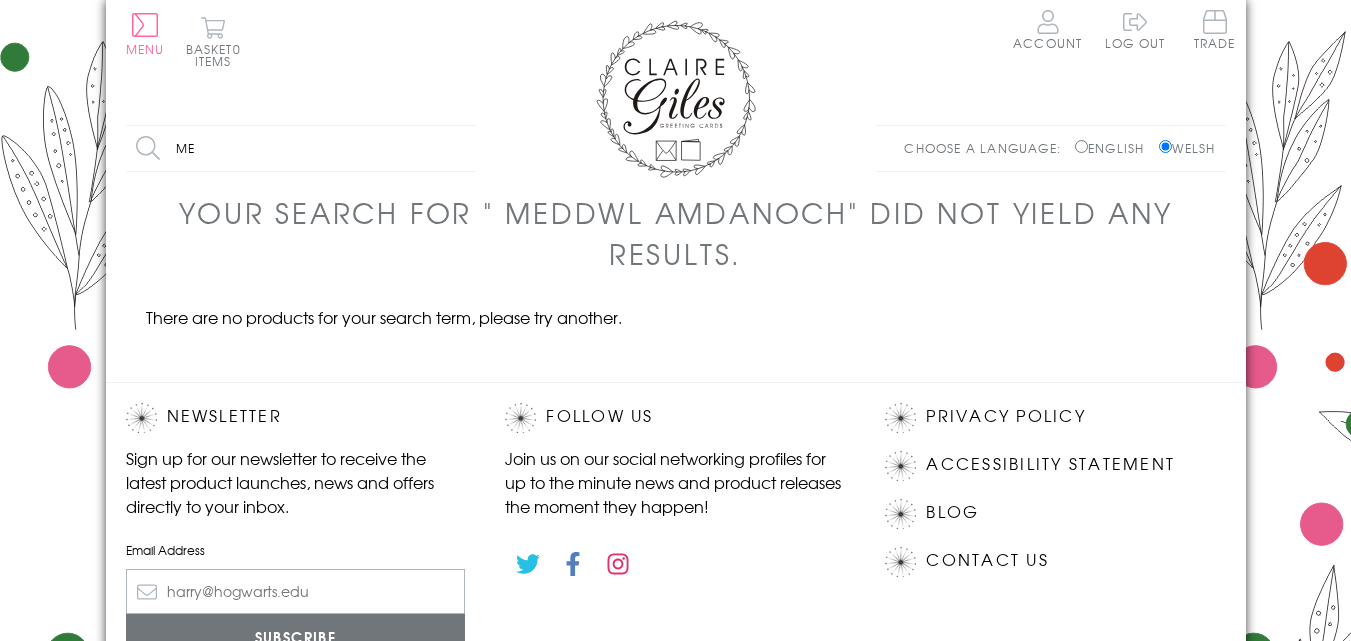 type on "m" 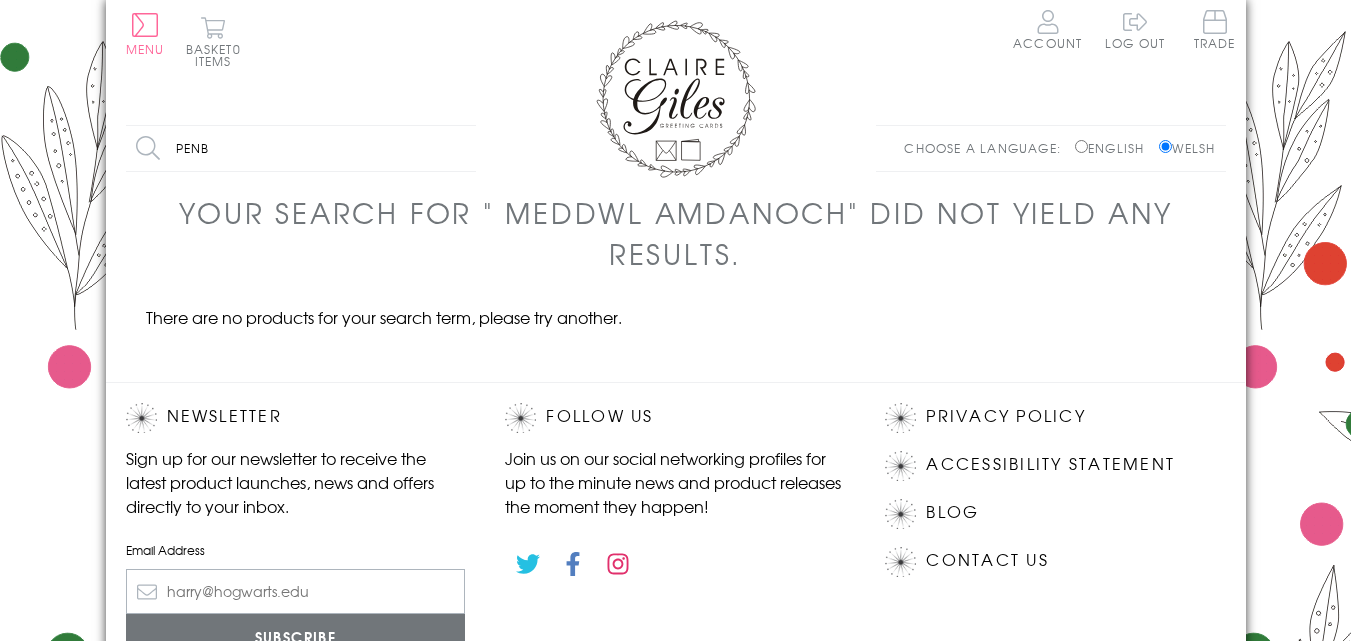 type on "penblwydd" 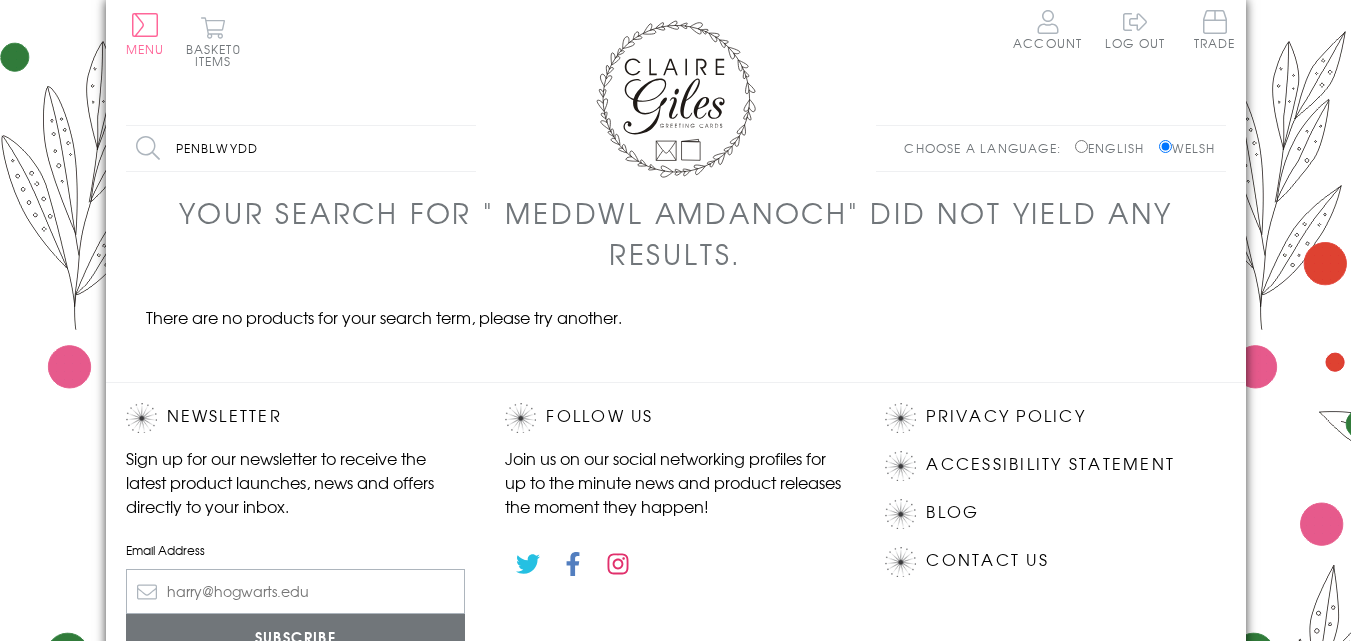 click on "Search" at bounding box center (466, 148) 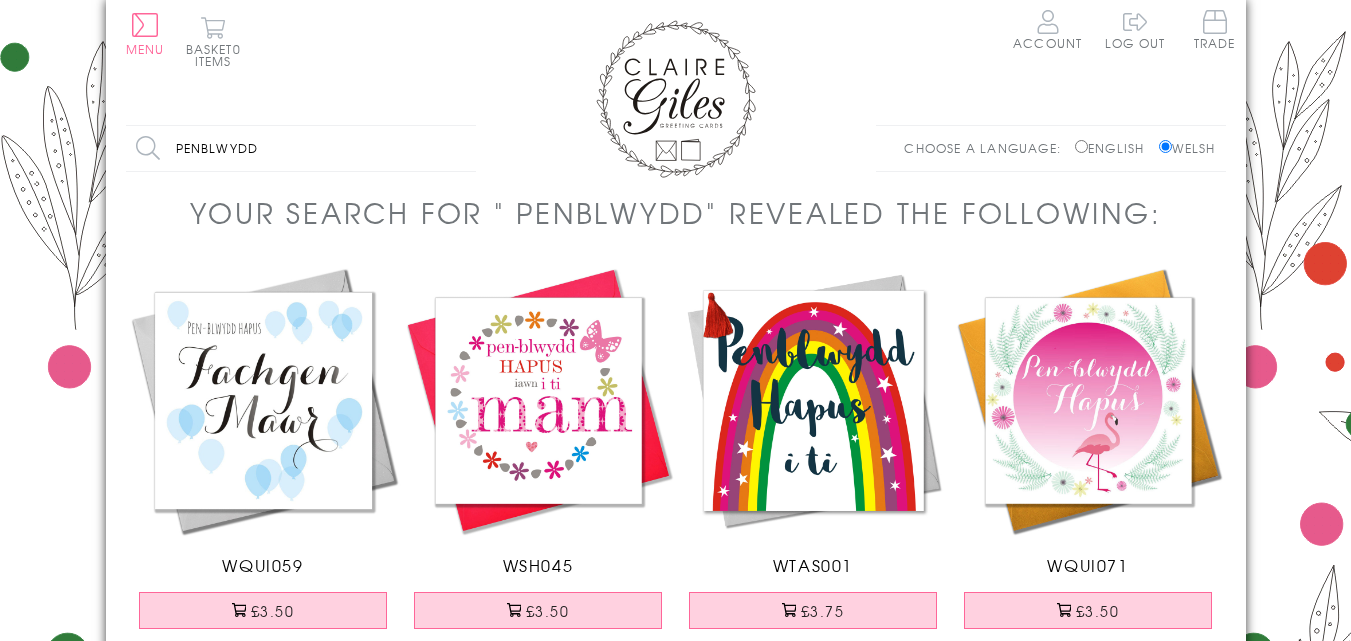 scroll, scrollTop: 0, scrollLeft: 0, axis: both 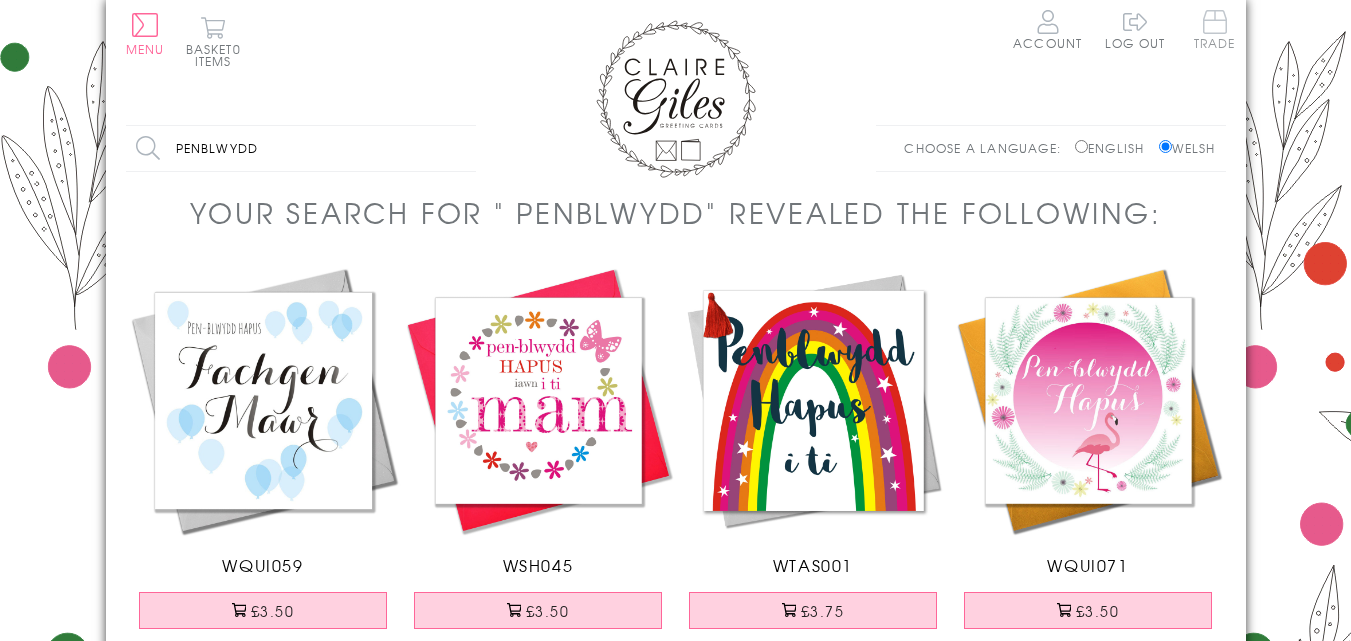 click on "Trade" at bounding box center (1215, 29) 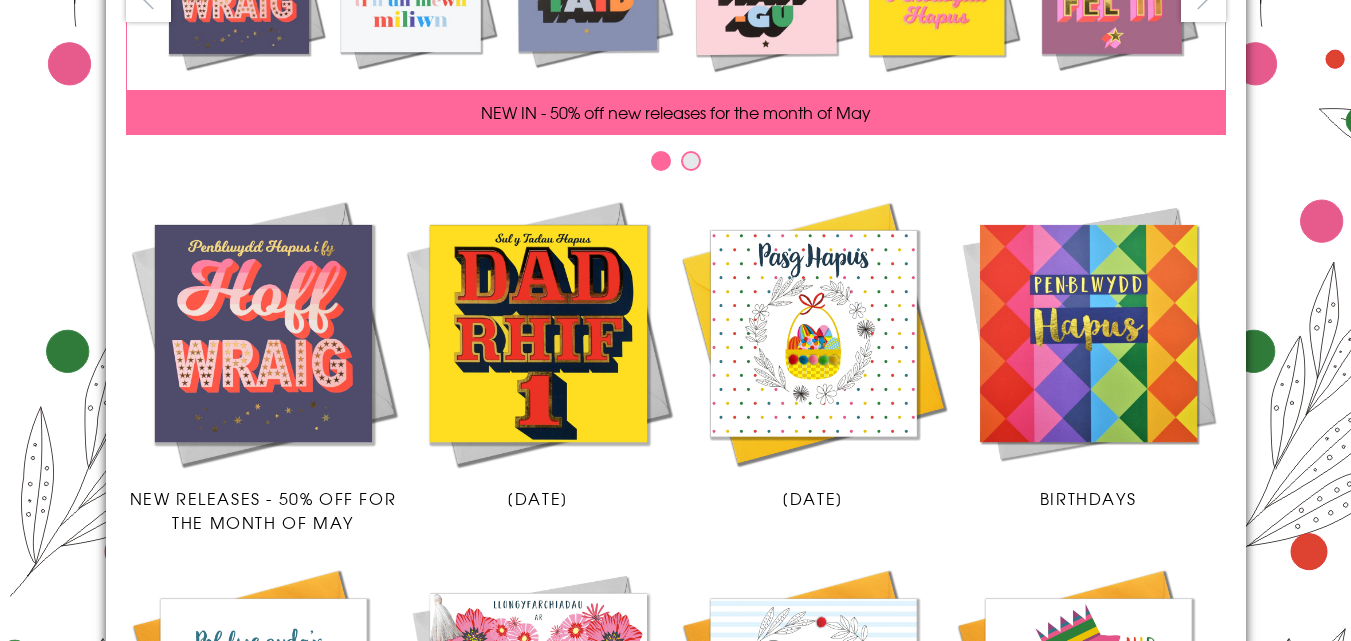 scroll, scrollTop: 297, scrollLeft: 0, axis: vertical 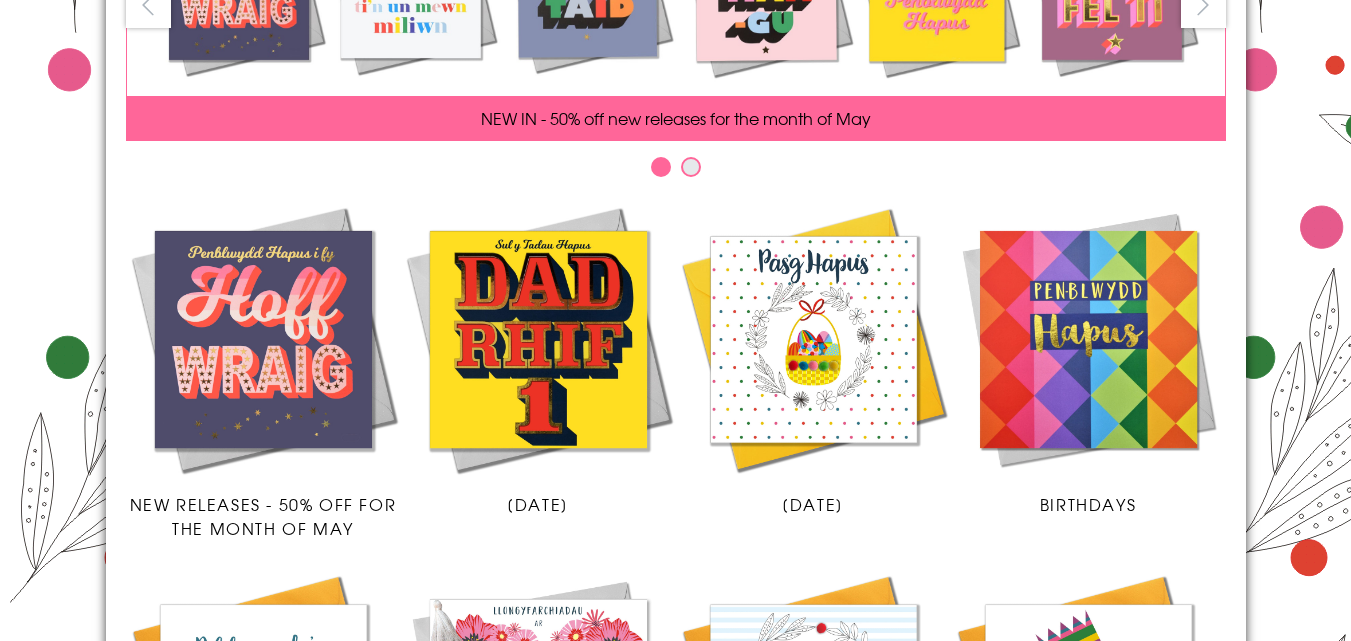 click at bounding box center (1088, 339) 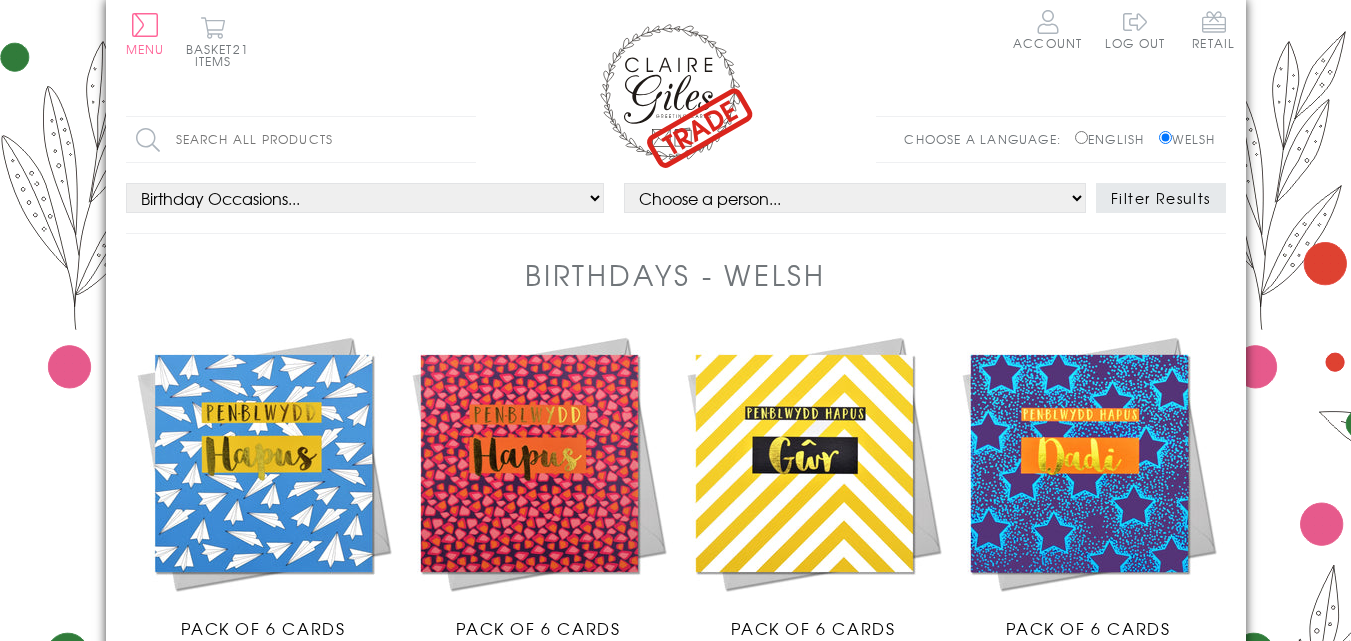 scroll, scrollTop: 0, scrollLeft: 0, axis: both 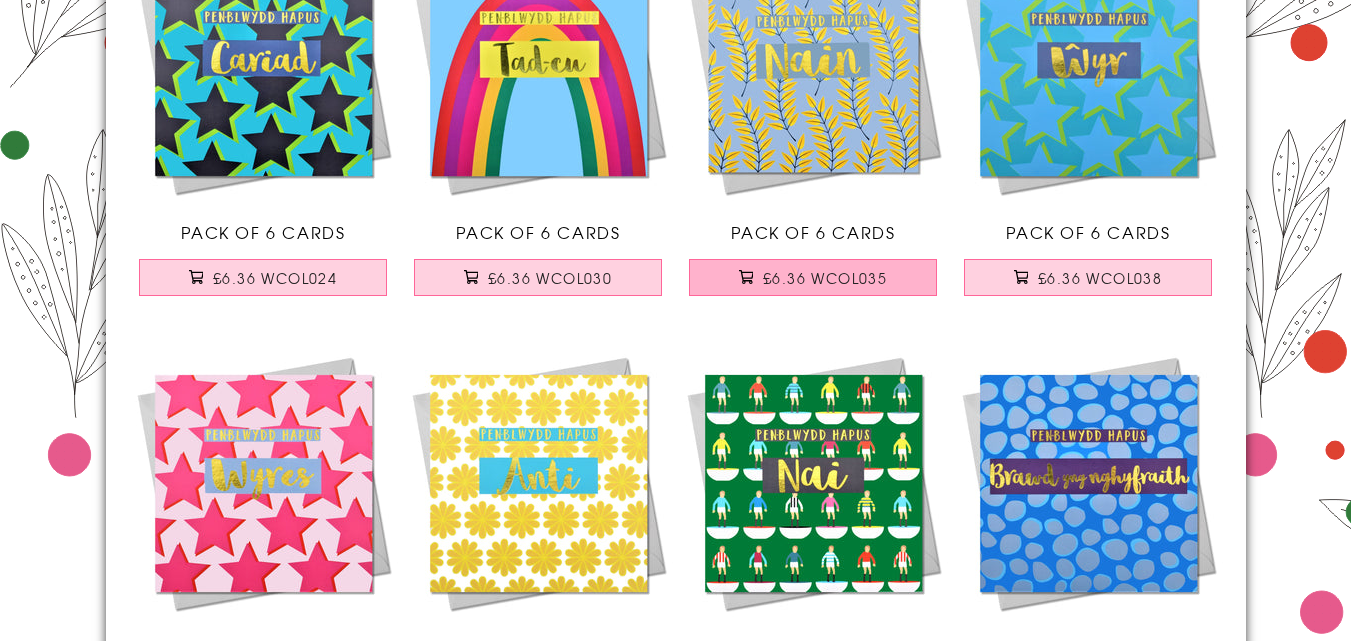 click on "£6.36  WCOL035" at bounding box center (813, 277) 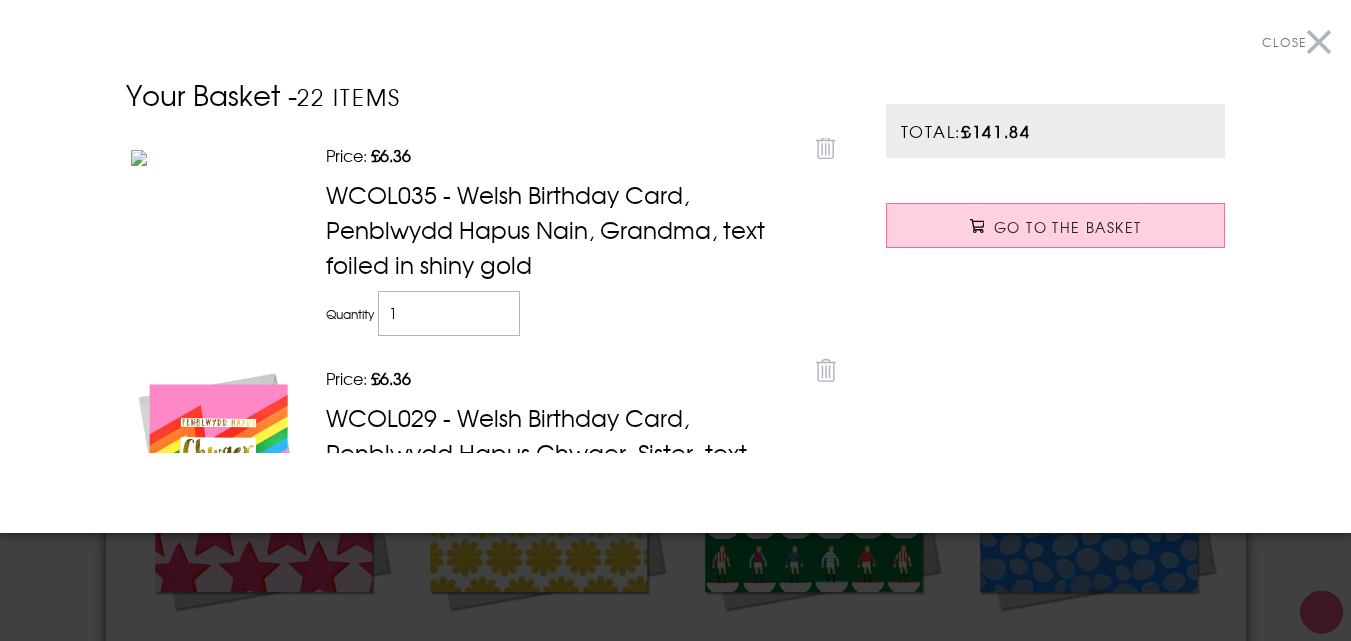 click on "Close" at bounding box center (1296, 42) 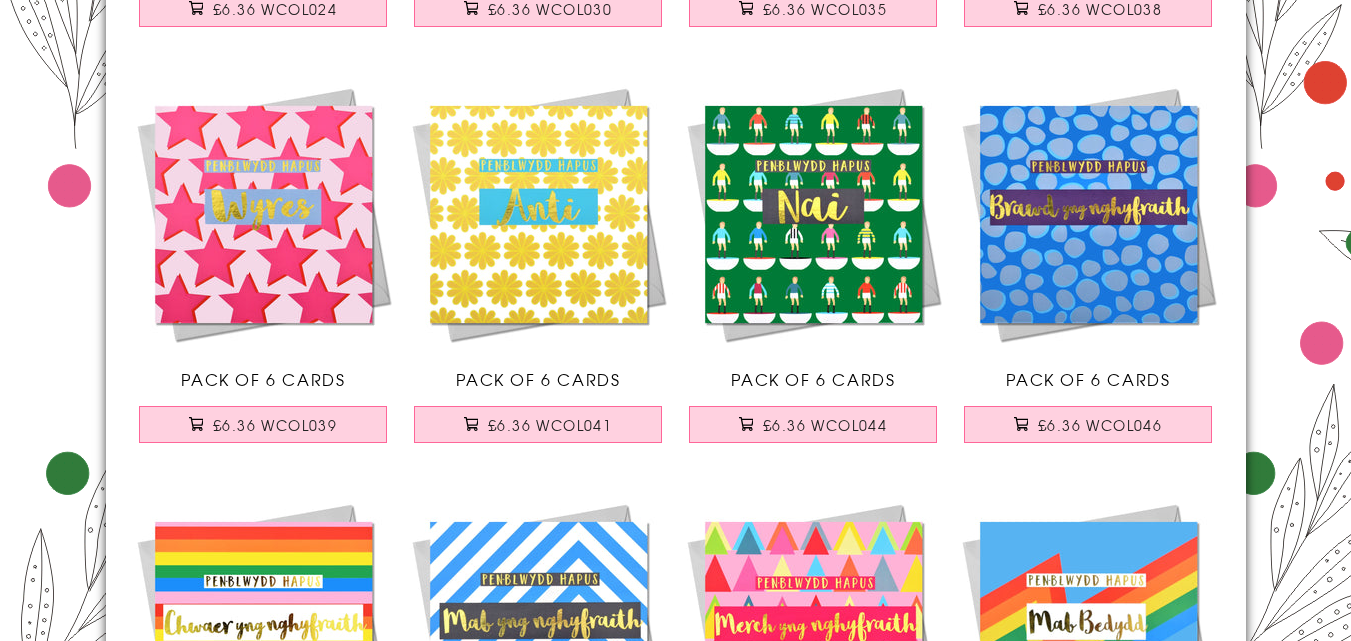 scroll, scrollTop: 1251, scrollLeft: 0, axis: vertical 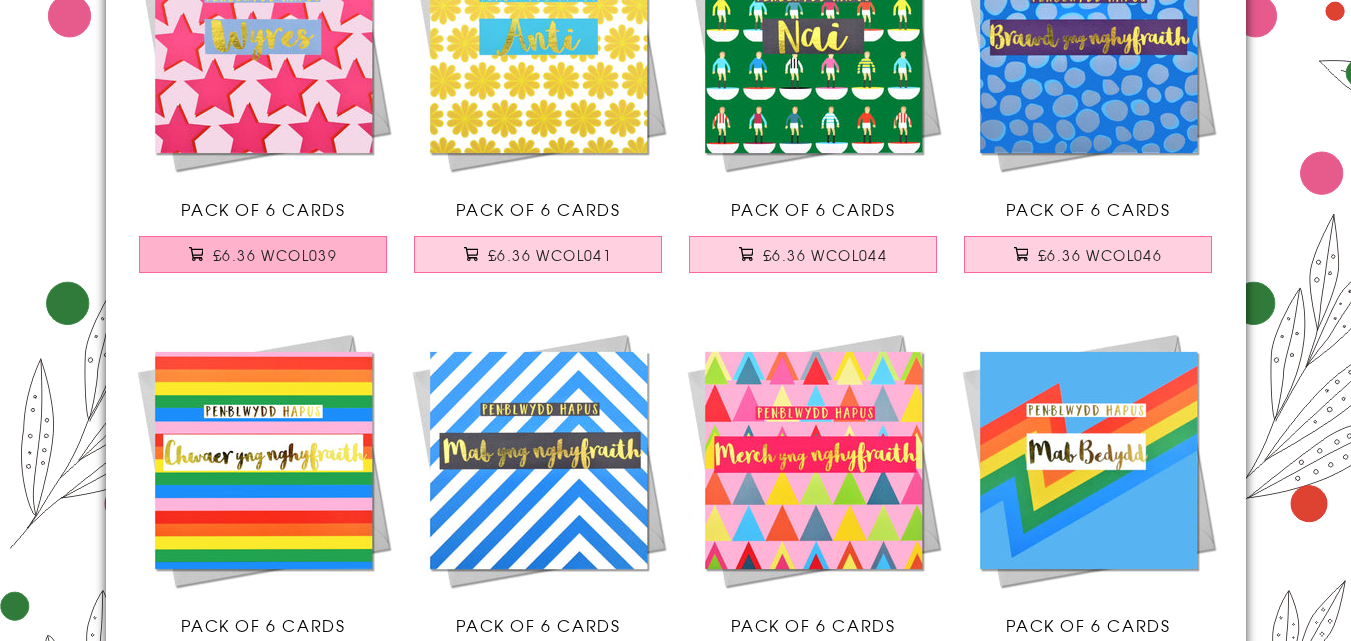 click on "£6.36  WCOL039" at bounding box center [275, 255] 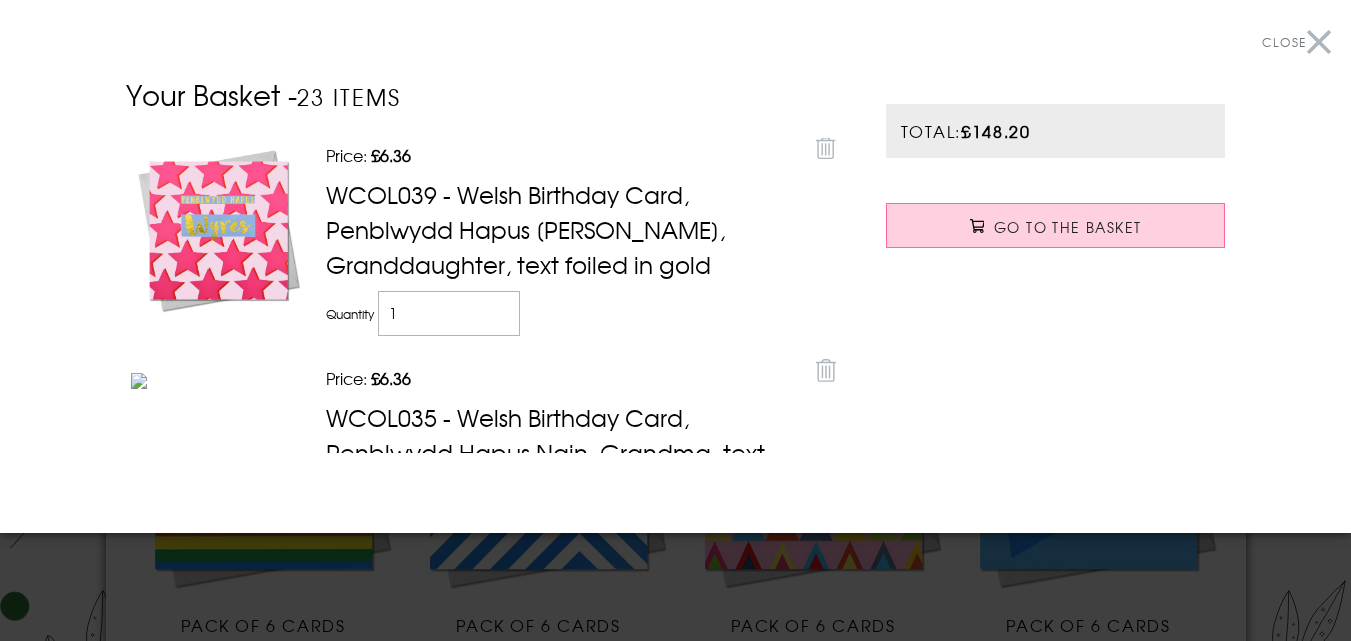 click on "Close" at bounding box center [1284, 42] 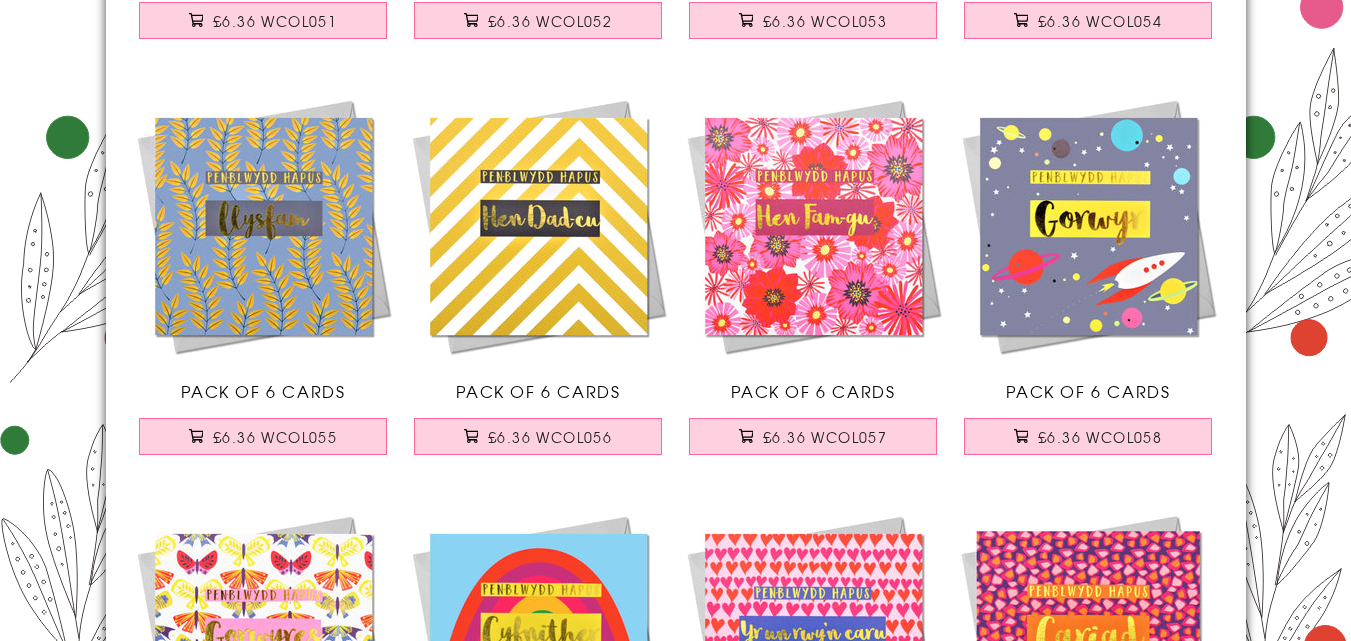 scroll, scrollTop: 2333, scrollLeft: 0, axis: vertical 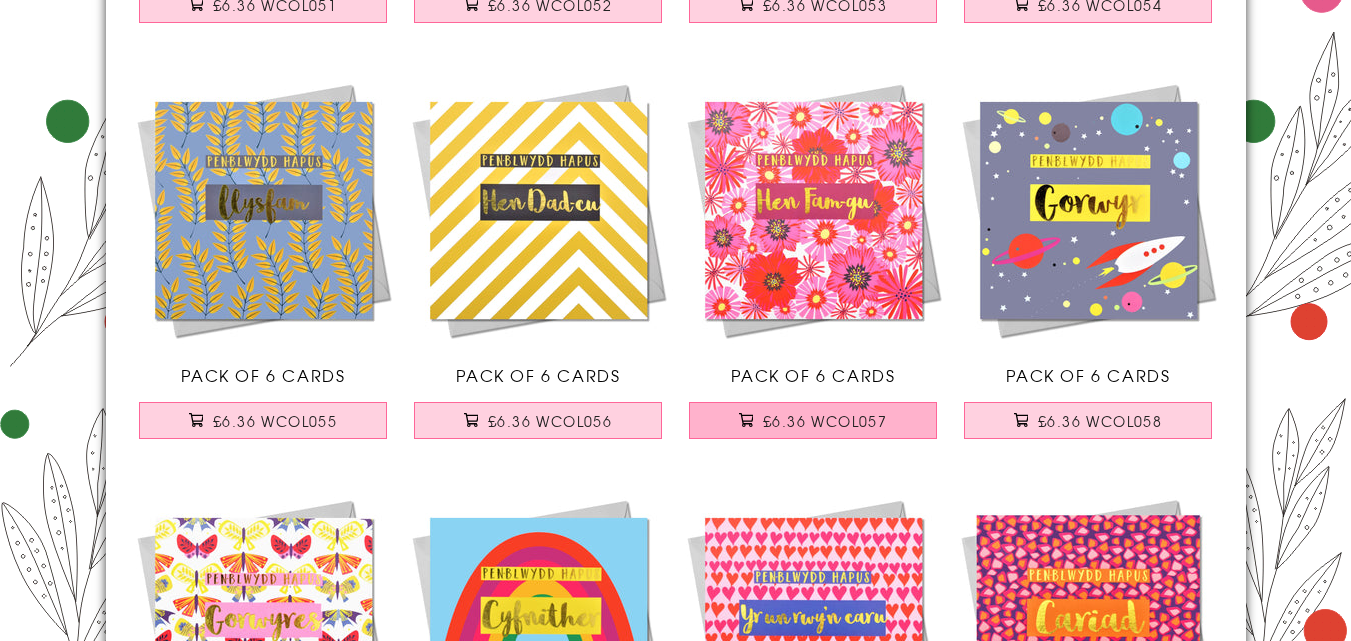 click on "£6.36  WCOL057" at bounding box center [825, 421] 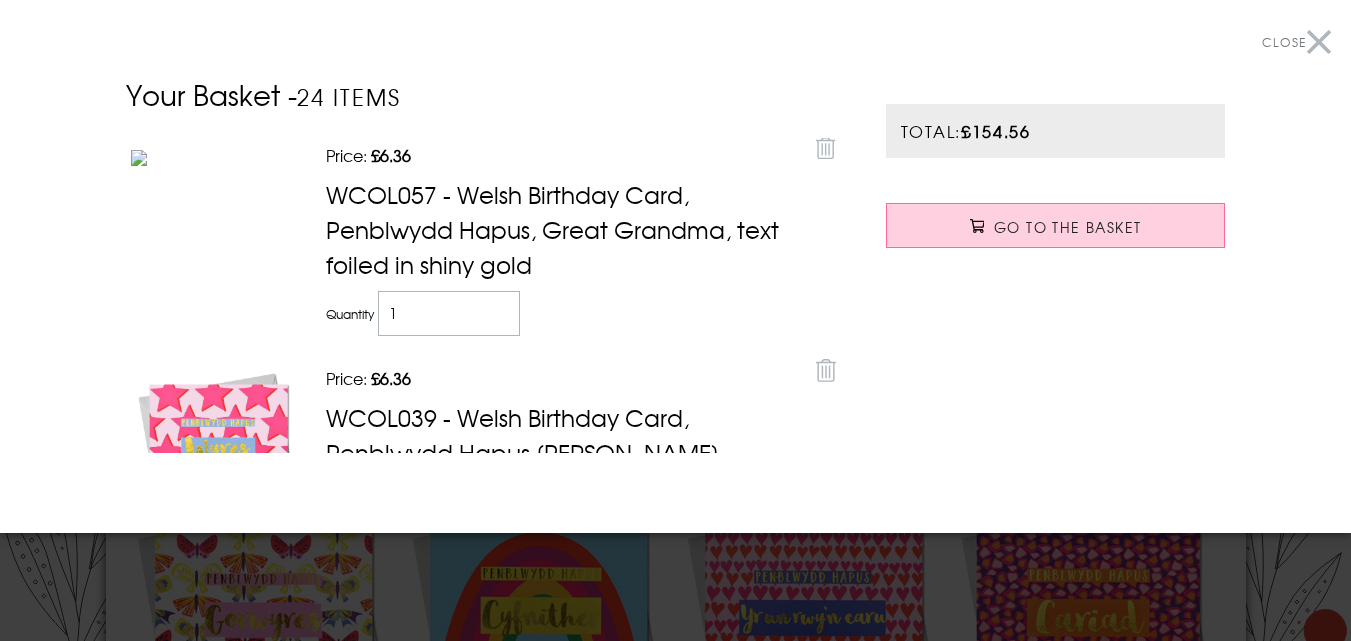 click on "Close" at bounding box center (1296, 42) 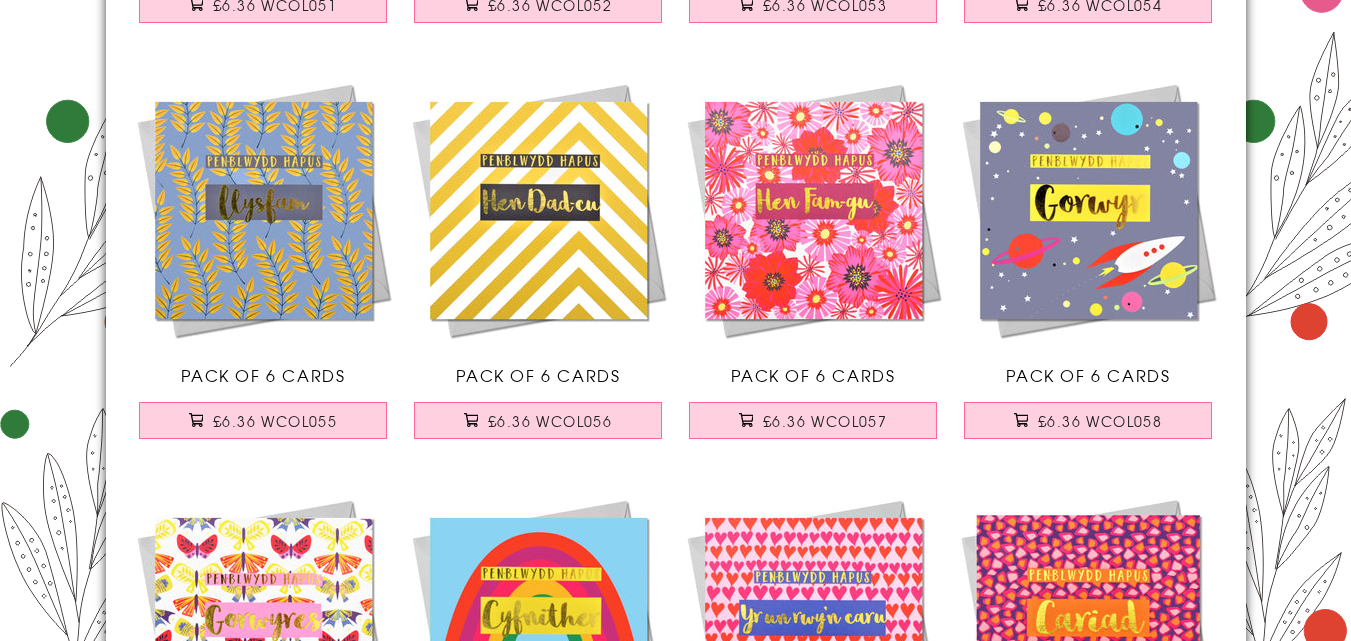 scroll, scrollTop: 2731, scrollLeft: 0, axis: vertical 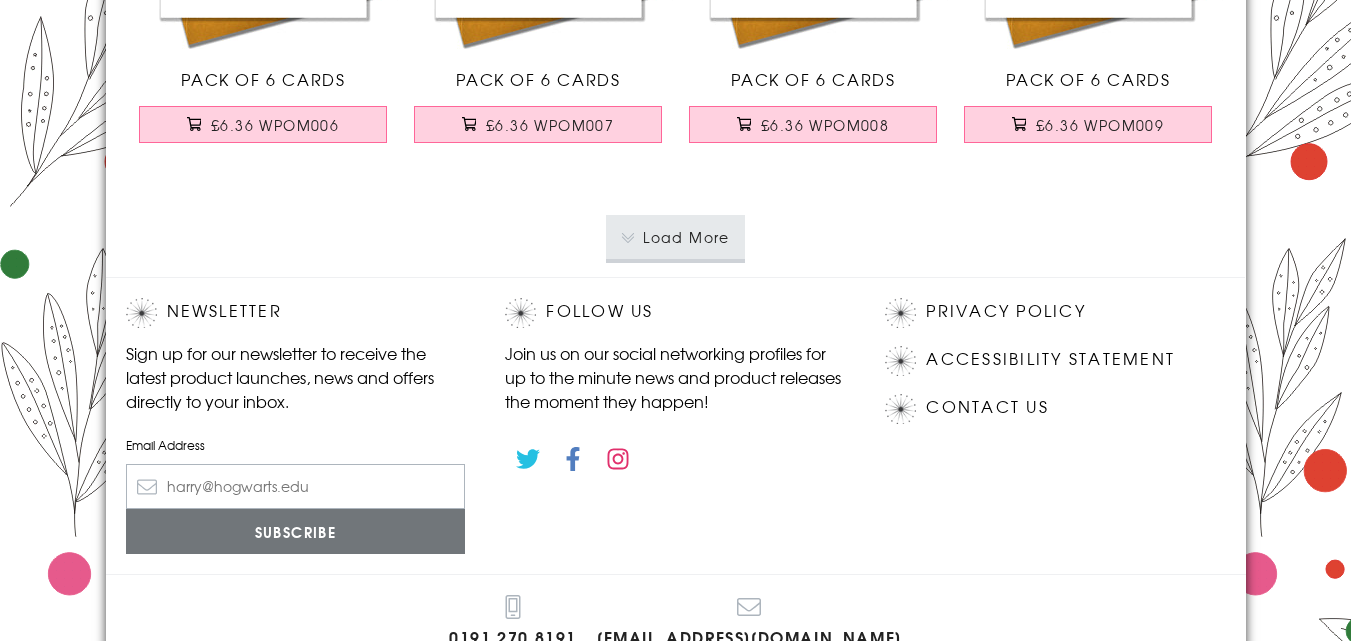 click on "Load More" at bounding box center [675, 237] 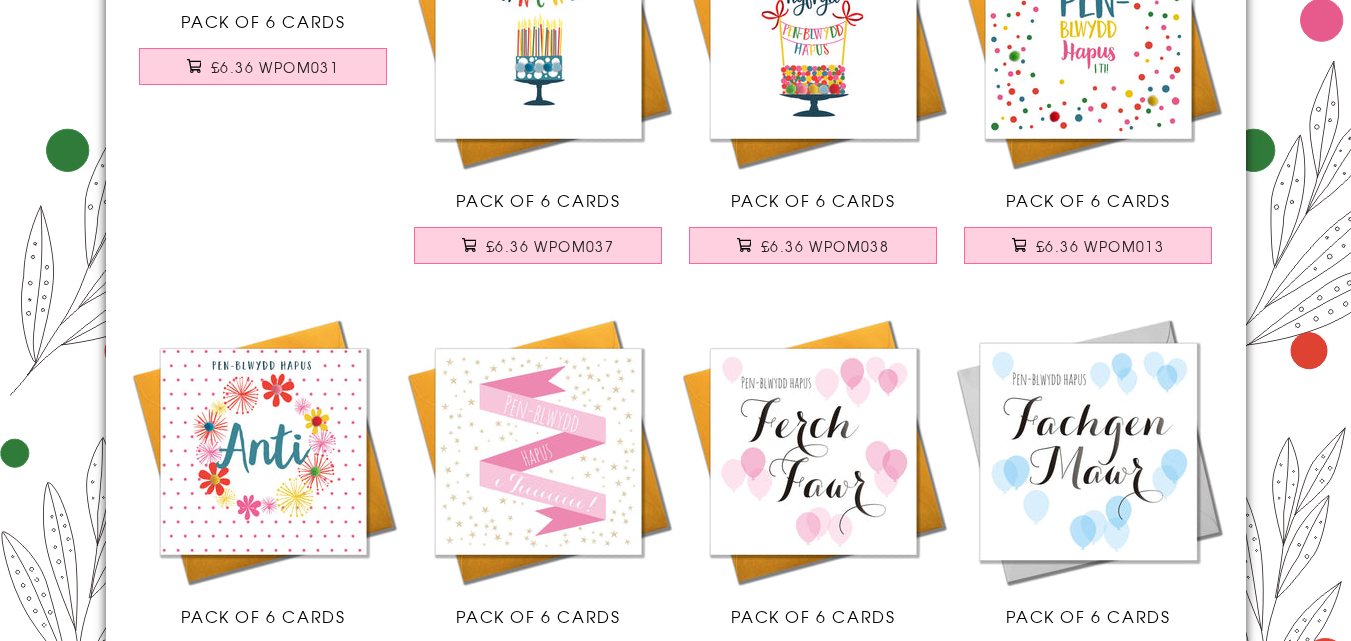 scroll, scrollTop: 5059, scrollLeft: 0, axis: vertical 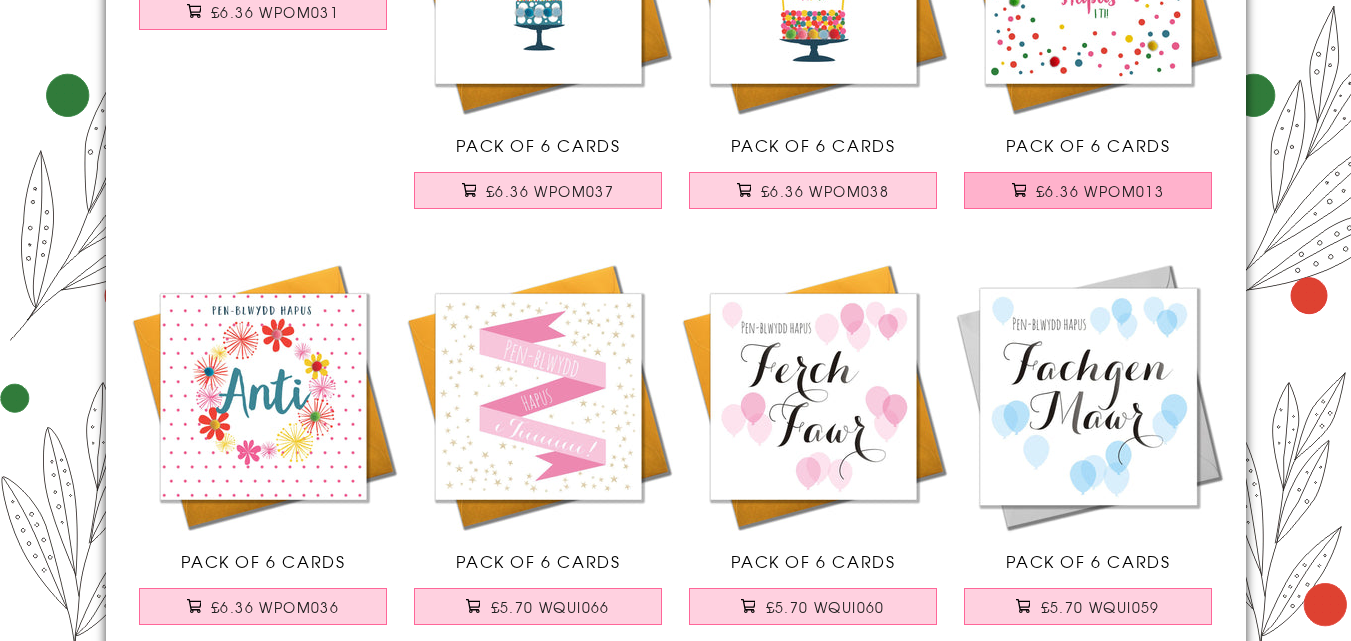click on "£6.36  WPOM013" at bounding box center (1088, 190) 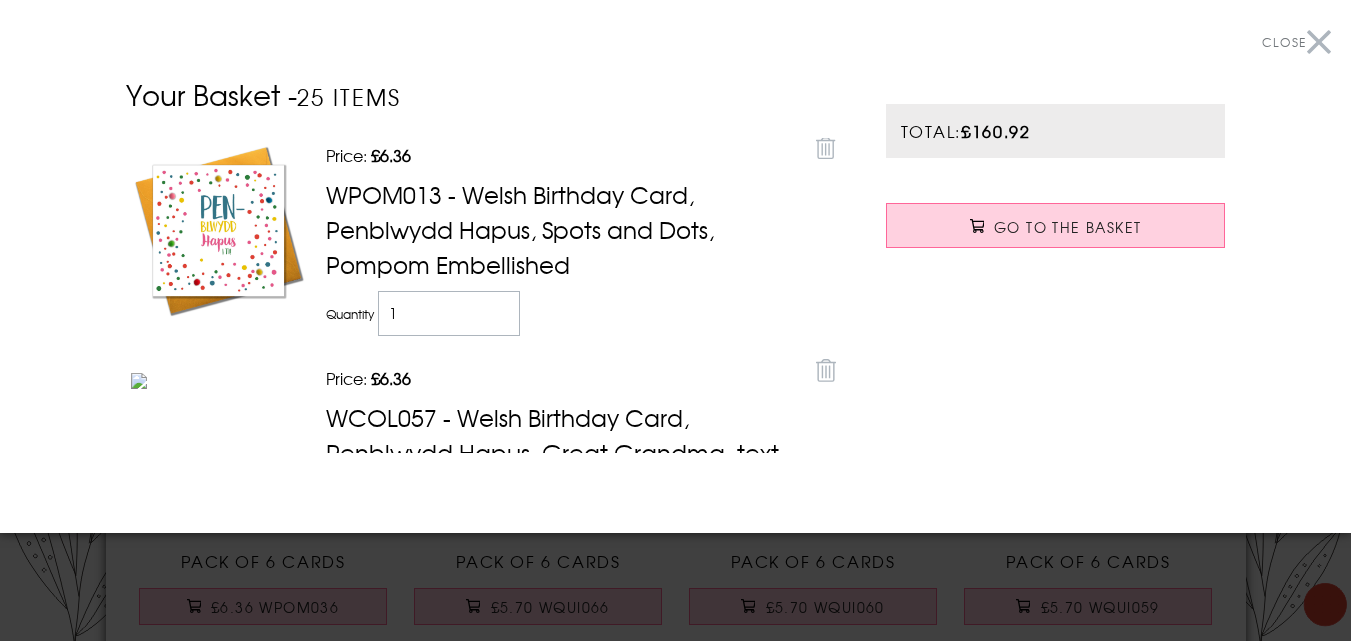 click on "Close" at bounding box center [1296, 42] 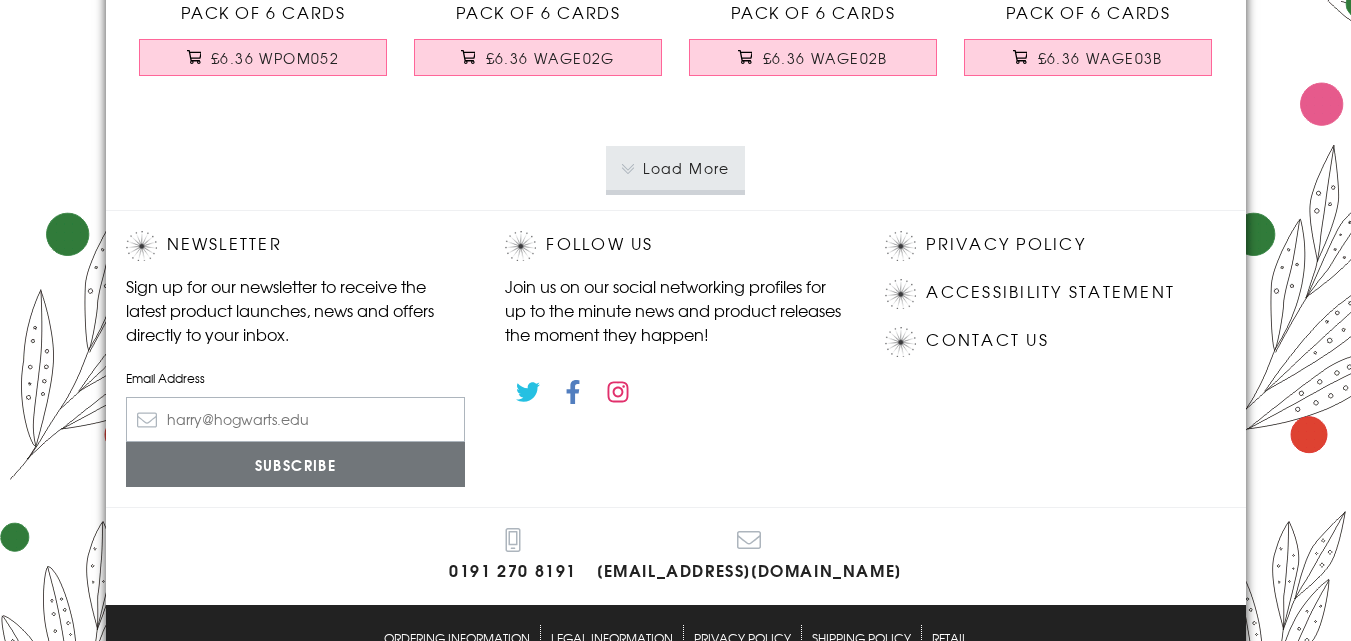 scroll, scrollTop: 8551, scrollLeft: 0, axis: vertical 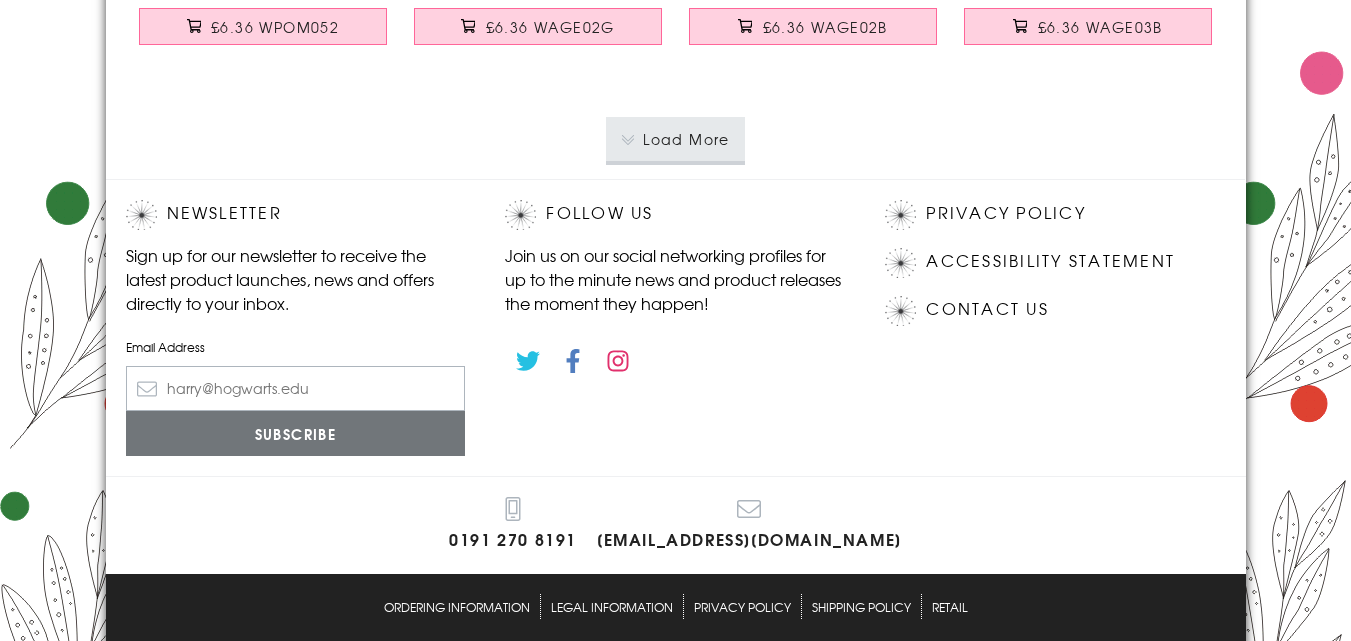 click on "Load More" at bounding box center (675, 139) 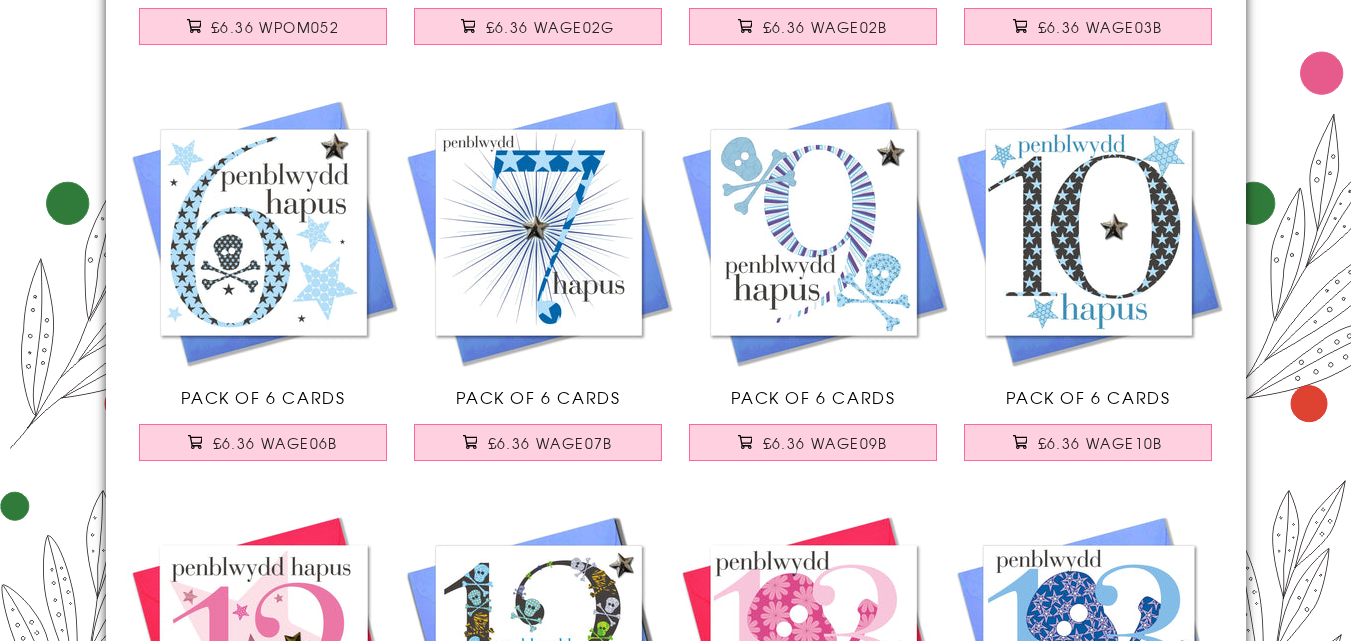 scroll, scrollTop: 0, scrollLeft: 0, axis: both 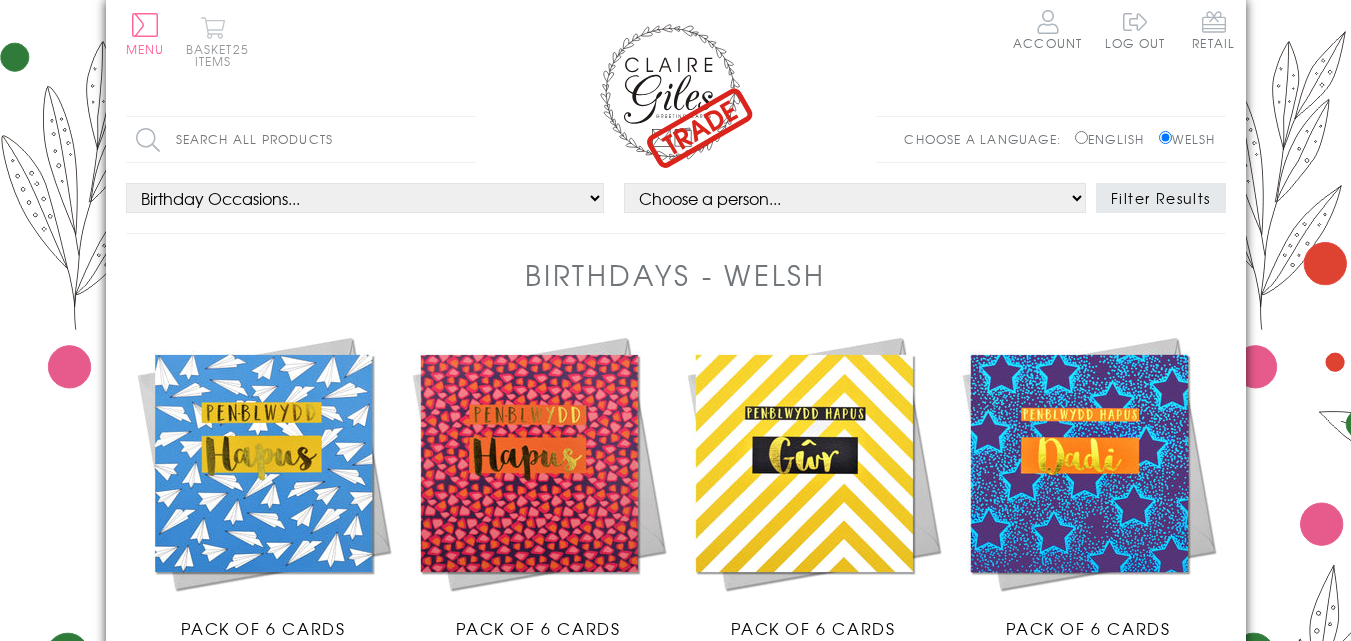 click on "Basket  25 items" at bounding box center [213, 41] 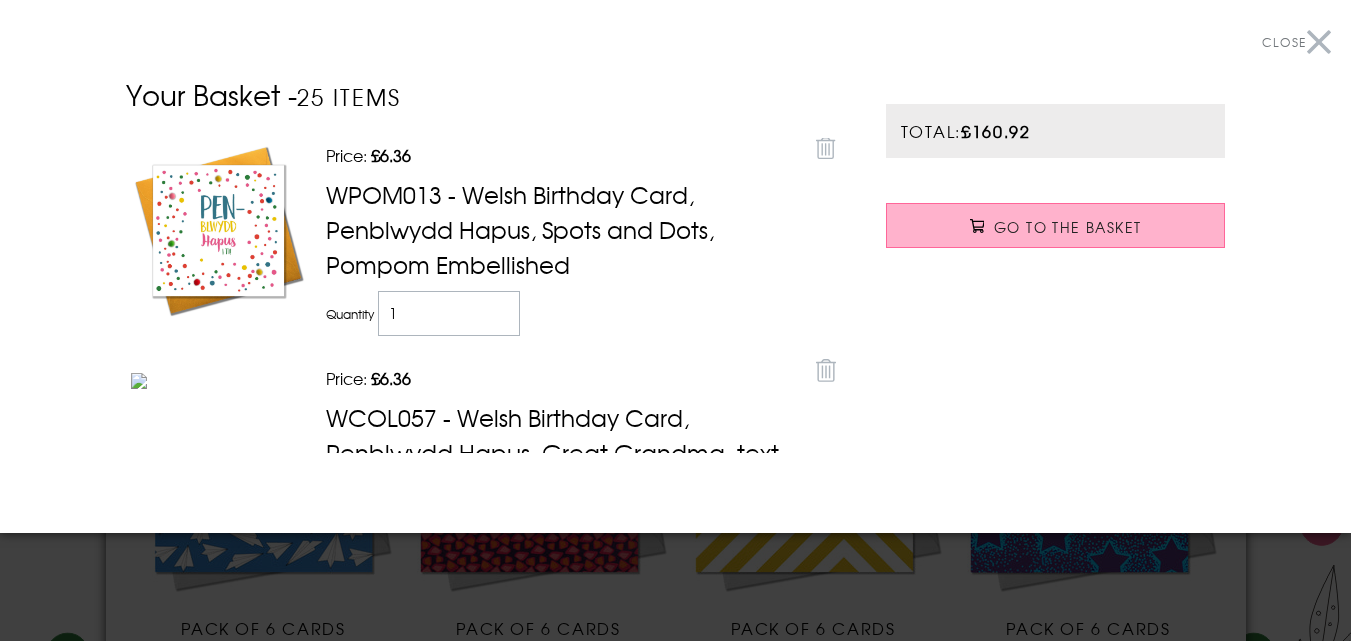 click on "Go to the Basket" at bounding box center (1067, 227) 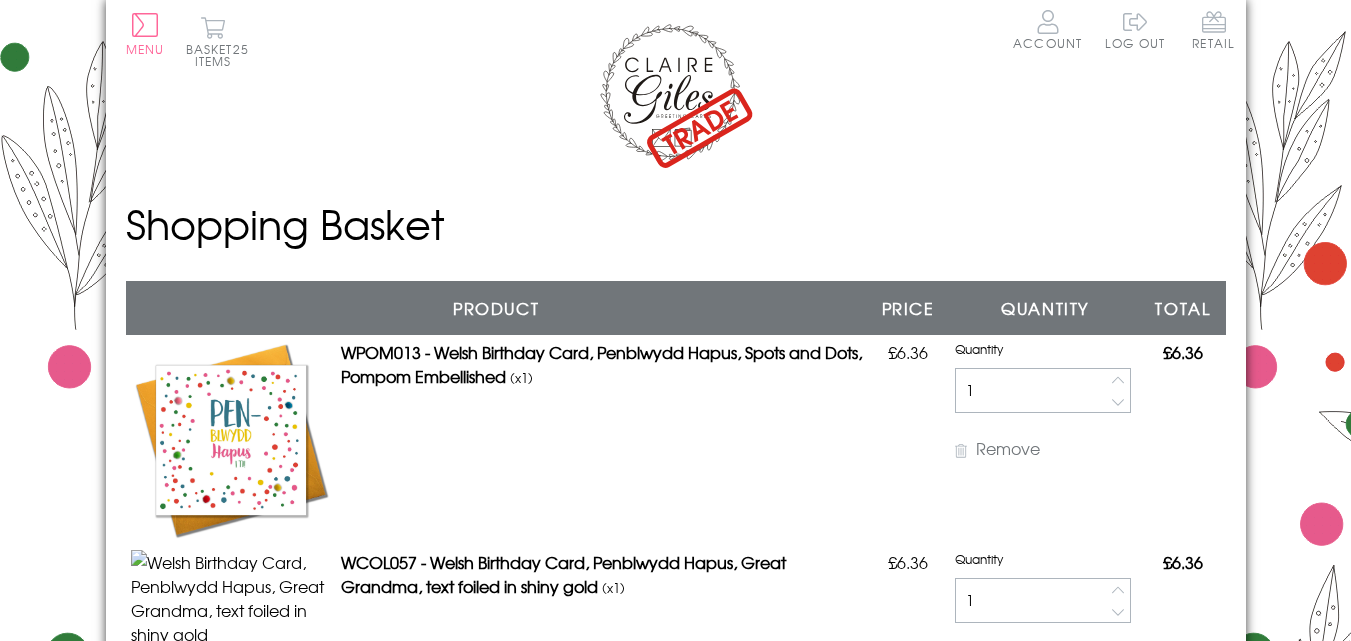 scroll, scrollTop: 0, scrollLeft: 0, axis: both 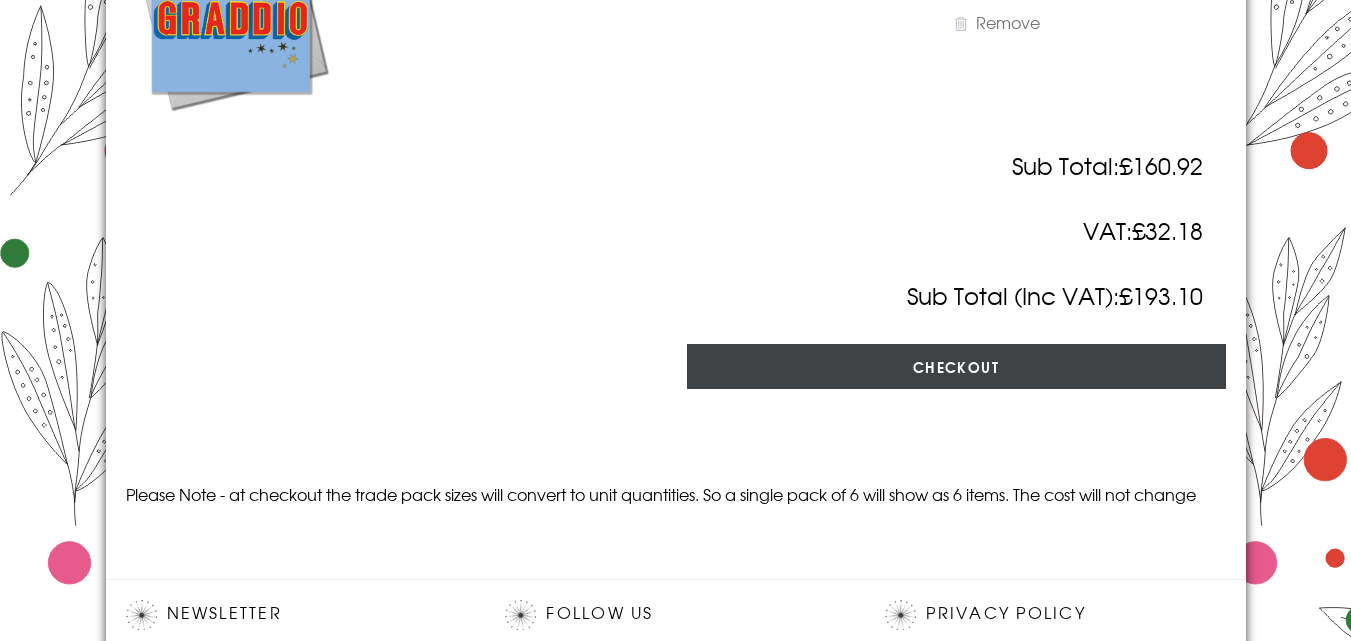 click on "Checkout" at bounding box center (956, 366) 